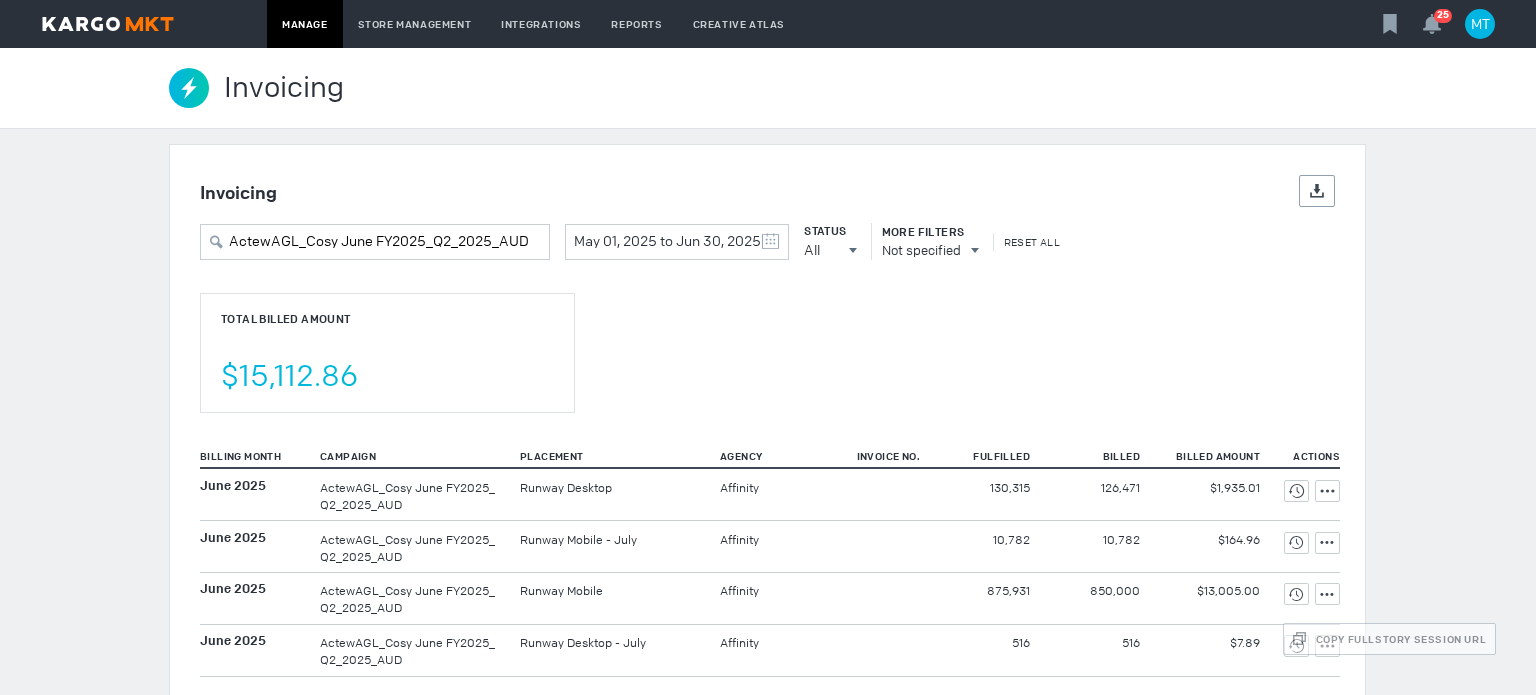 scroll, scrollTop: 0, scrollLeft: 0, axis: both 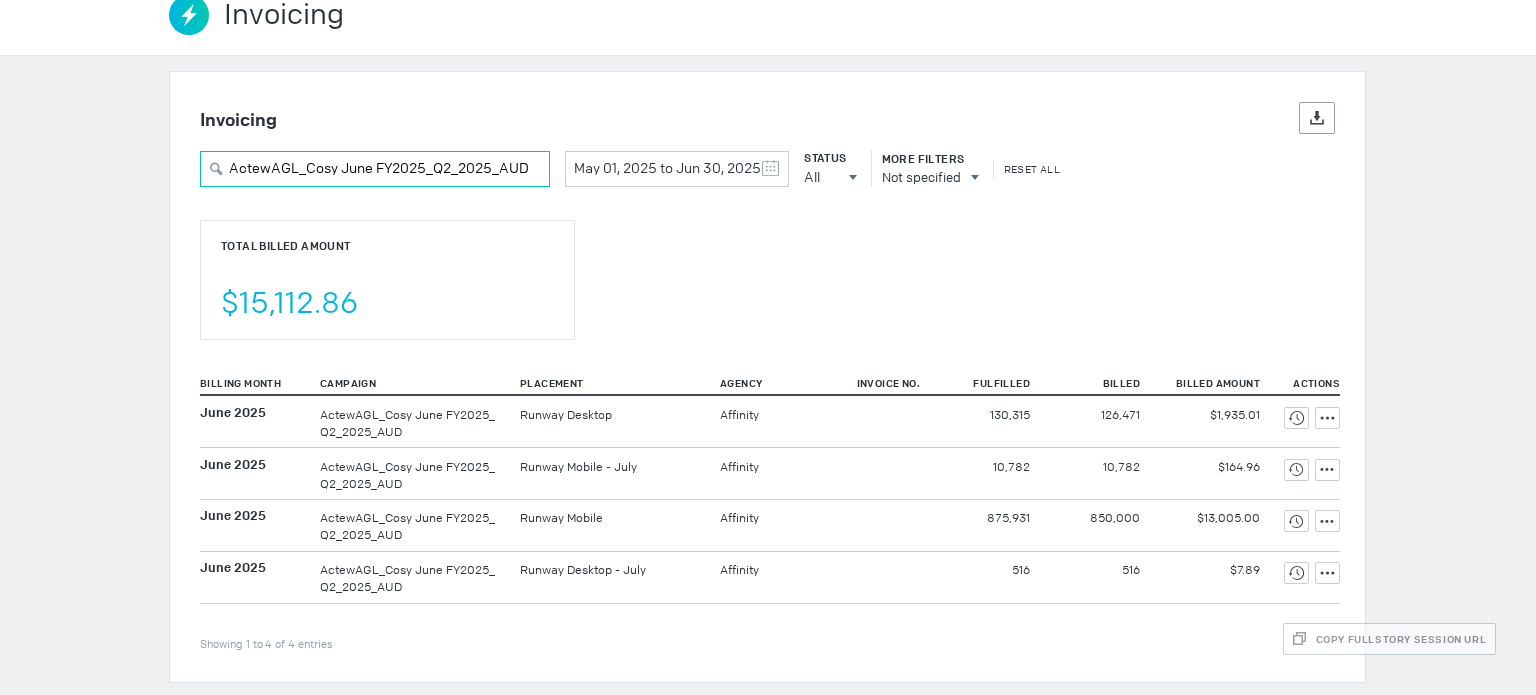 click on "ActewAGL_Cosy June FY2025_Q2_2025_AUD" at bounding box center (375, 169) 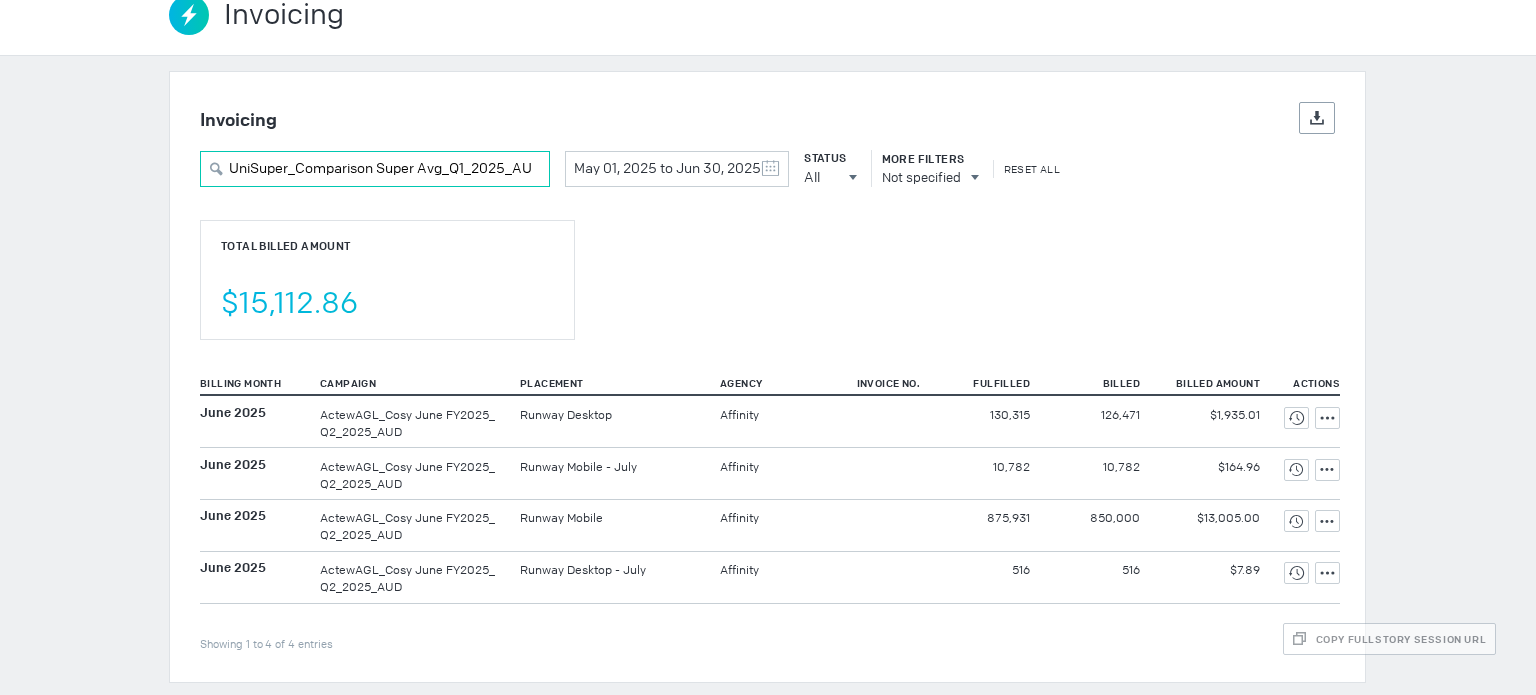 scroll, scrollTop: 0, scrollLeft: 10, axis: horizontal 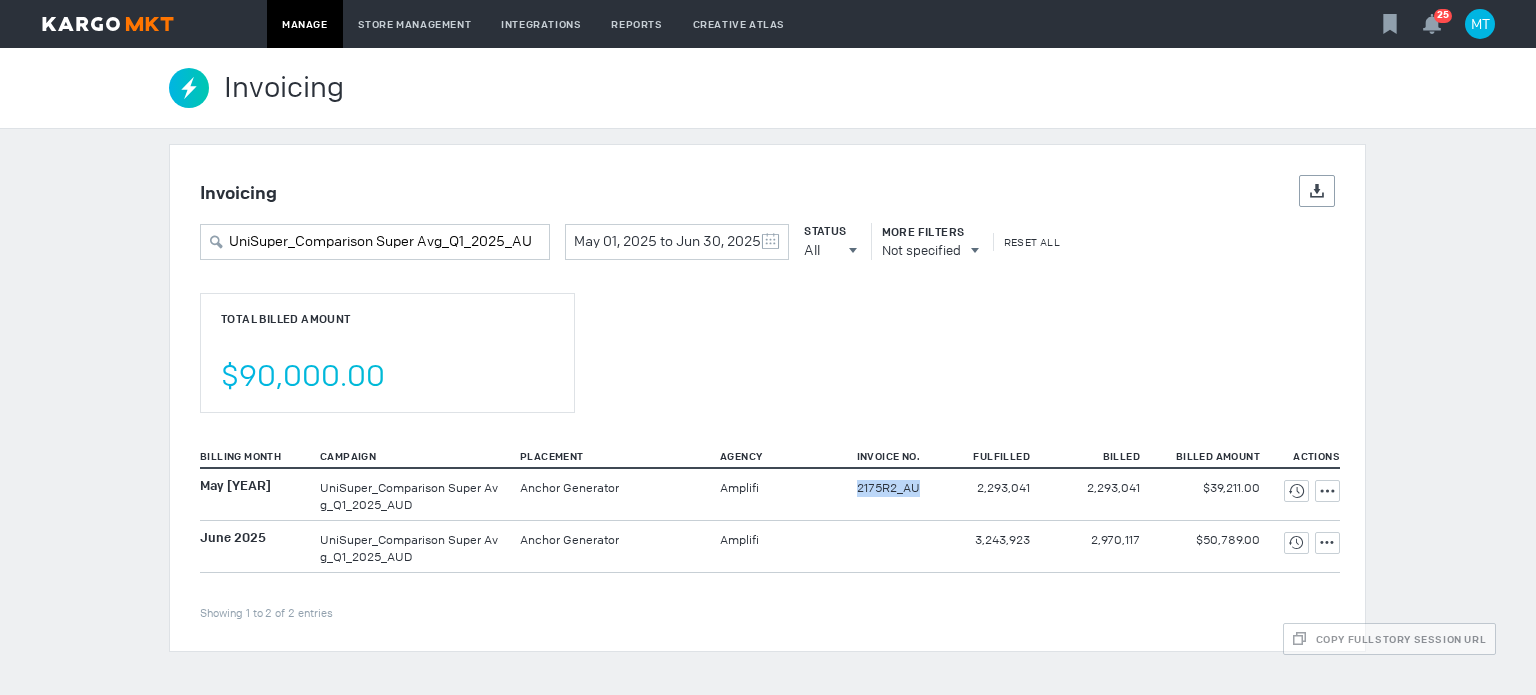 drag, startPoint x: 836, startPoint y: 490, endPoint x: 928, endPoint y: 496, distance: 92.19544 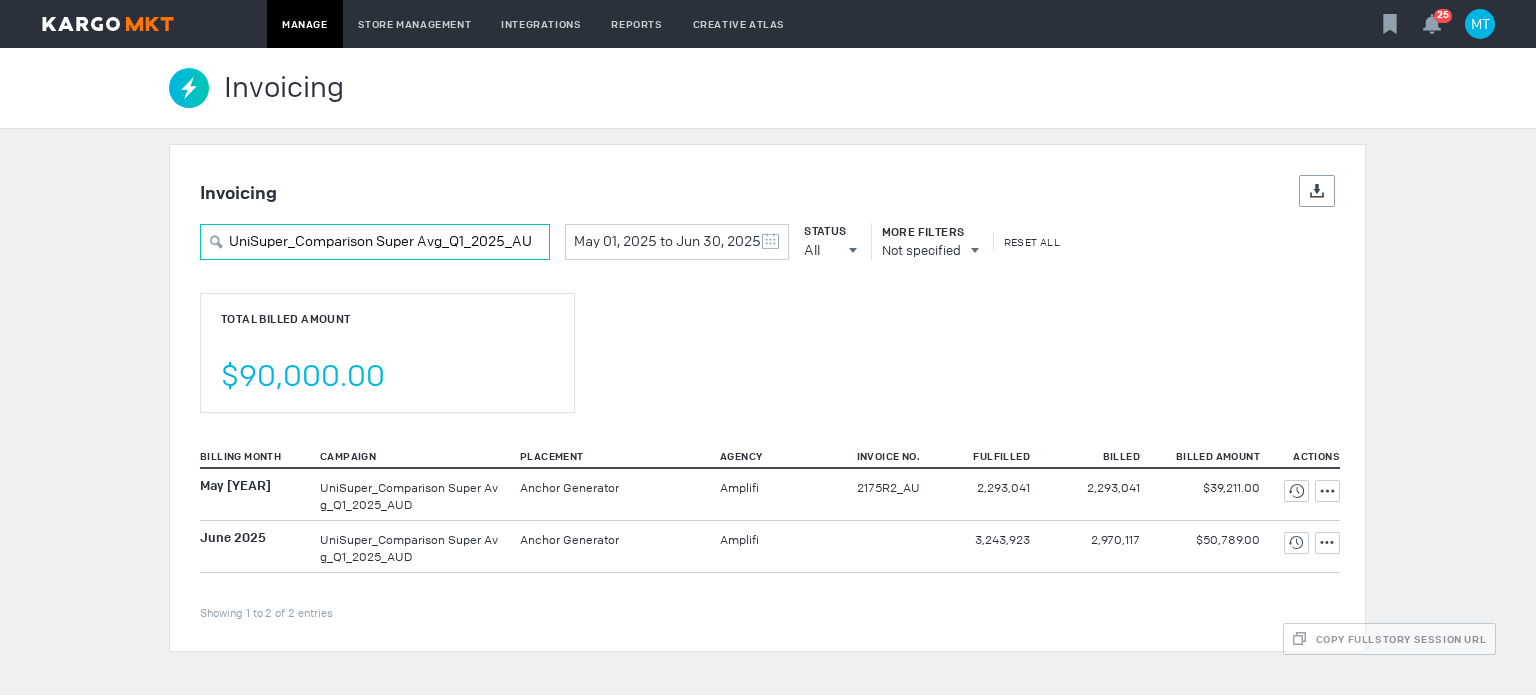 click on "UniSuper_Comparison Super Avg_Q1_2025_AUD" at bounding box center [375, 242] 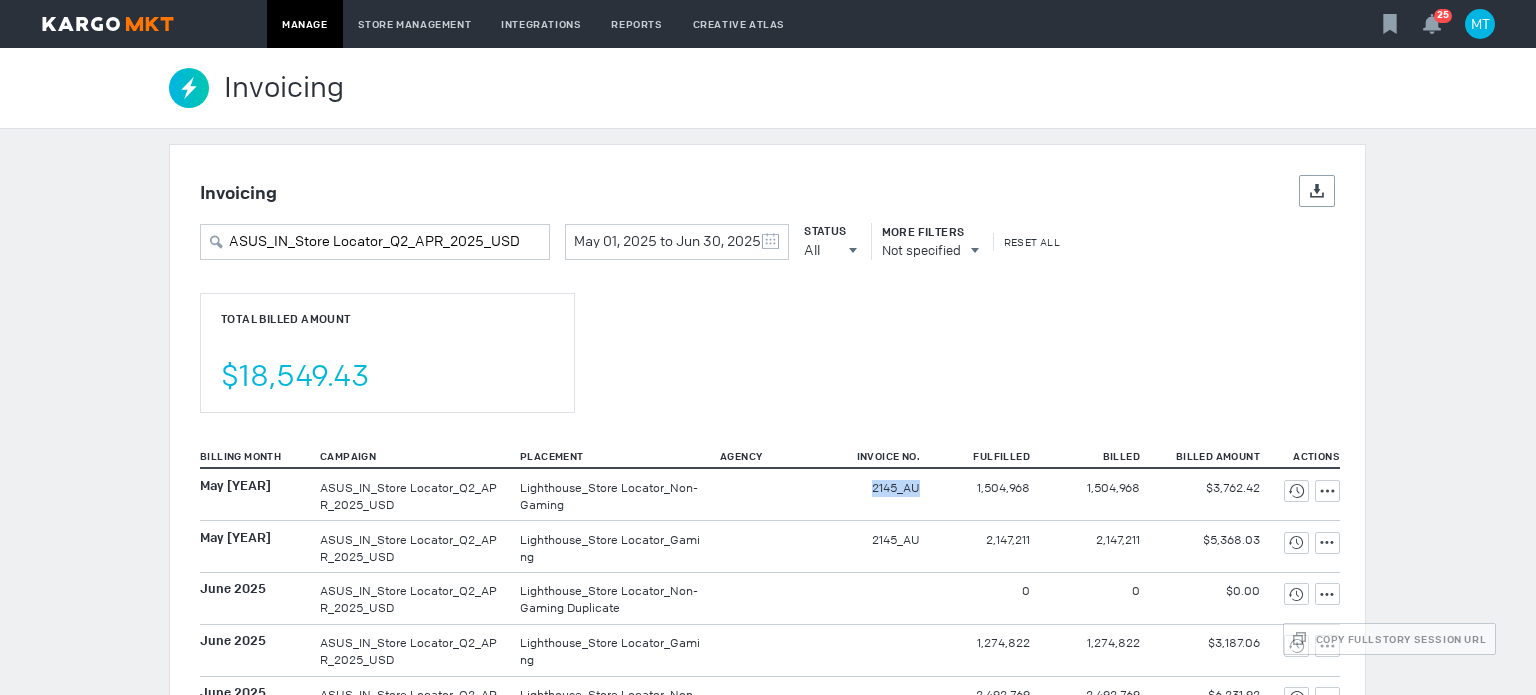 drag, startPoint x: 841, startPoint y: 488, endPoint x: 921, endPoint y: 487, distance: 80.00625 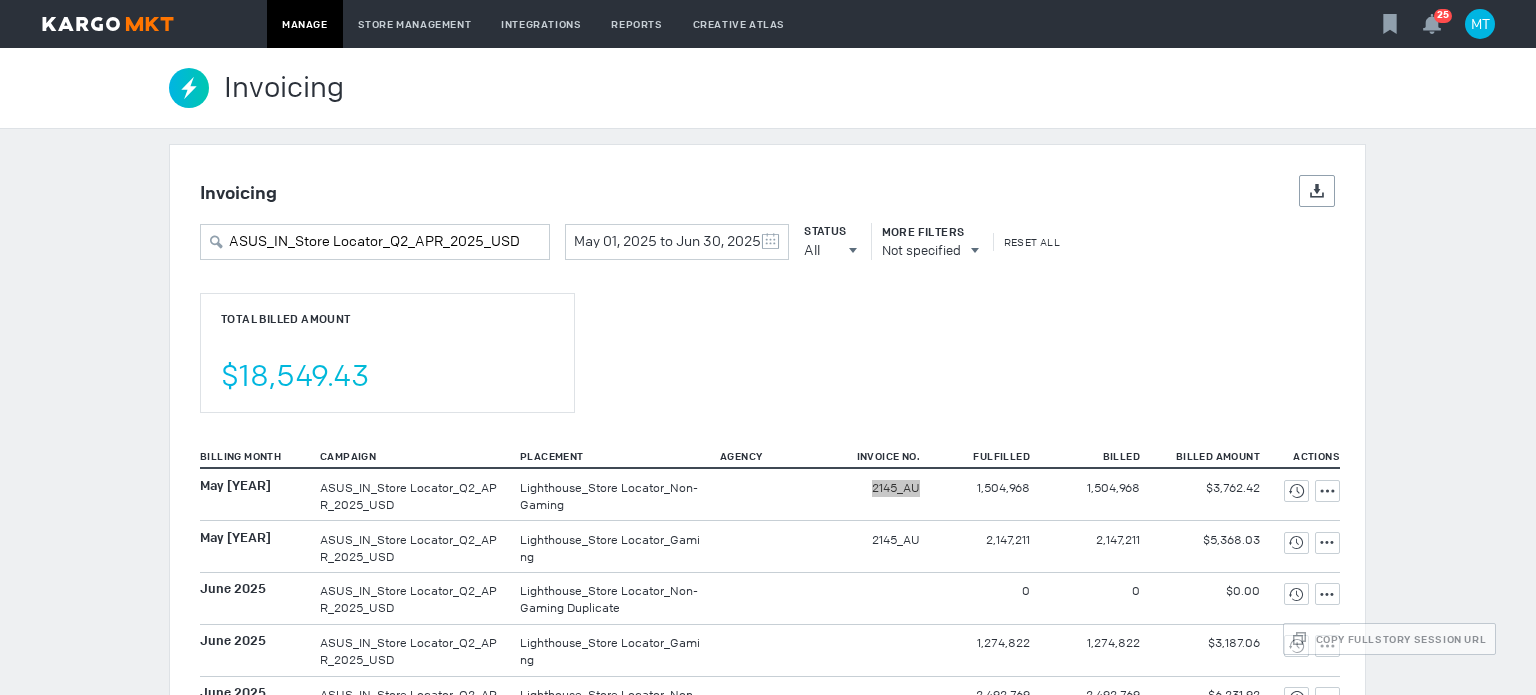 scroll, scrollTop: 125, scrollLeft: 0, axis: vertical 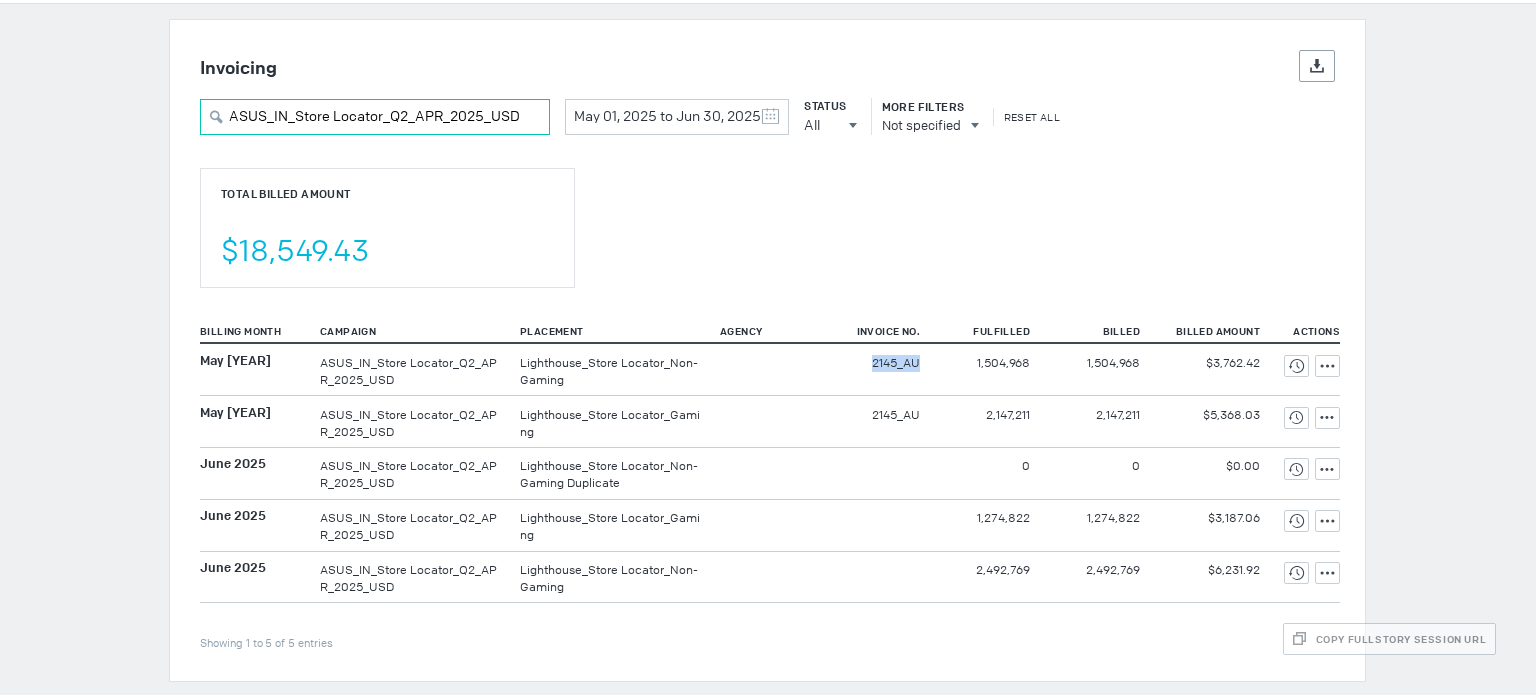 click on "ASUS_IN_Store Locator_Q2_APR_2025_USD" at bounding box center (375, 117) 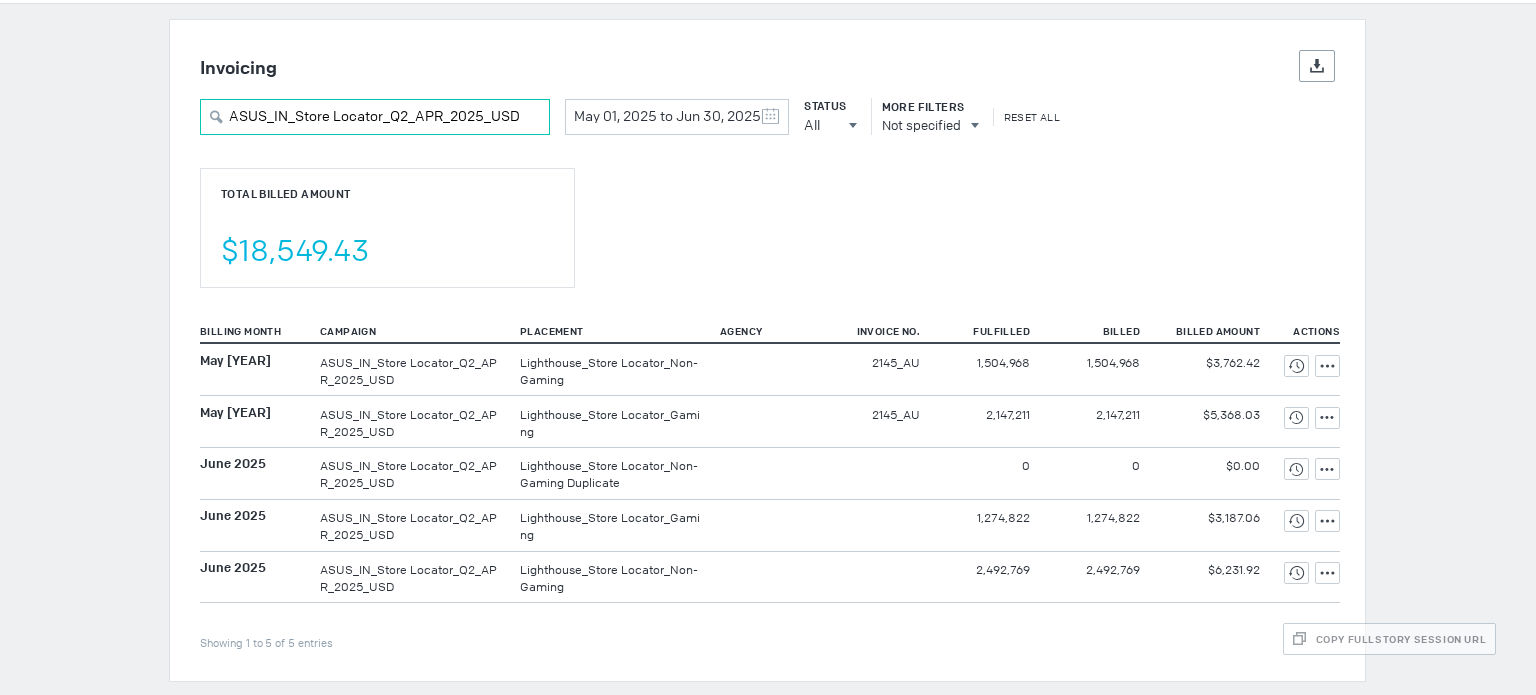 click on "ASUS_IN_Store Locator_Q2_APR_2025_USD" at bounding box center [375, 117] 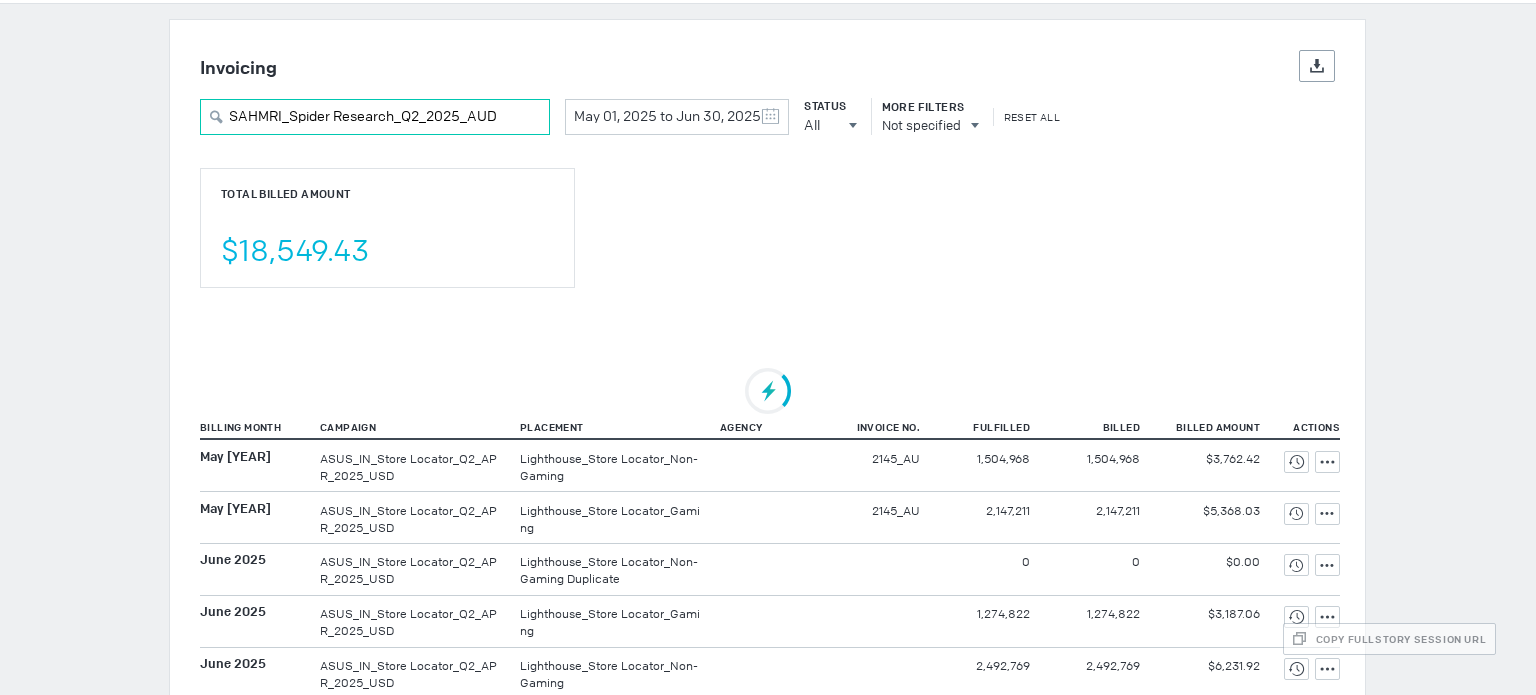 scroll, scrollTop: 73, scrollLeft: 0, axis: vertical 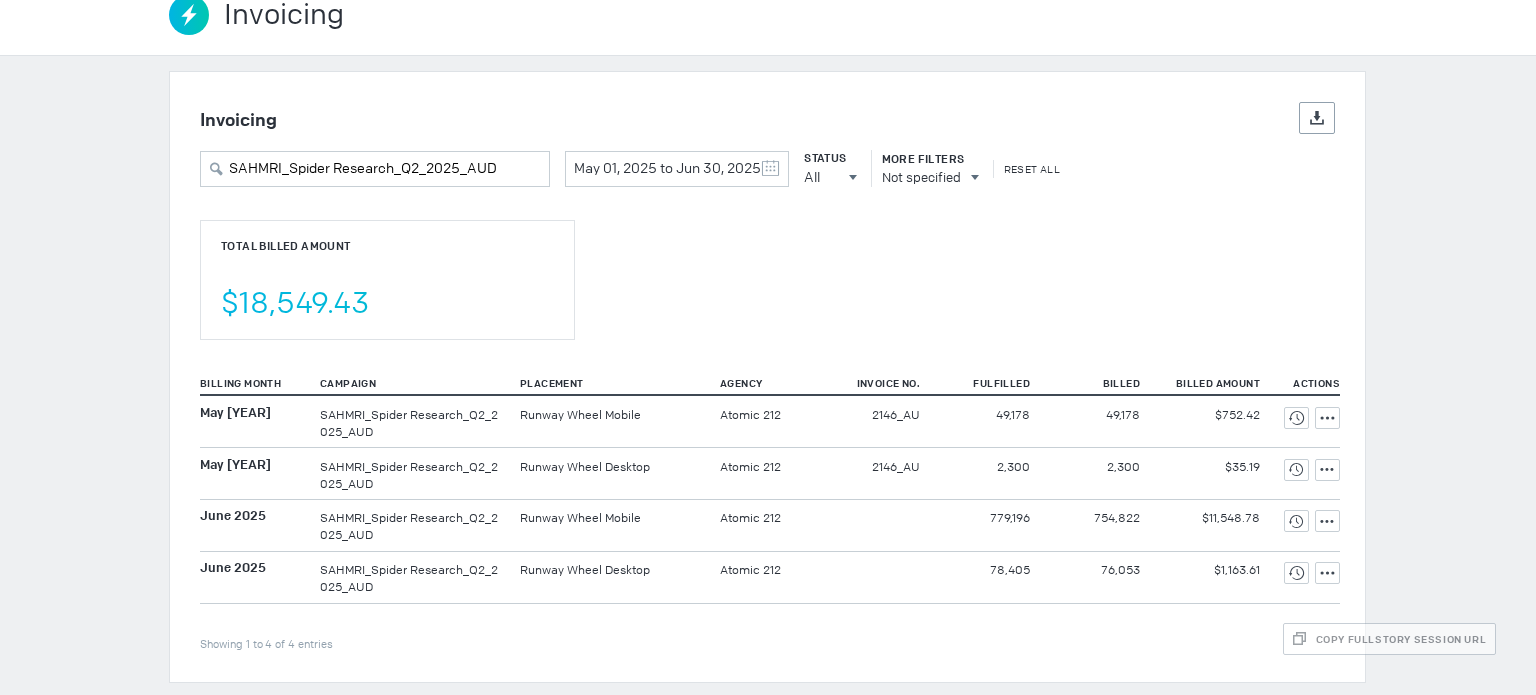 click on "Total Billed Amount $18,549.43" at bounding box center (387, 280) 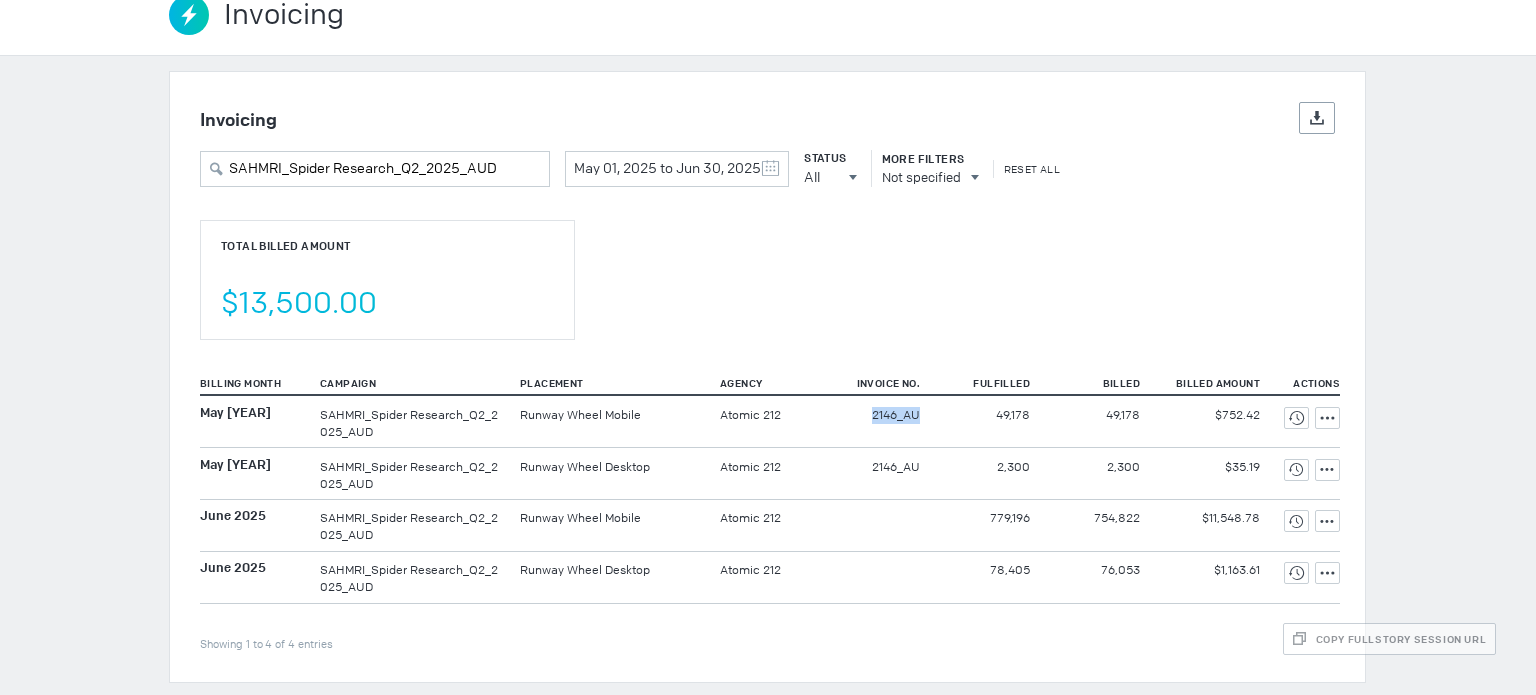 drag, startPoint x: 866, startPoint y: 422, endPoint x: 918, endPoint y: 423, distance: 52.009613 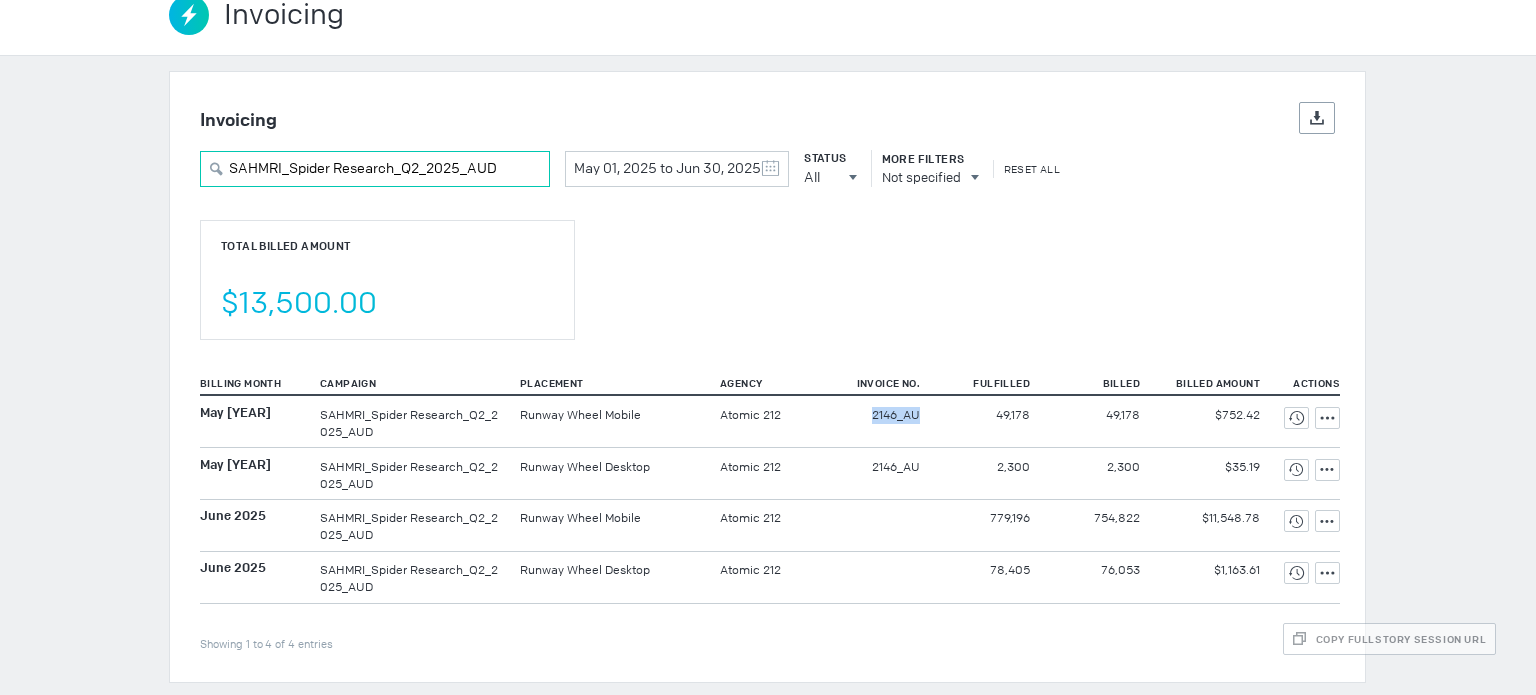 click on "SAHMRI_Spider Research_Q2_2025_AUD" at bounding box center [375, 169] 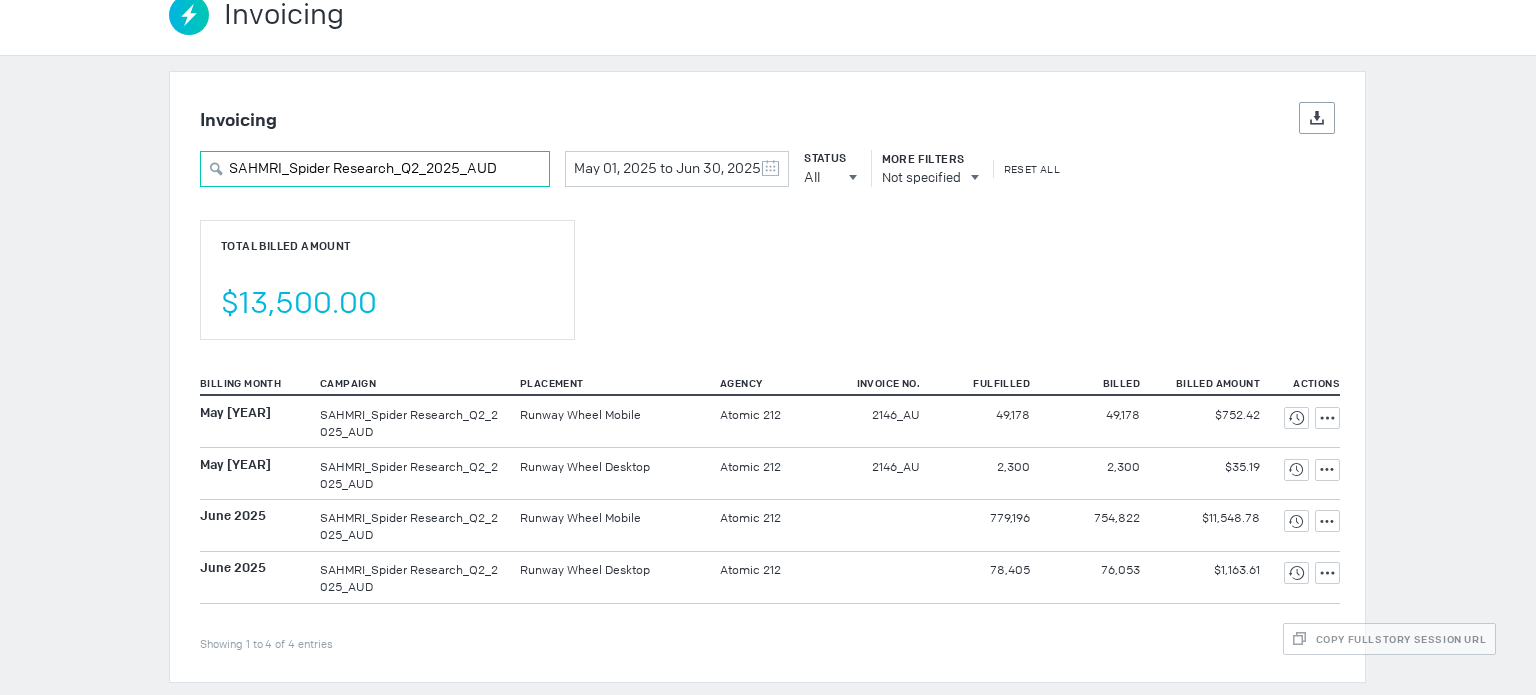click on "SAHMRI_Spider Research_Q2_2025_AUD" at bounding box center [375, 169] 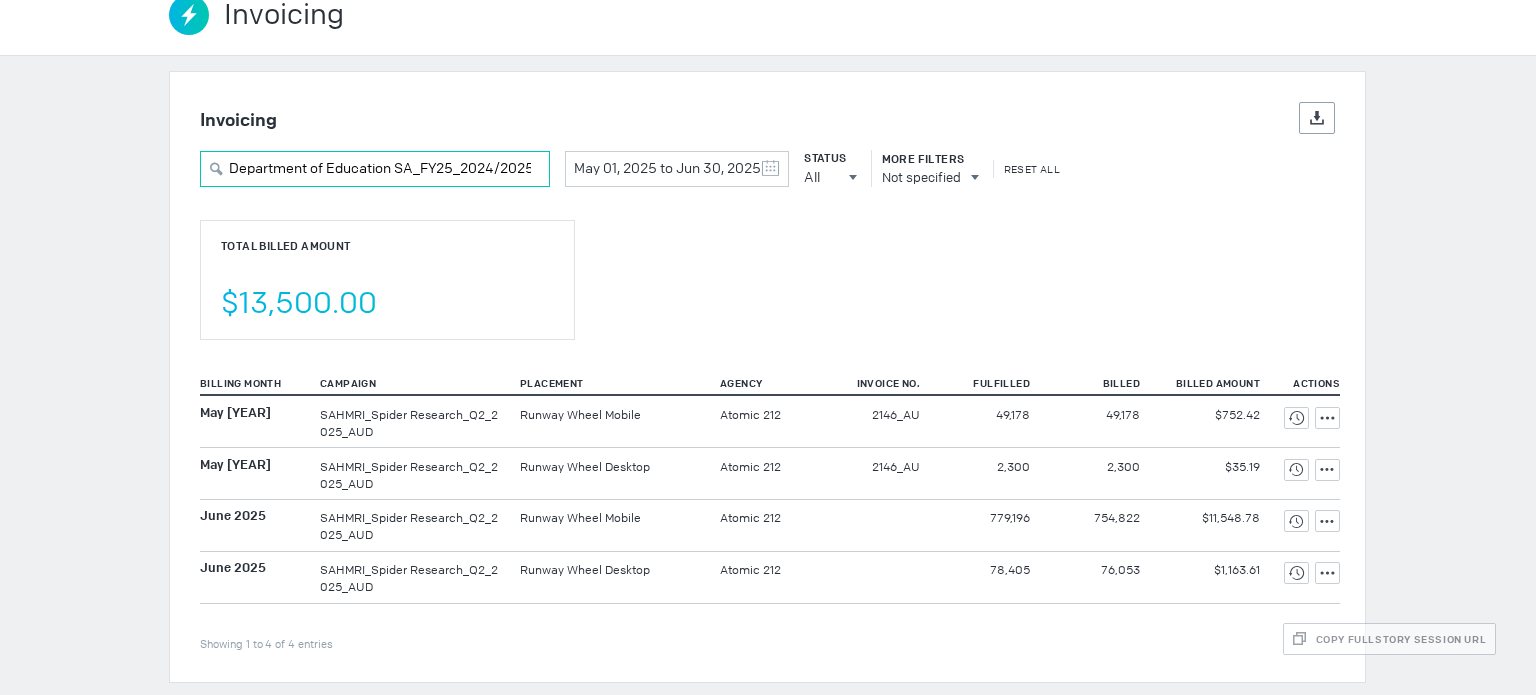 scroll, scrollTop: 0, scrollLeft: 37, axis: horizontal 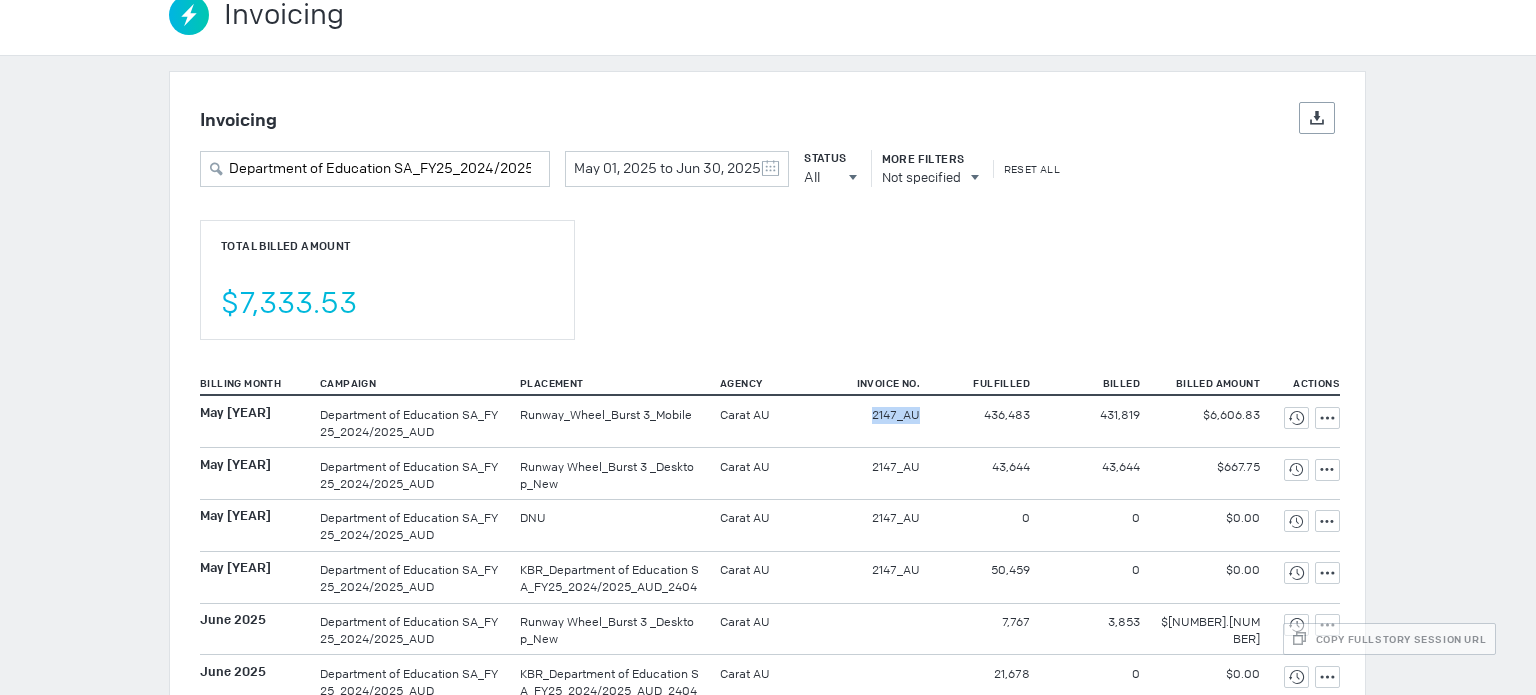drag, startPoint x: 899, startPoint y: 412, endPoint x: 926, endPoint y: 410, distance: 27.073973 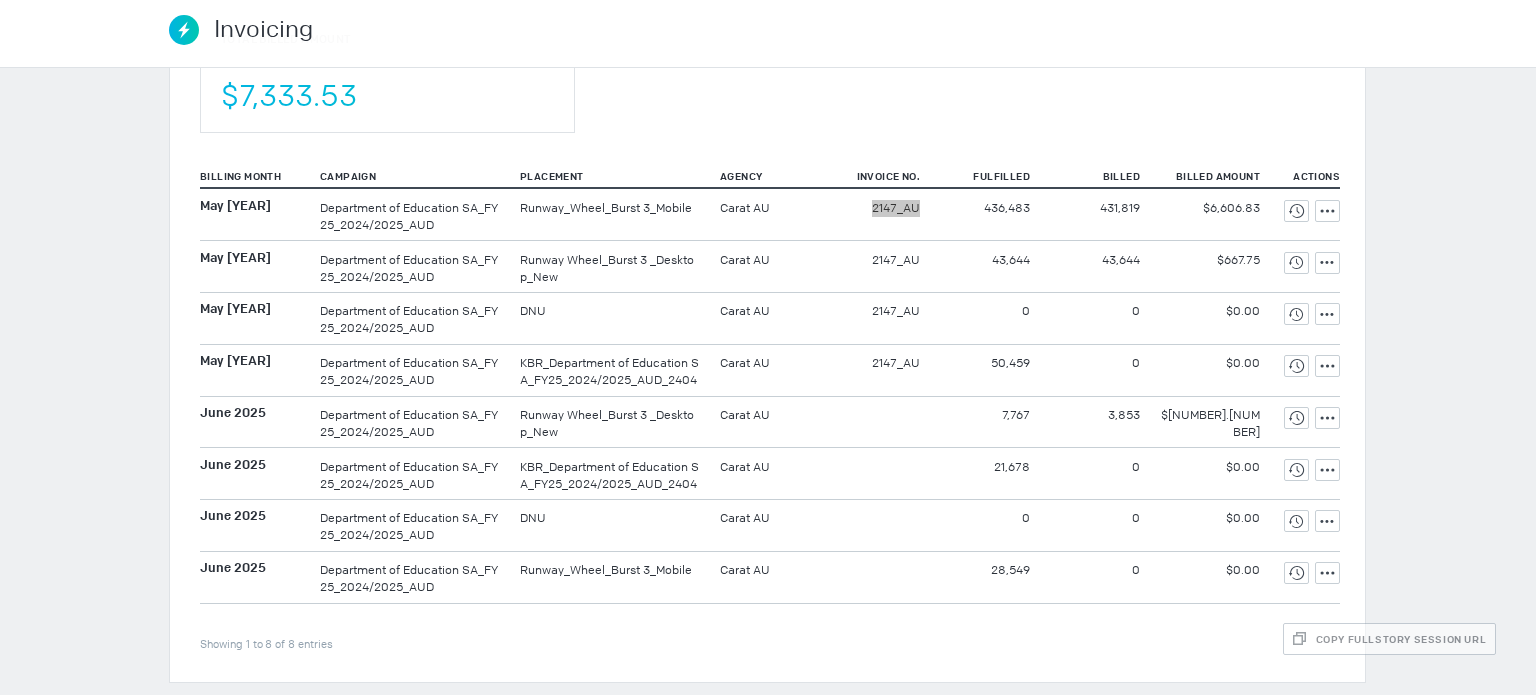 scroll, scrollTop: 0, scrollLeft: 0, axis: both 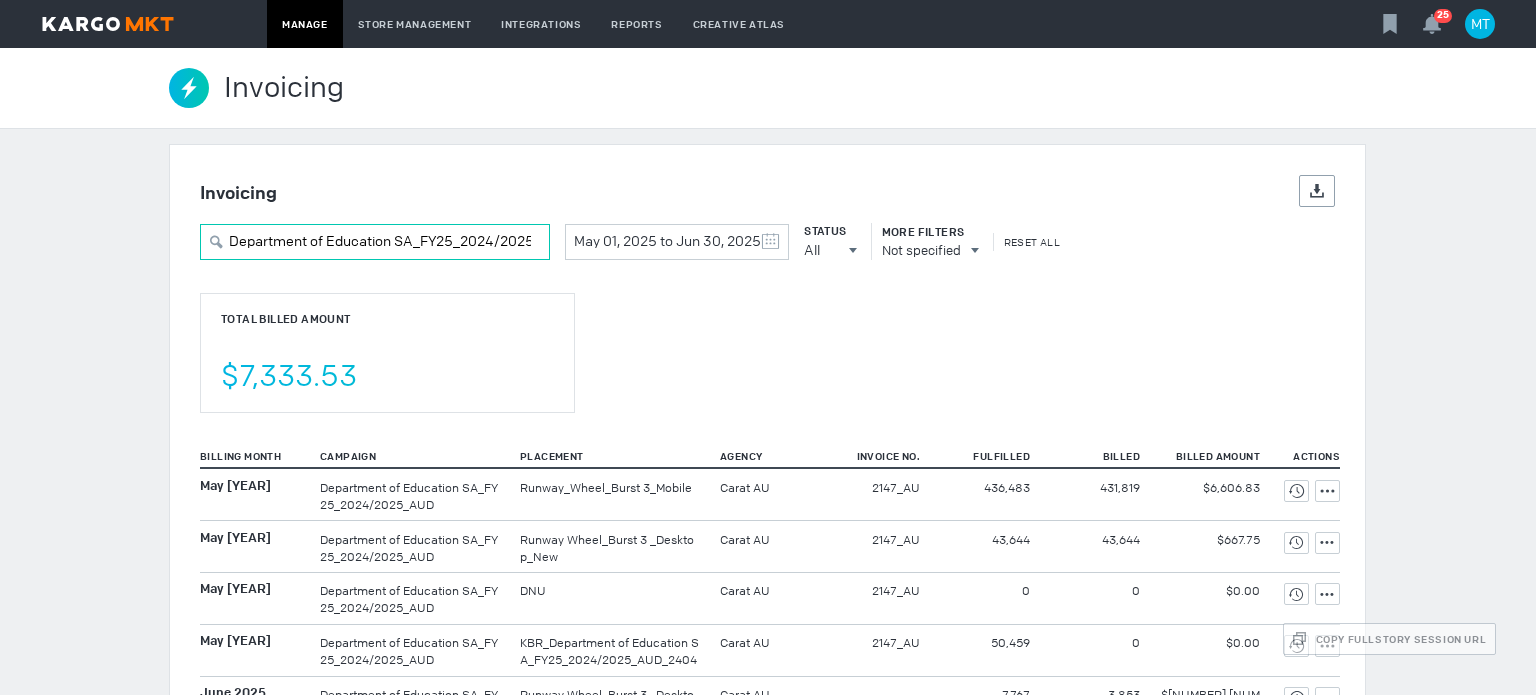 click on "Department of Education SA_FY25_2024/2025_AUD" at bounding box center [375, 242] 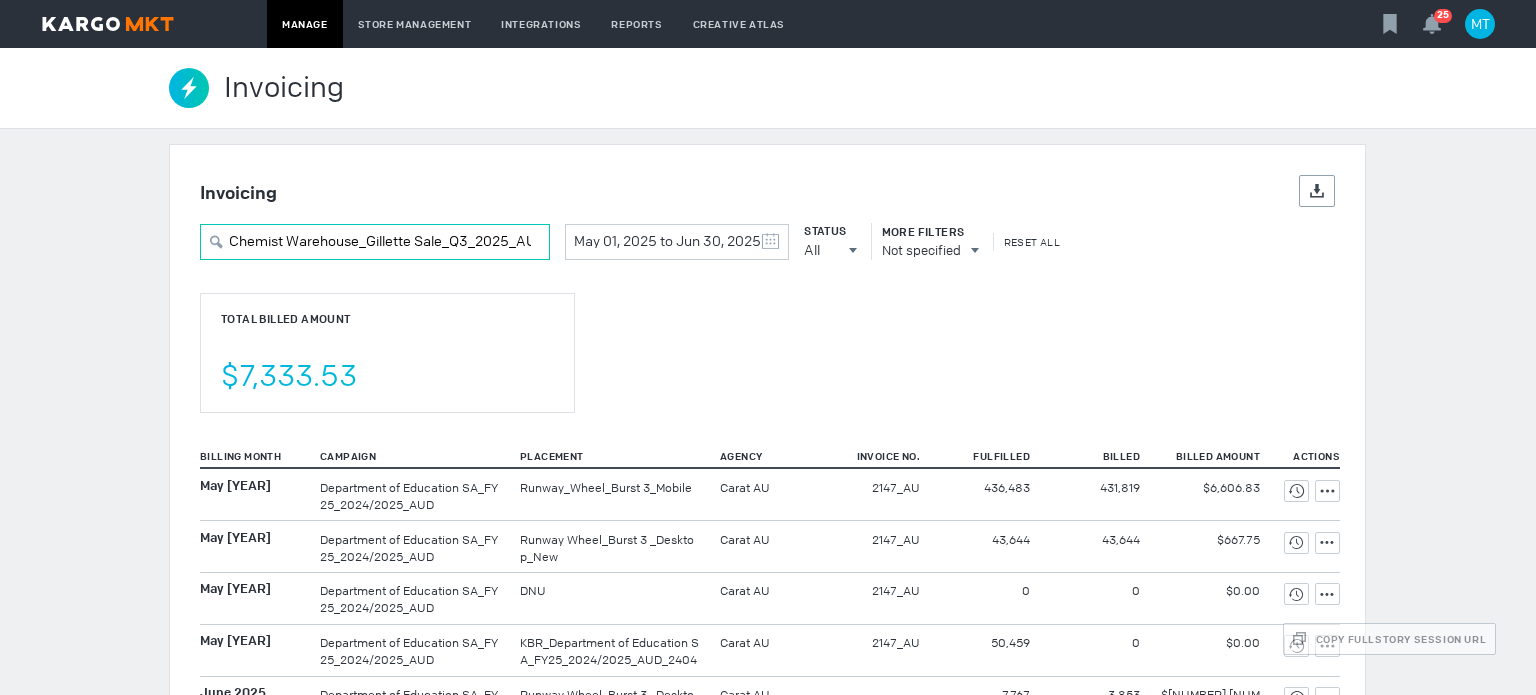 scroll, scrollTop: 0, scrollLeft: 13, axis: horizontal 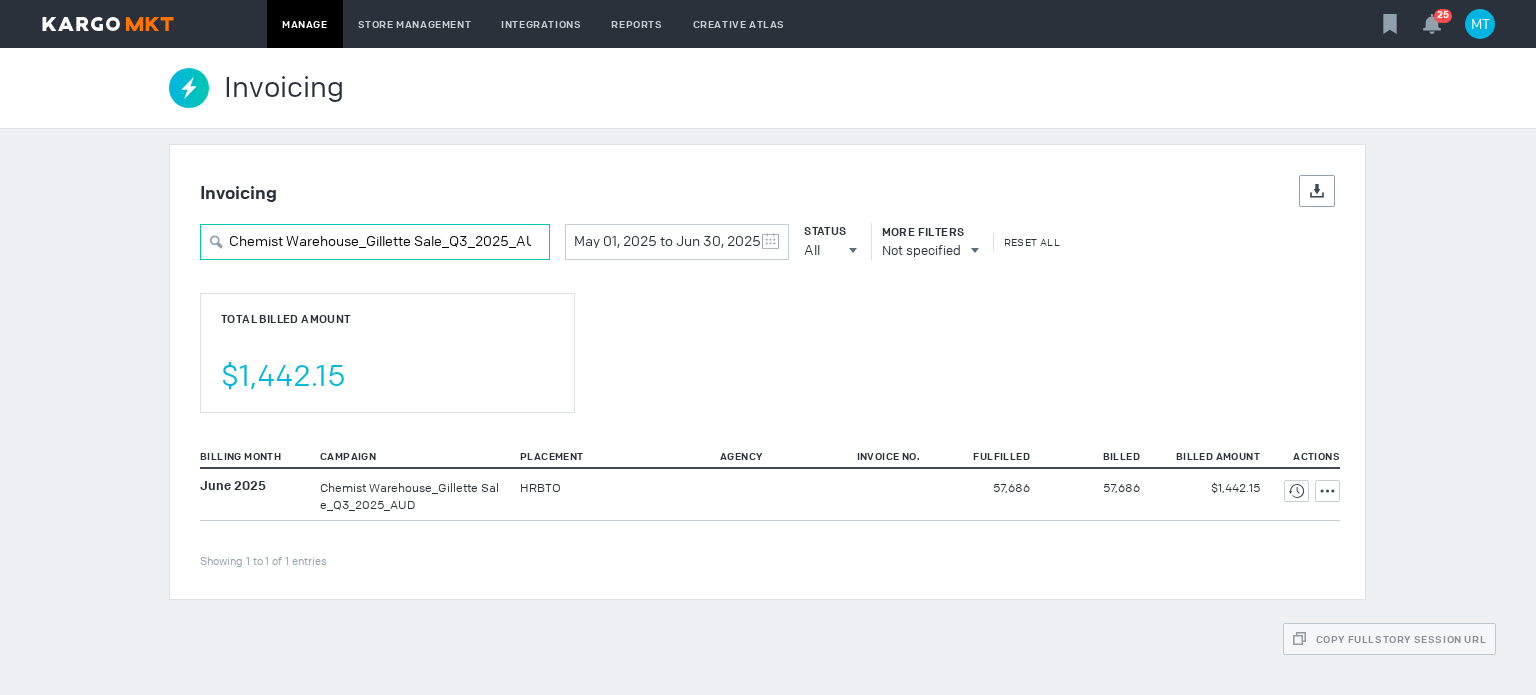 click on "Chemist Warehouse_Gillette Sale_Q3_2025_AUD" at bounding box center (375, 242) 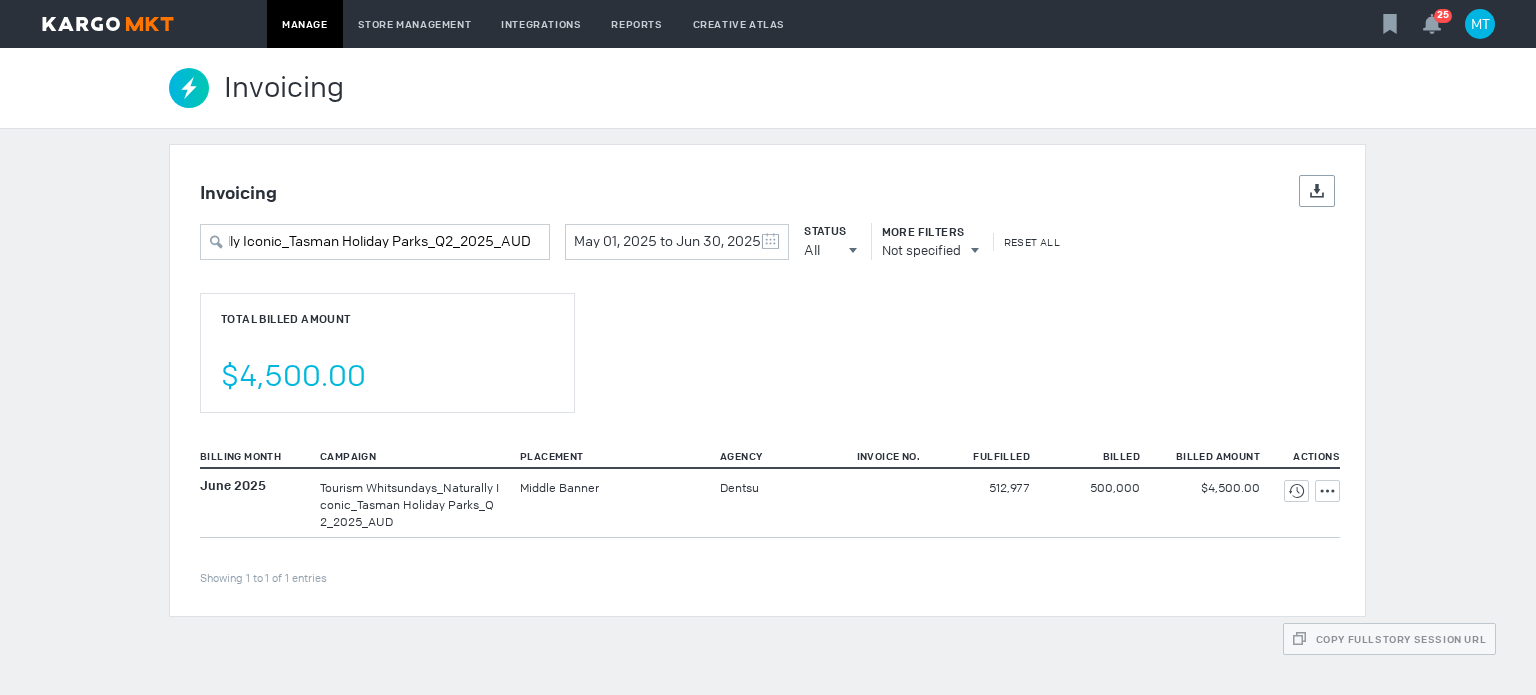 scroll, scrollTop: 0, scrollLeft: 0, axis: both 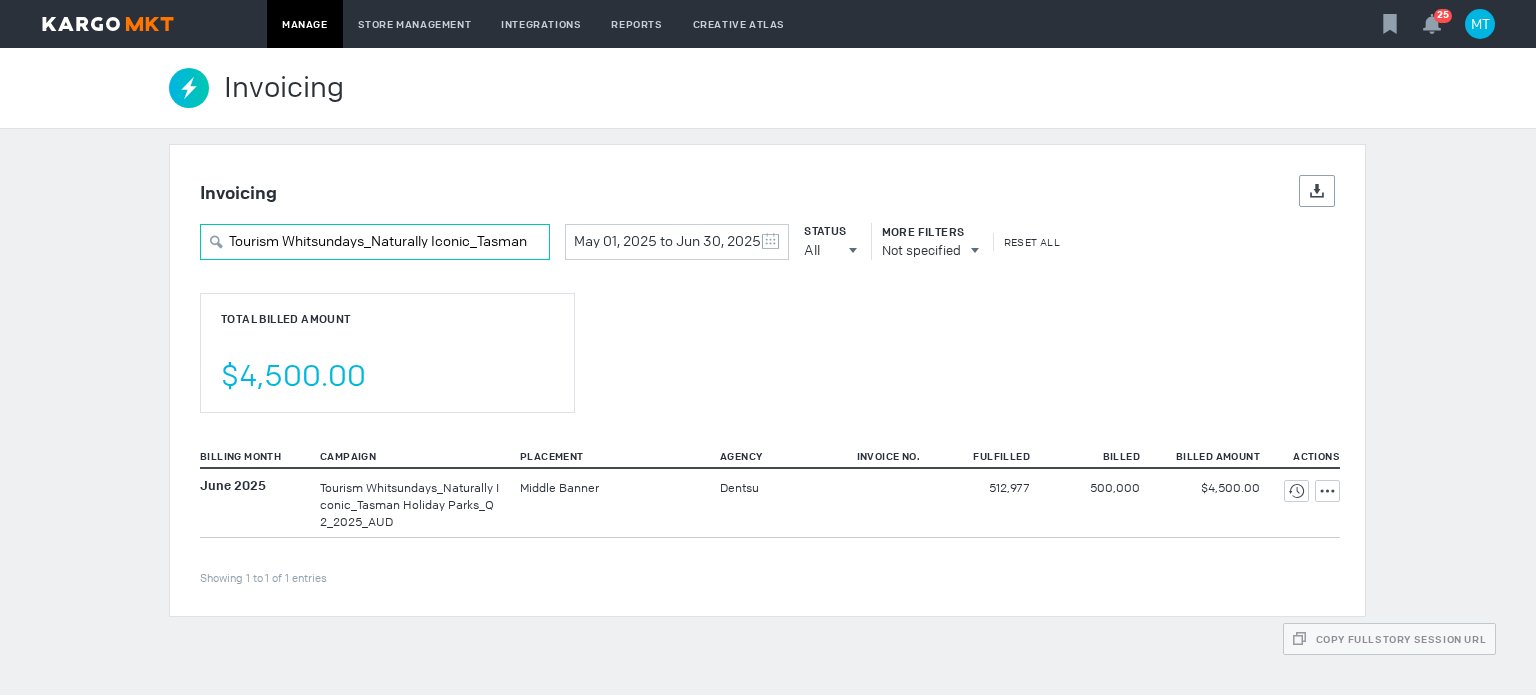 click on "Tourism Whitsundays_Naturally Iconic_Tasman Holiday Parks_Q2_2025_AUD" at bounding box center [375, 242] 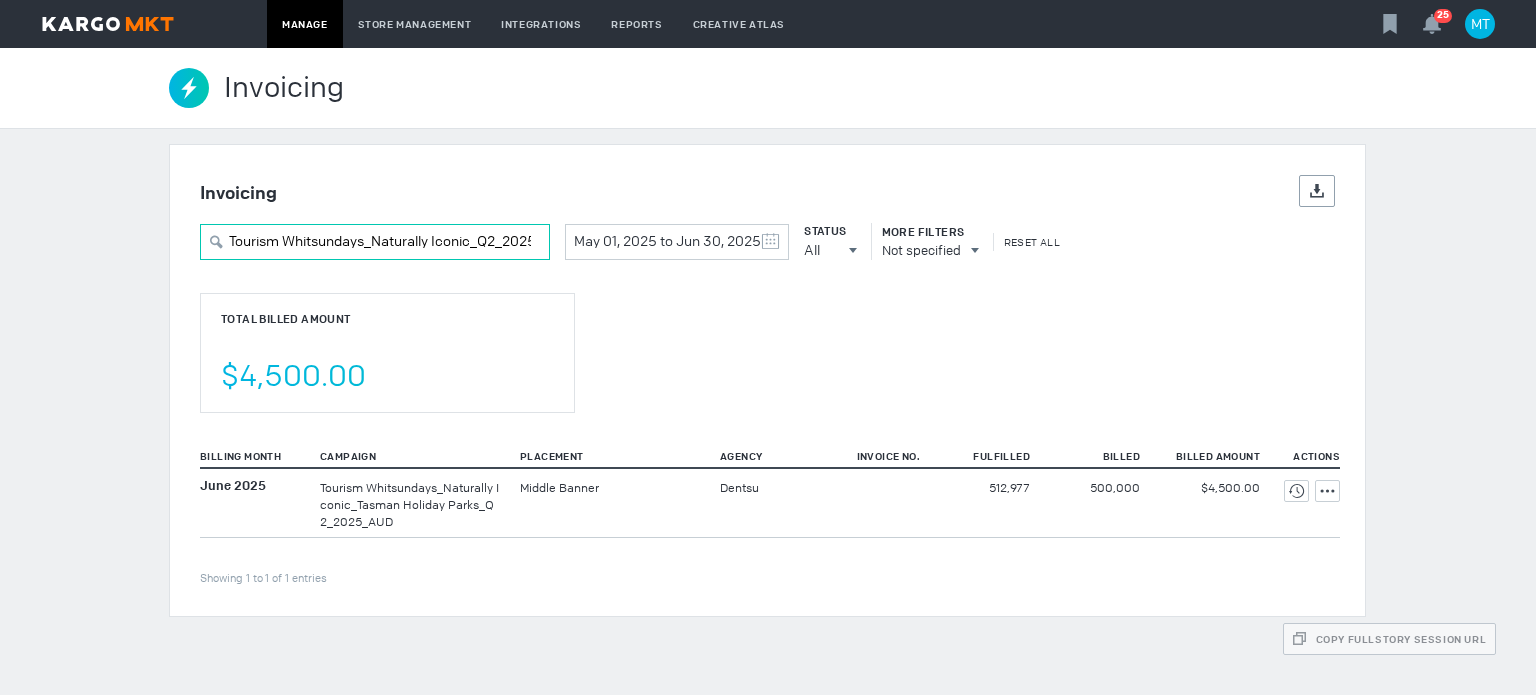 scroll, scrollTop: 0, scrollLeft: 44, axis: horizontal 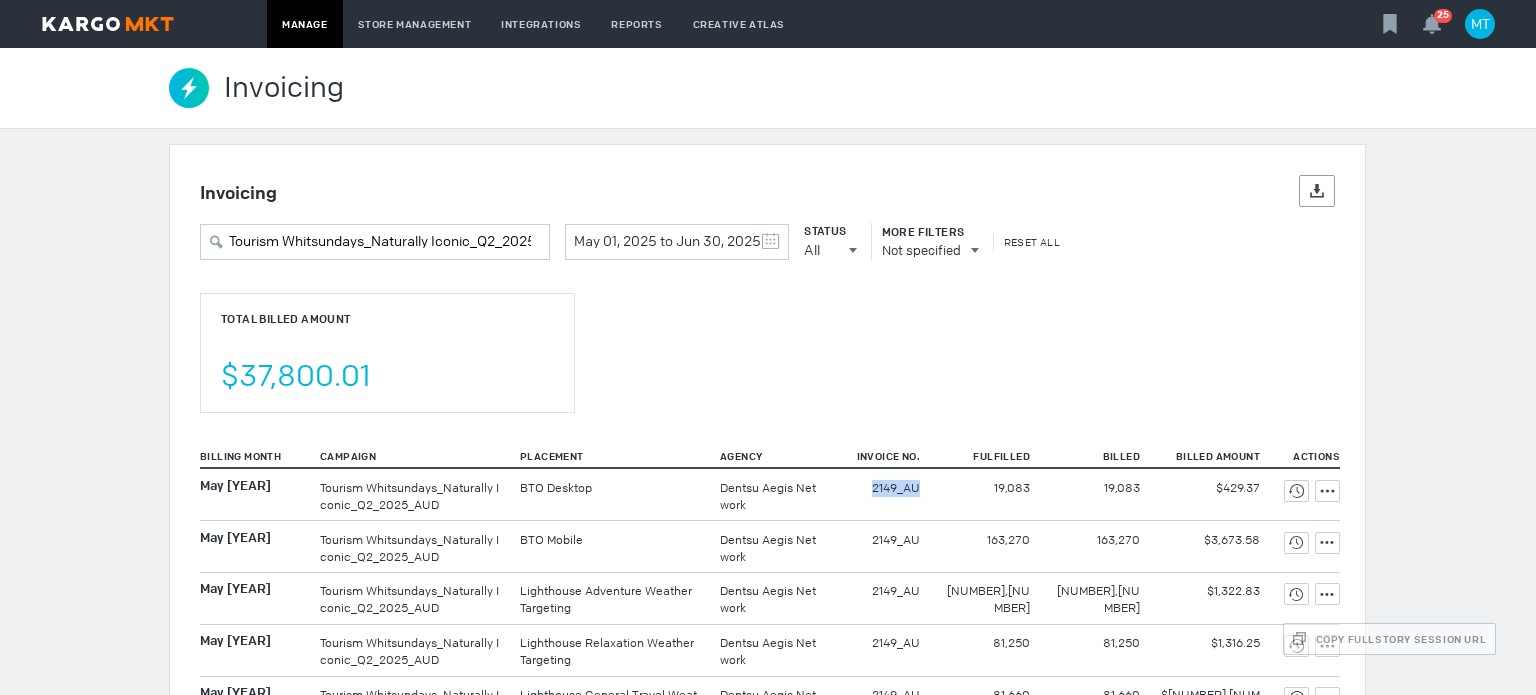 drag, startPoint x: 851, startPoint y: 492, endPoint x: 919, endPoint y: 502, distance: 68.73136 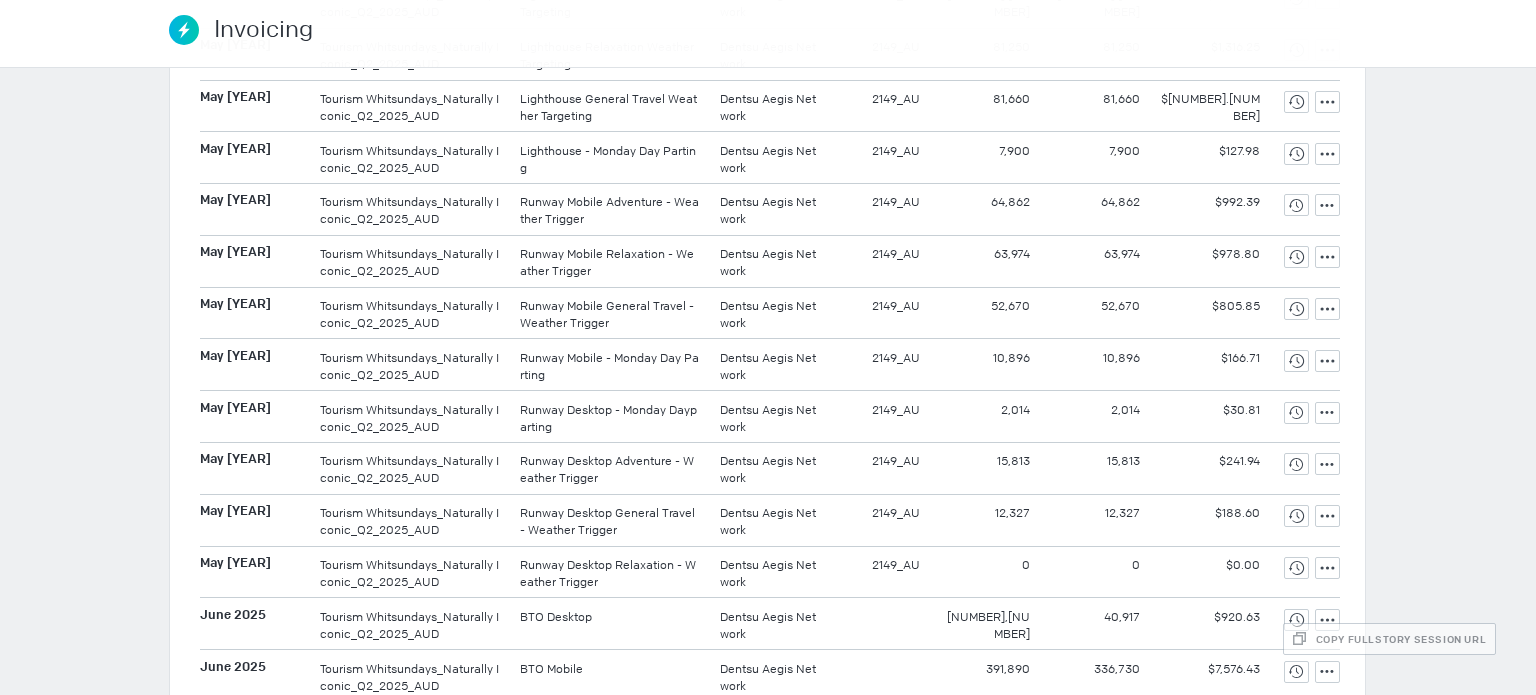 scroll, scrollTop: 0, scrollLeft: 0, axis: both 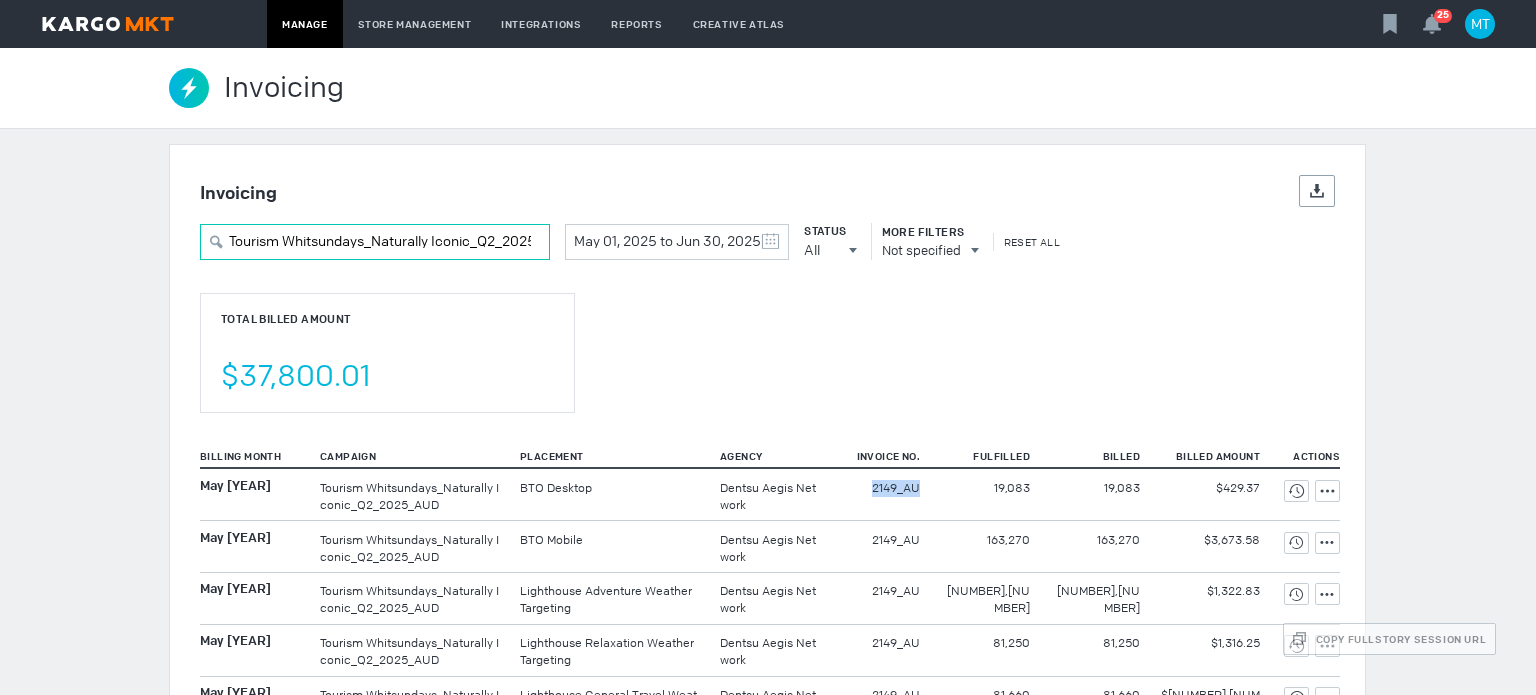 click on "Tourism Whitsundays_Naturally Iconic_Q2_2025_AUD" at bounding box center [375, 242] 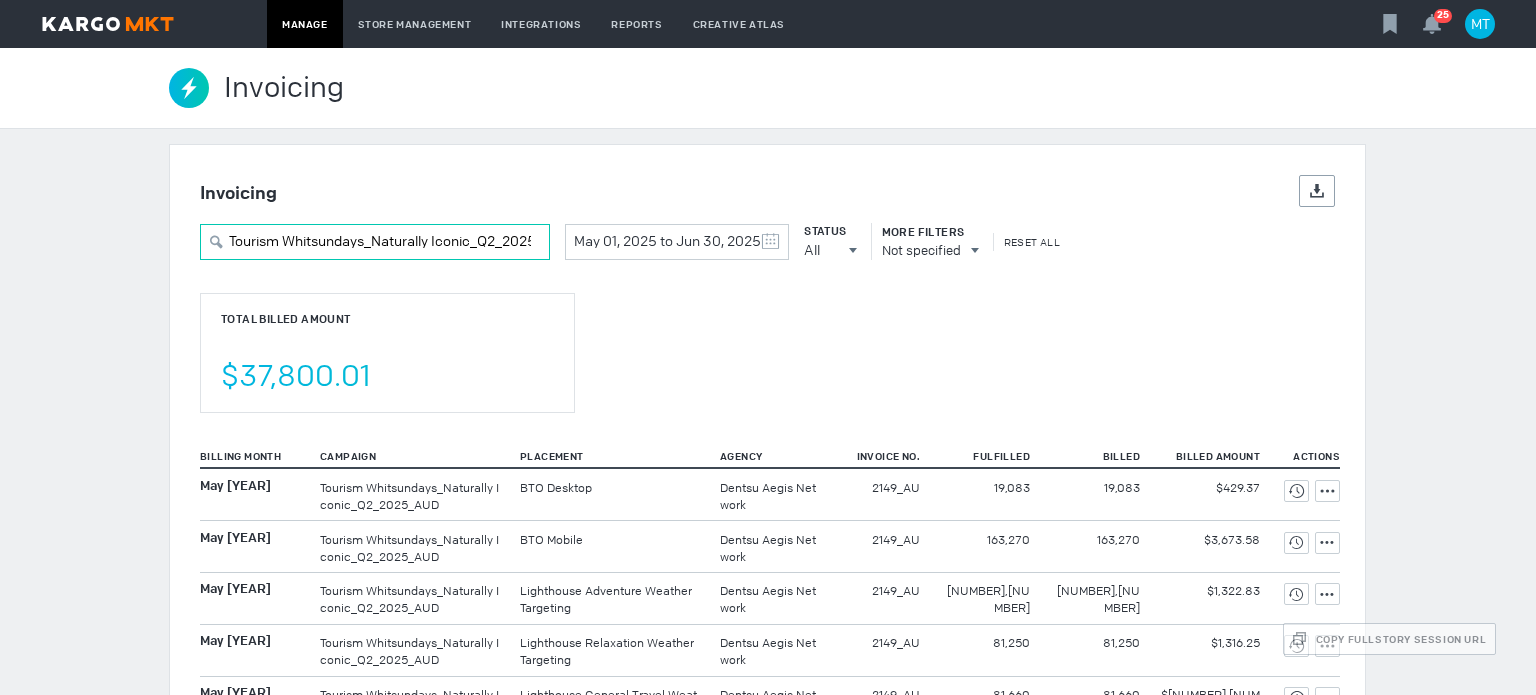 click on "Tourism Whitsundays_Naturally Iconic_Q2_2025_AUD" at bounding box center [375, 242] 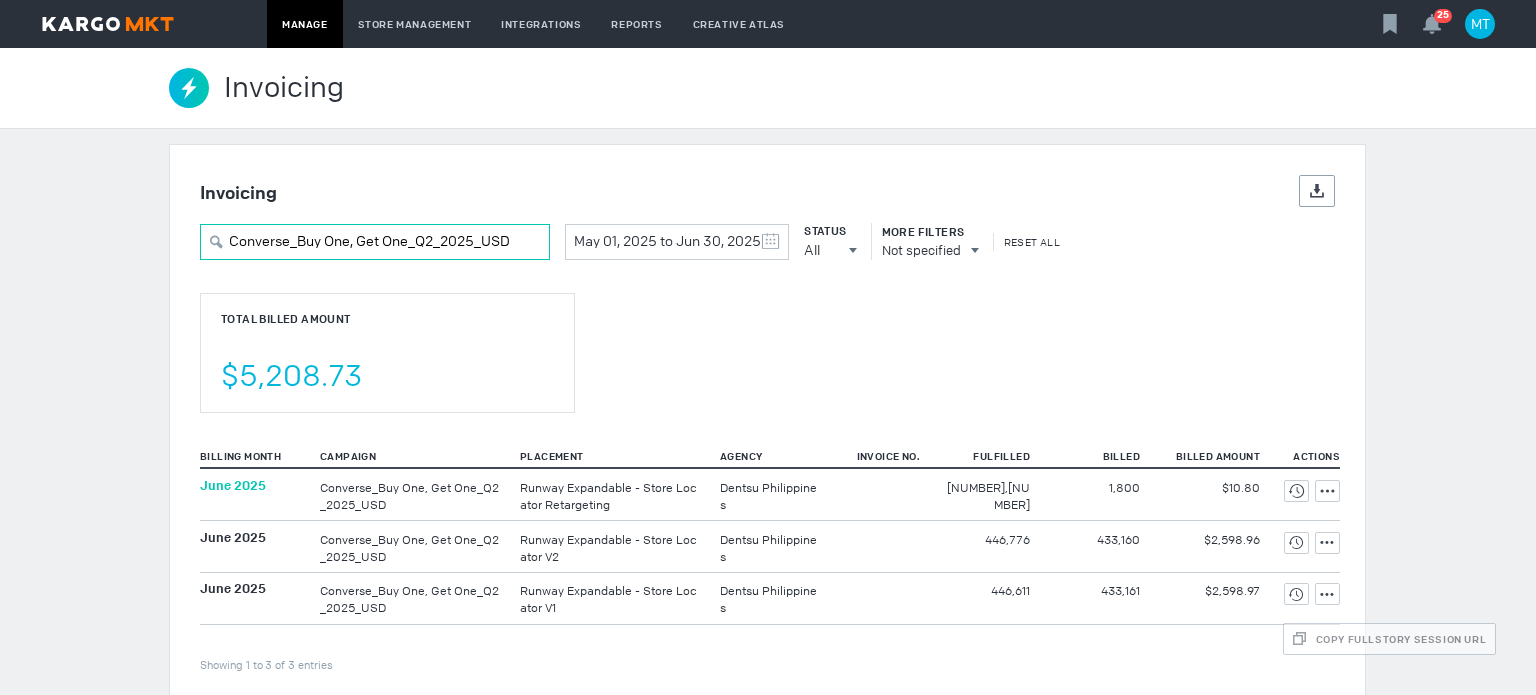 type on "Converse_Buy One, Get One_Q2_2025_USD" 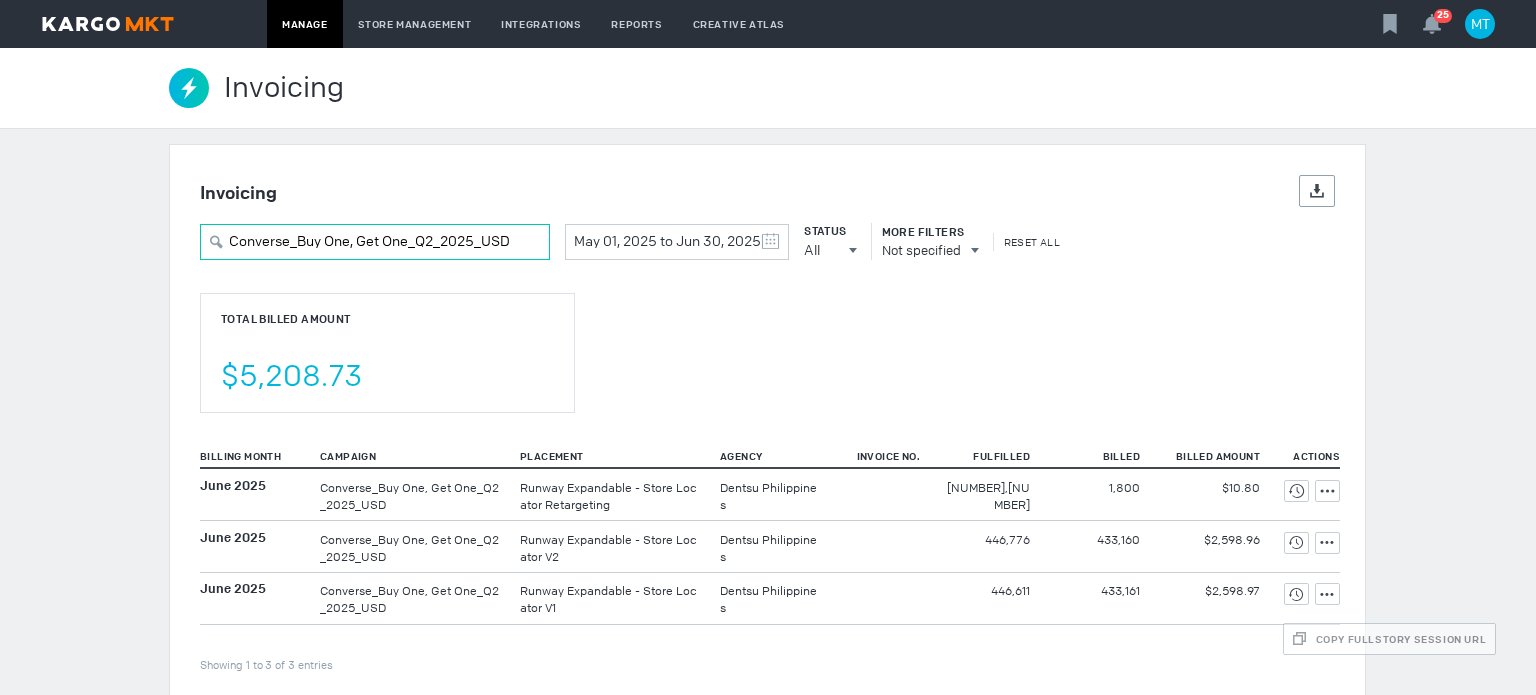 click on "Converse_Buy One, Get One_Q2_2025_USD" at bounding box center (375, 242) 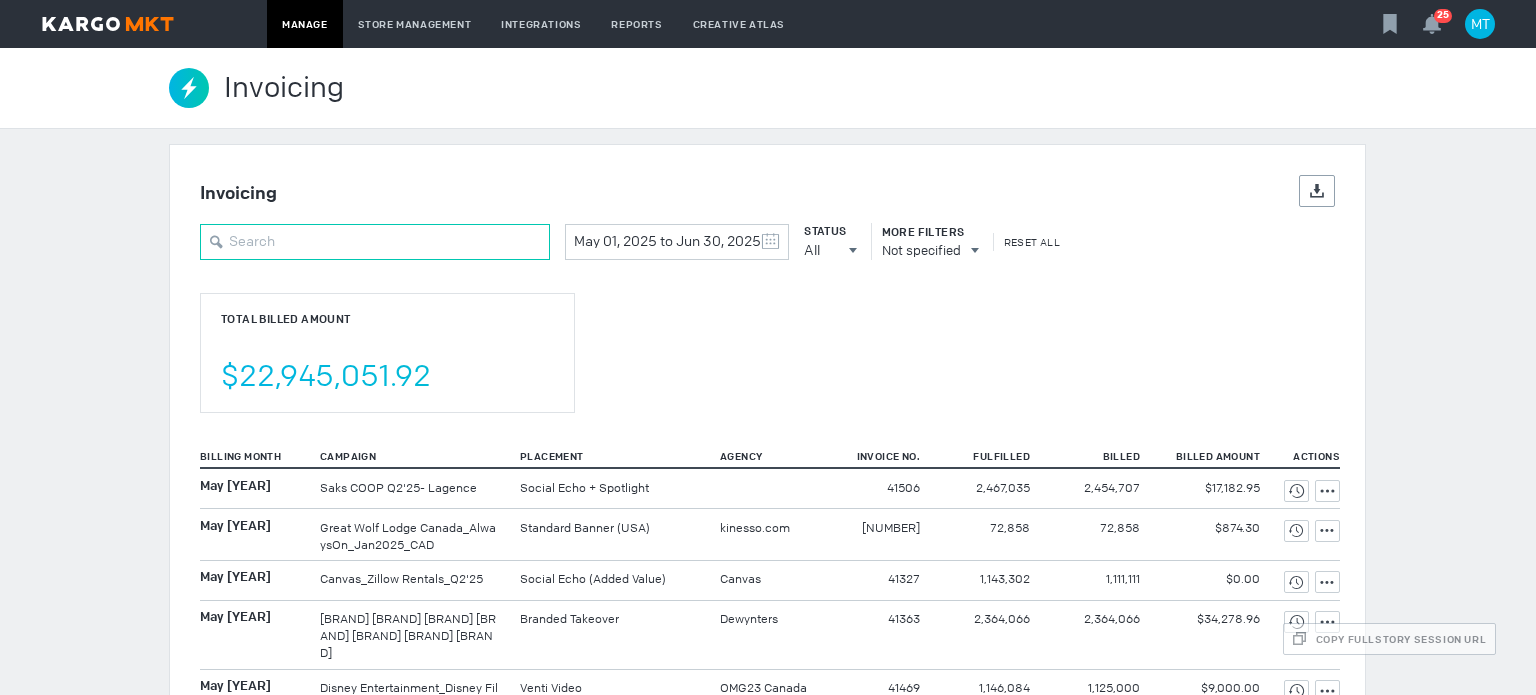click at bounding box center (375, 242) 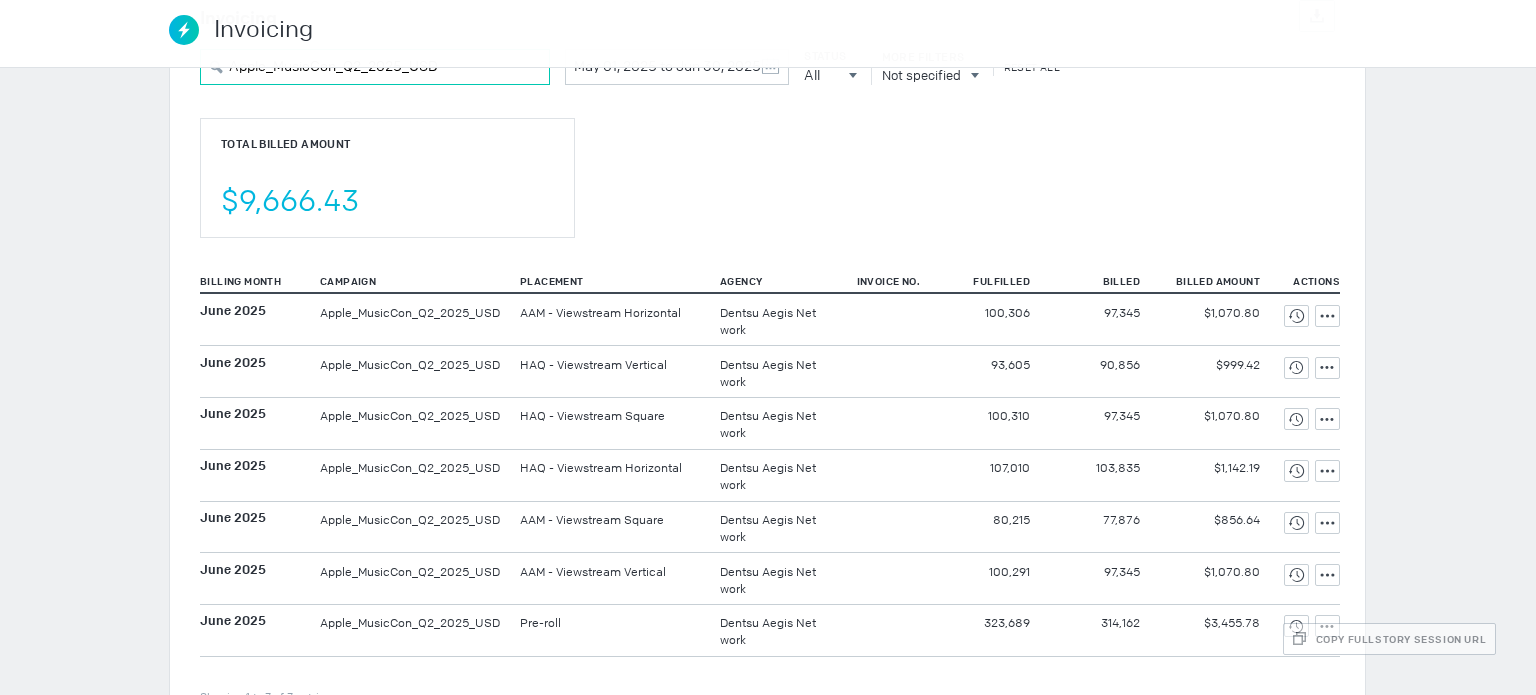 scroll, scrollTop: 228, scrollLeft: 0, axis: vertical 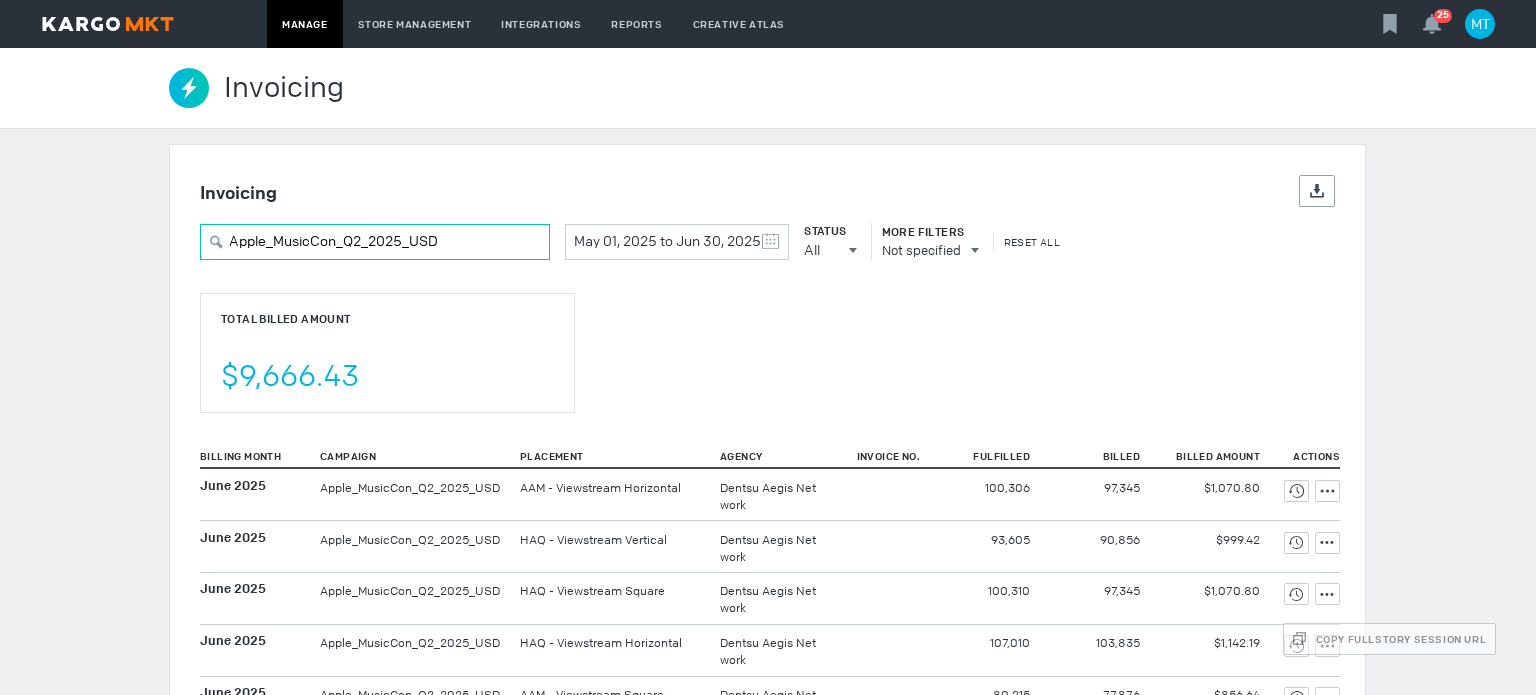 click on "Apple_MusicCon_Q2_2025_USD" at bounding box center [375, 242] 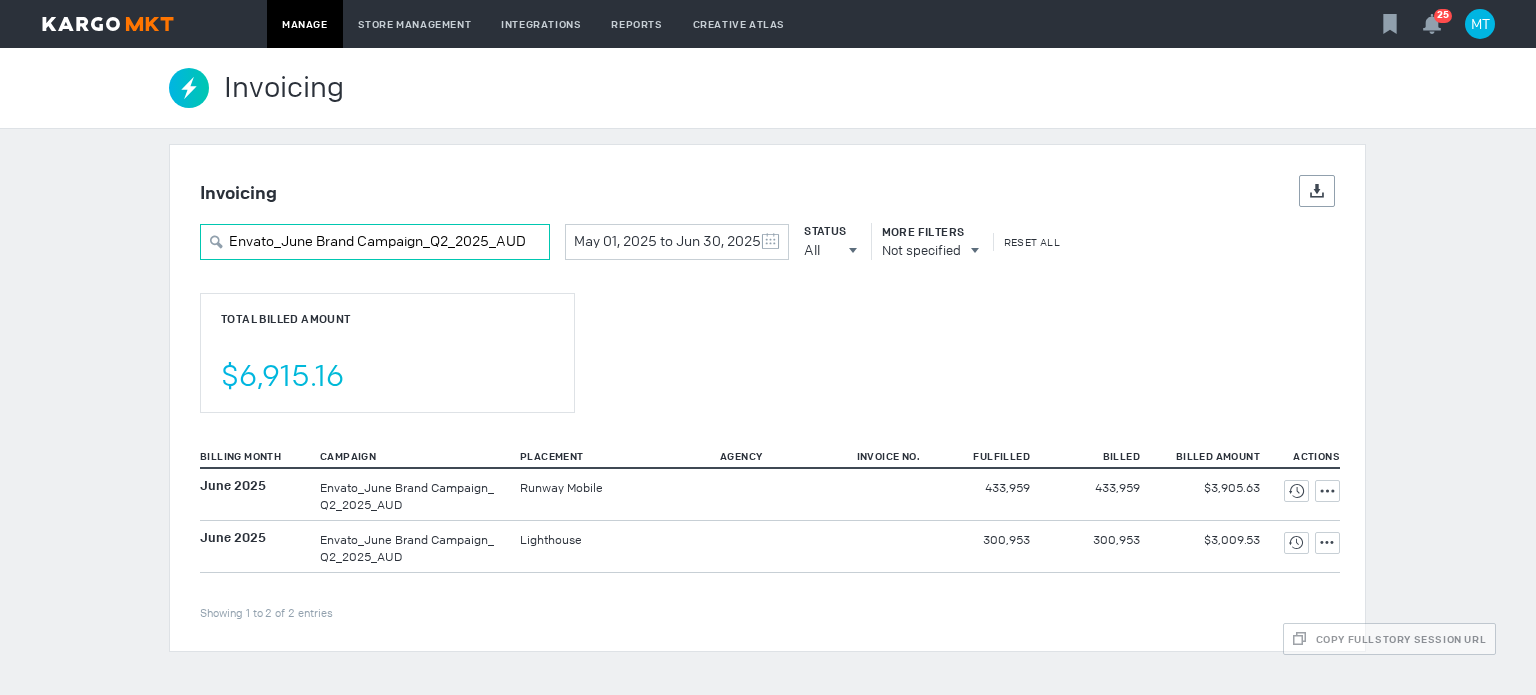 click on "Envato_June Brand Campaign_Q2_2025_AUD" at bounding box center [375, 242] 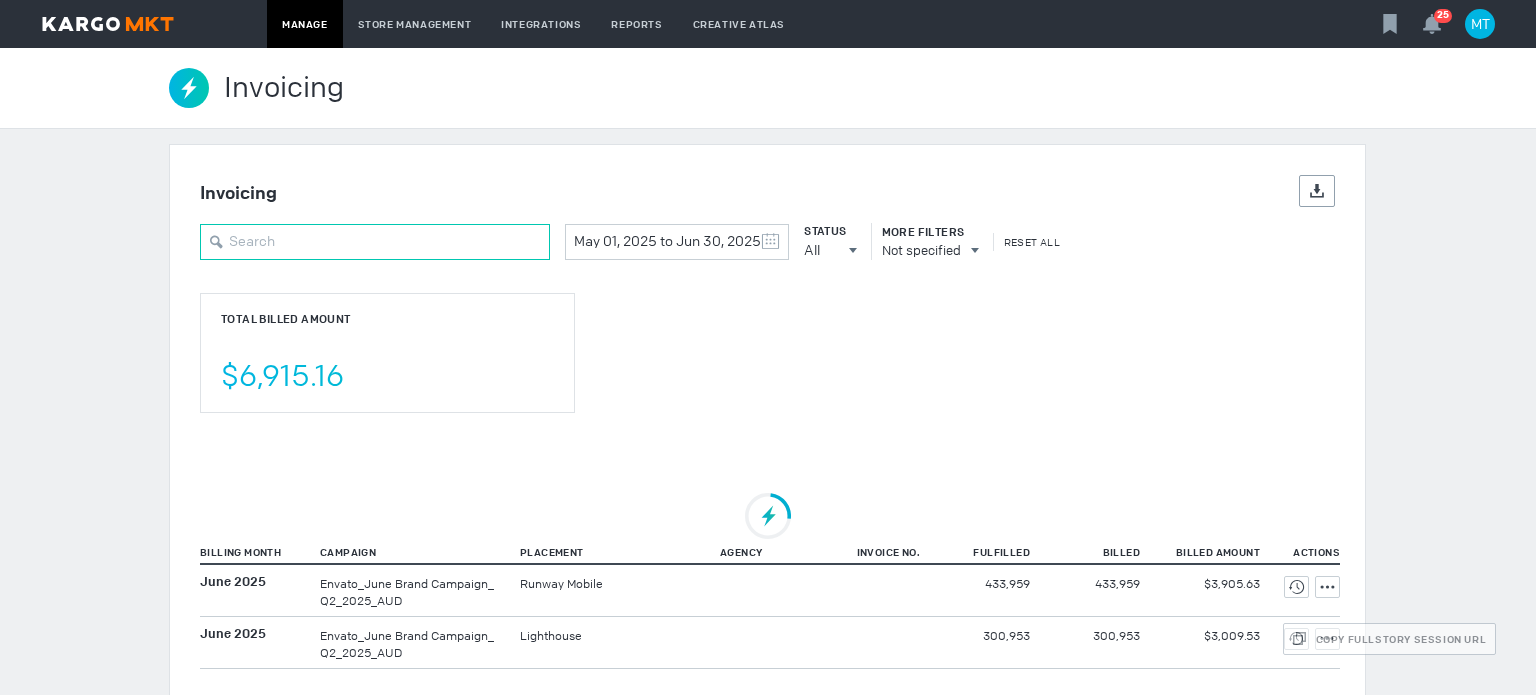 paste on "People's Choice_Cuscal_Q1_2025_AUD" 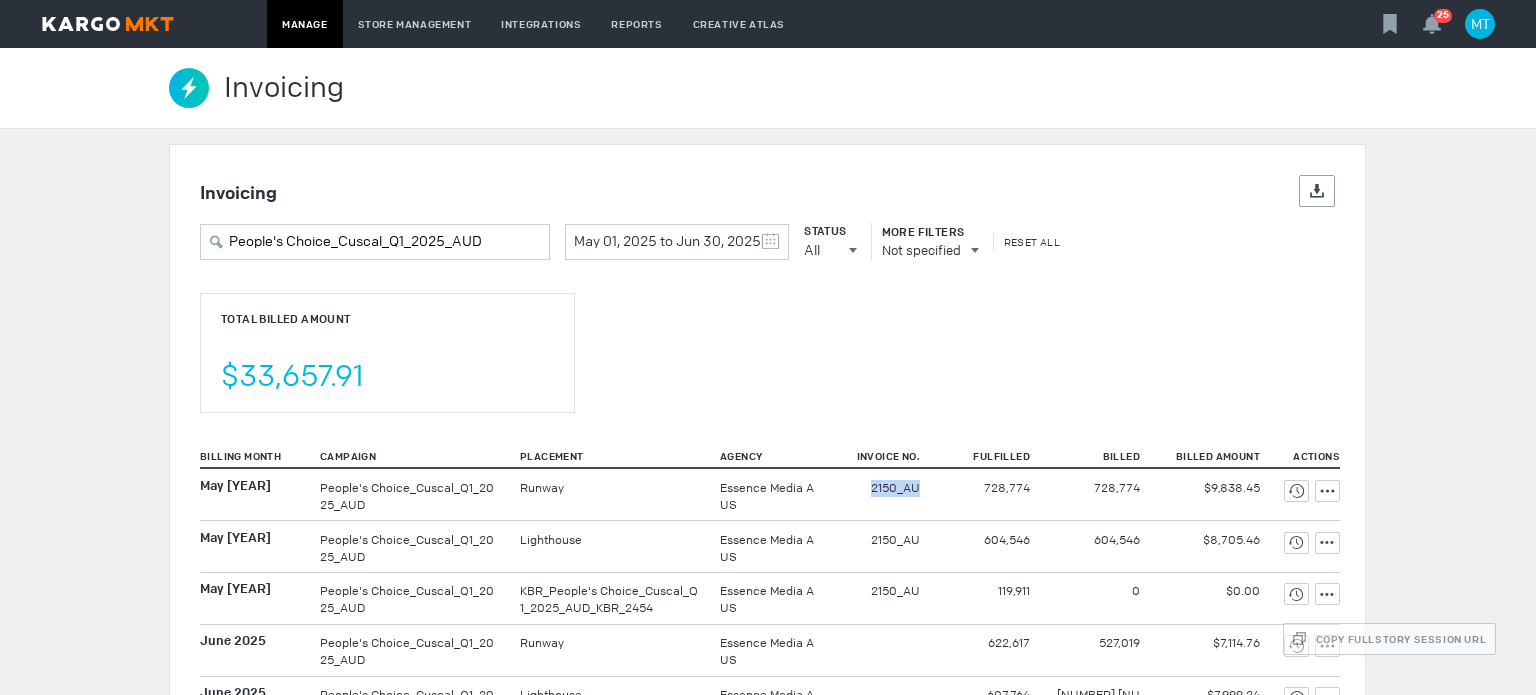 drag, startPoint x: 868, startPoint y: 499, endPoint x: 922, endPoint y: 499, distance: 54 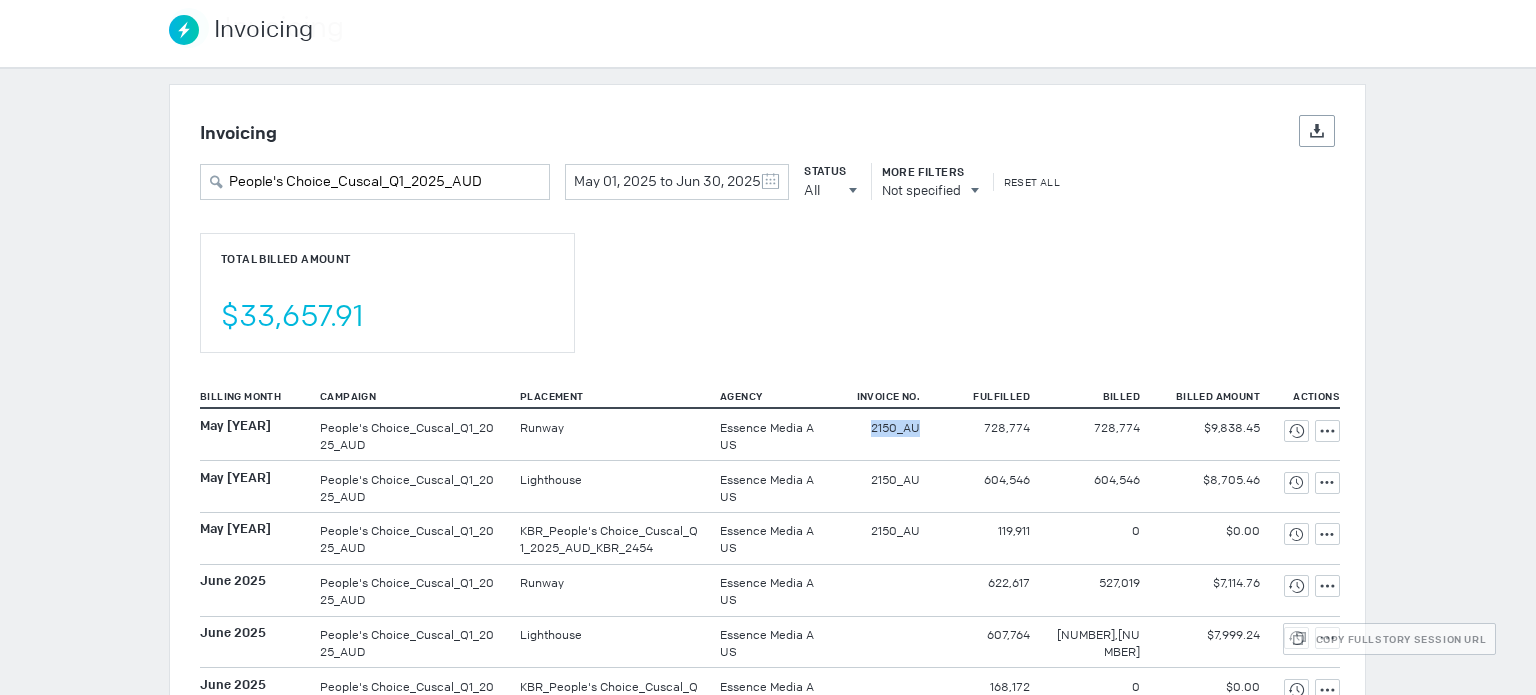 scroll, scrollTop: 0, scrollLeft: 0, axis: both 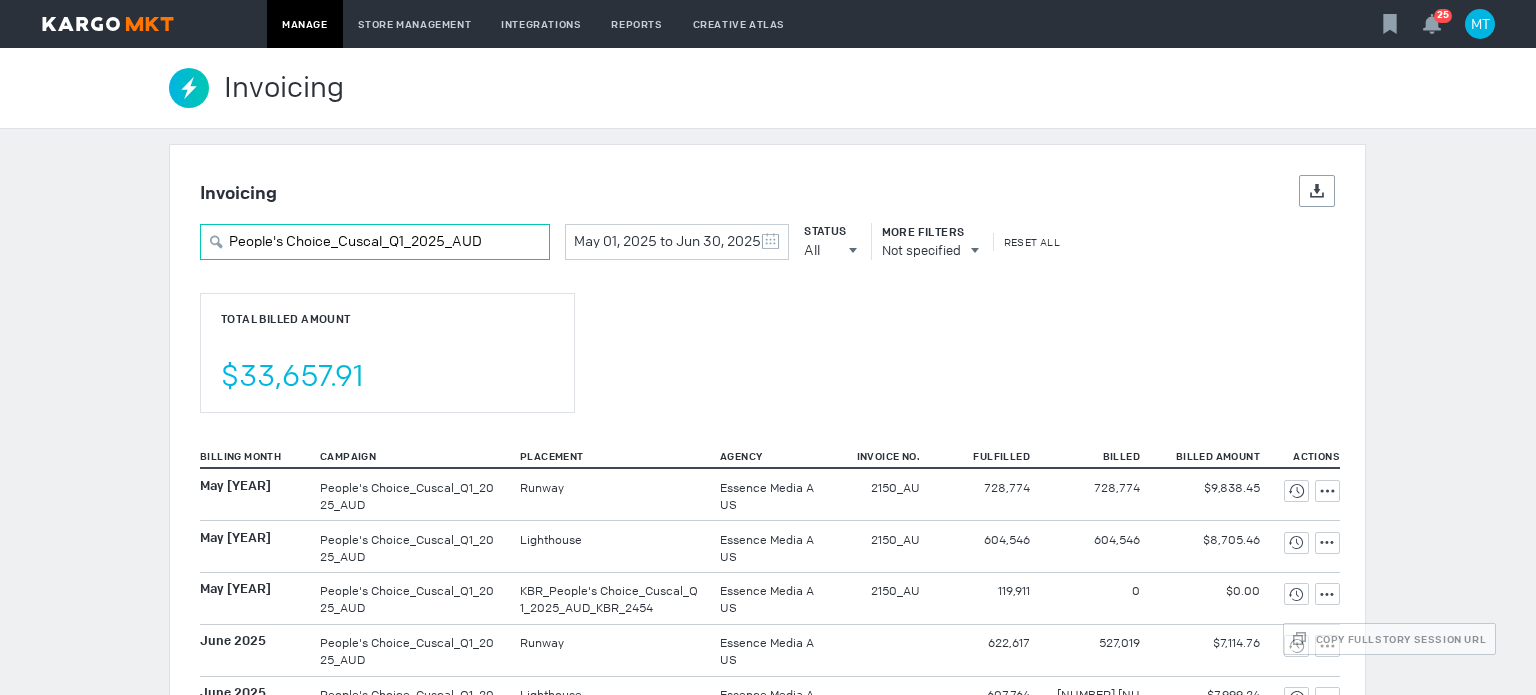 click on "People's Choice_Cuscal_Q1_2025_AUD" at bounding box center (375, 242) 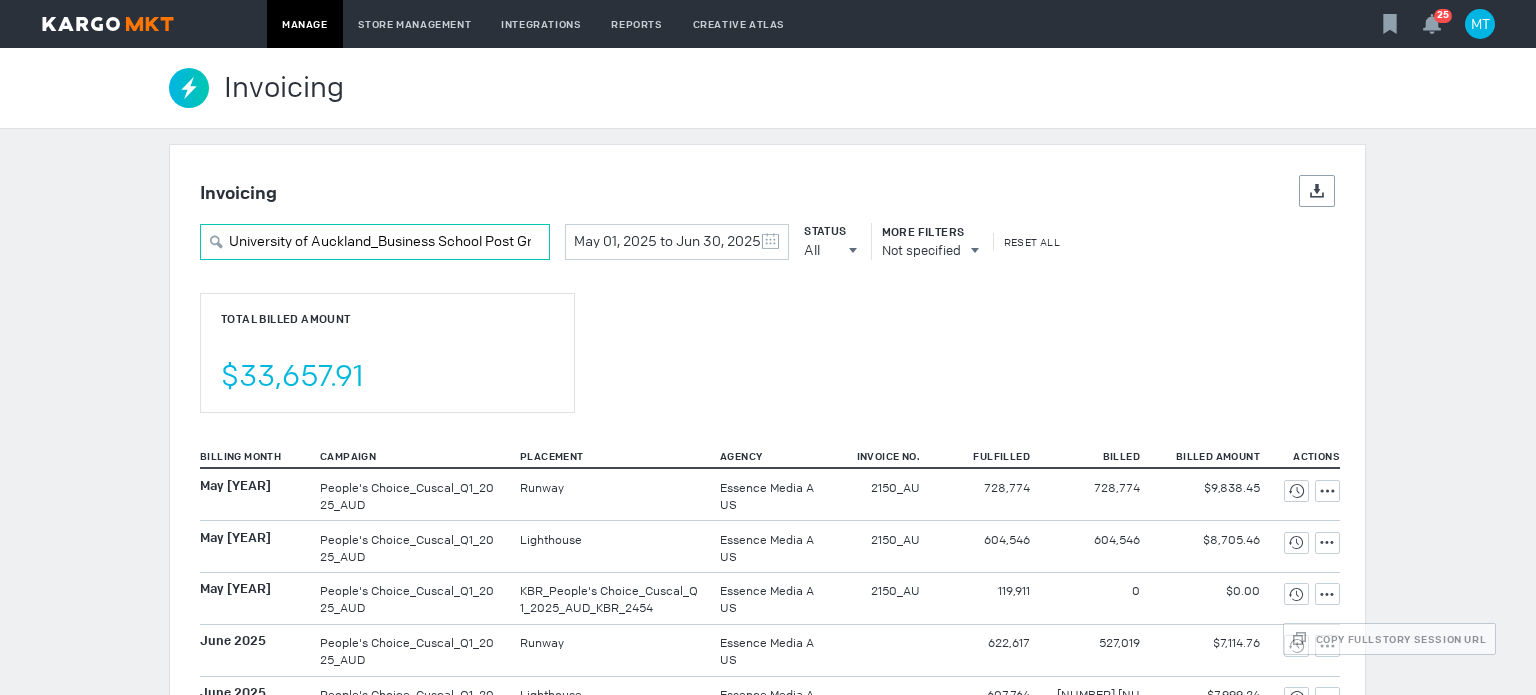 scroll, scrollTop: 0, scrollLeft: 122, axis: horizontal 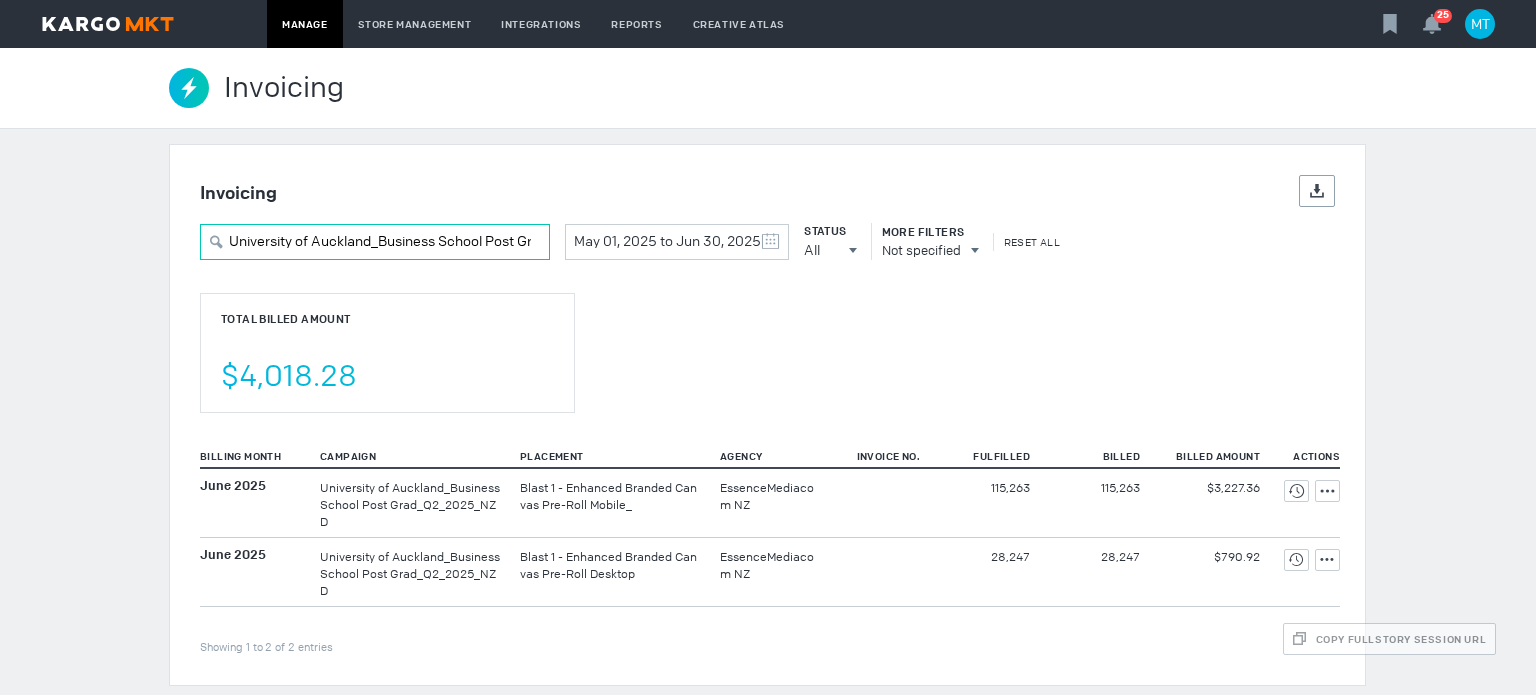 click on "University of Auckland_Business School Post Grad_Q2_2025_NZD" at bounding box center (375, 242) 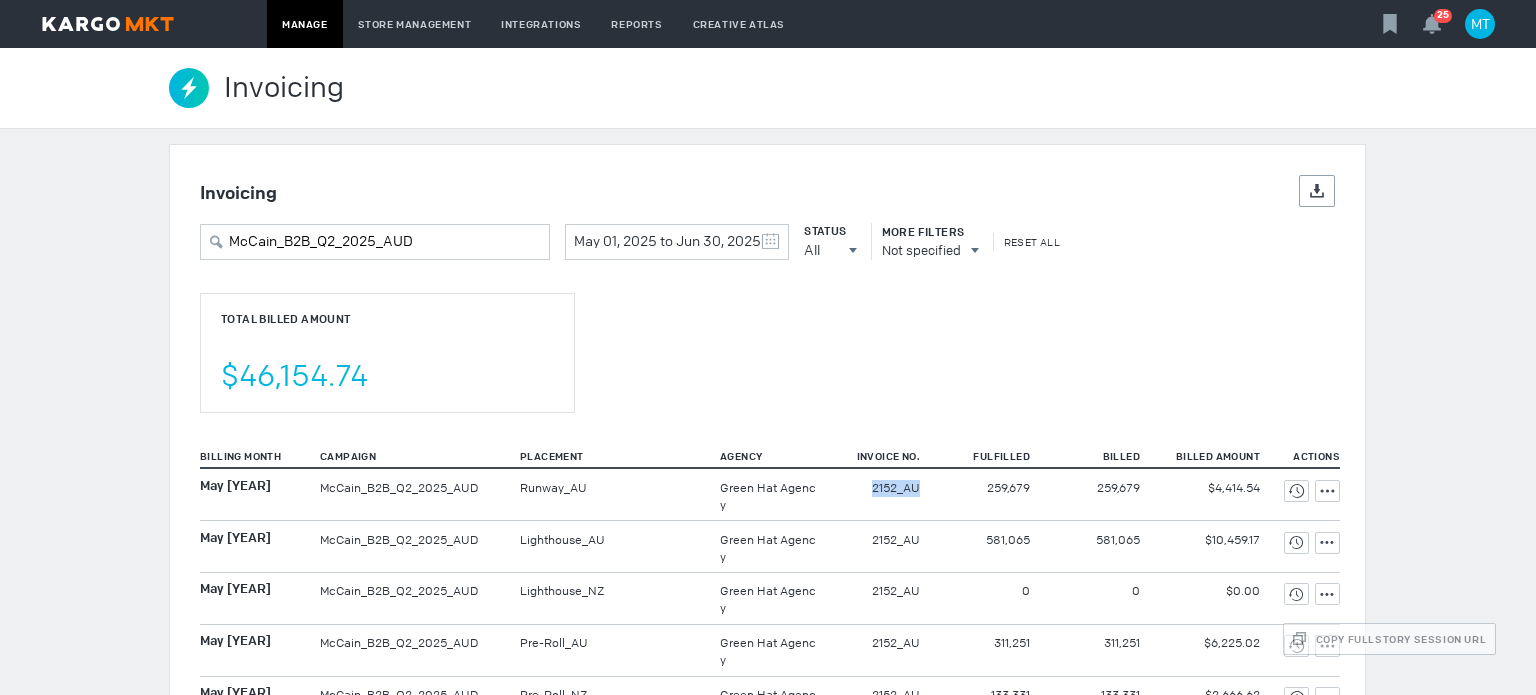 drag, startPoint x: 854, startPoint y: 496, endPoint x: 912, endPoint y: 494, distance: 58.034473 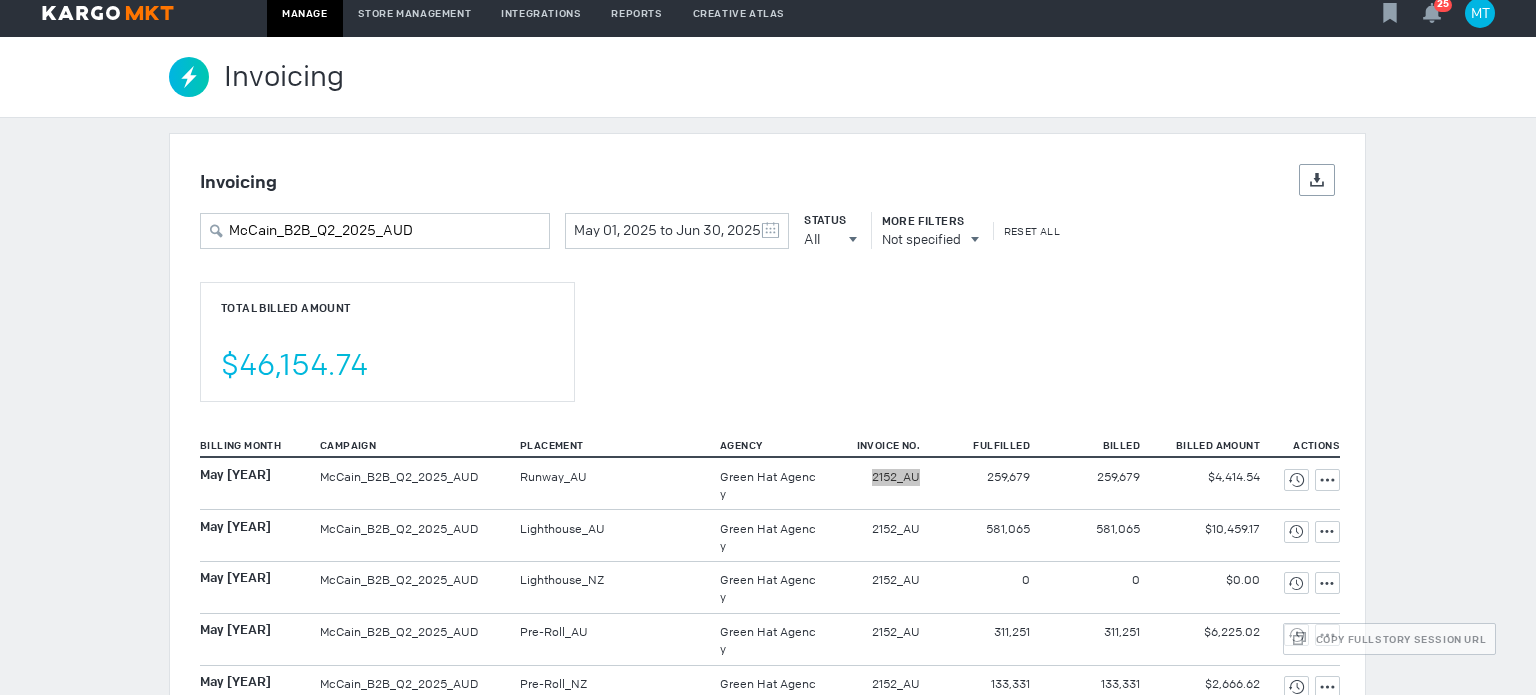 scroll, scrollTop: 0, scrollLeft: 0, axis: both 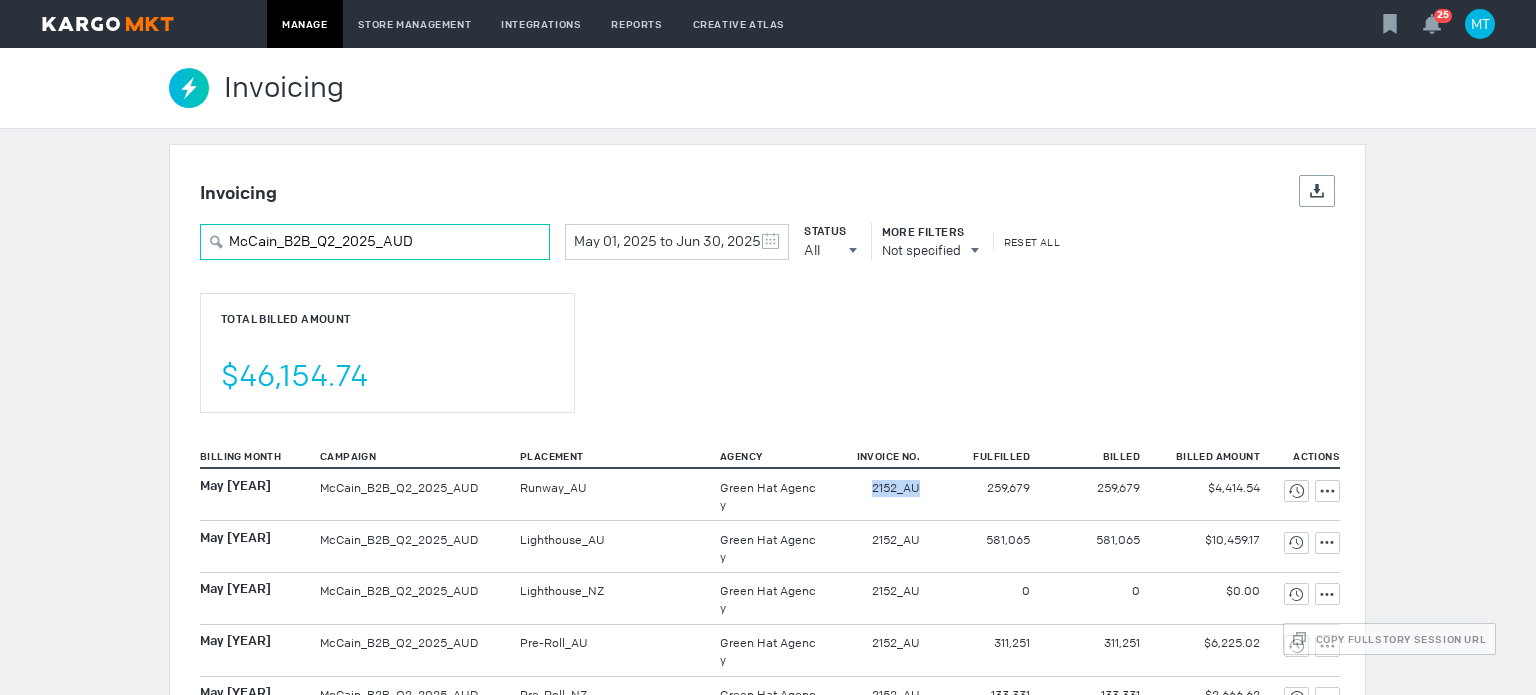click on "McCain_B2B_Q2_2025_AUD" at bounding box center [375, 242] 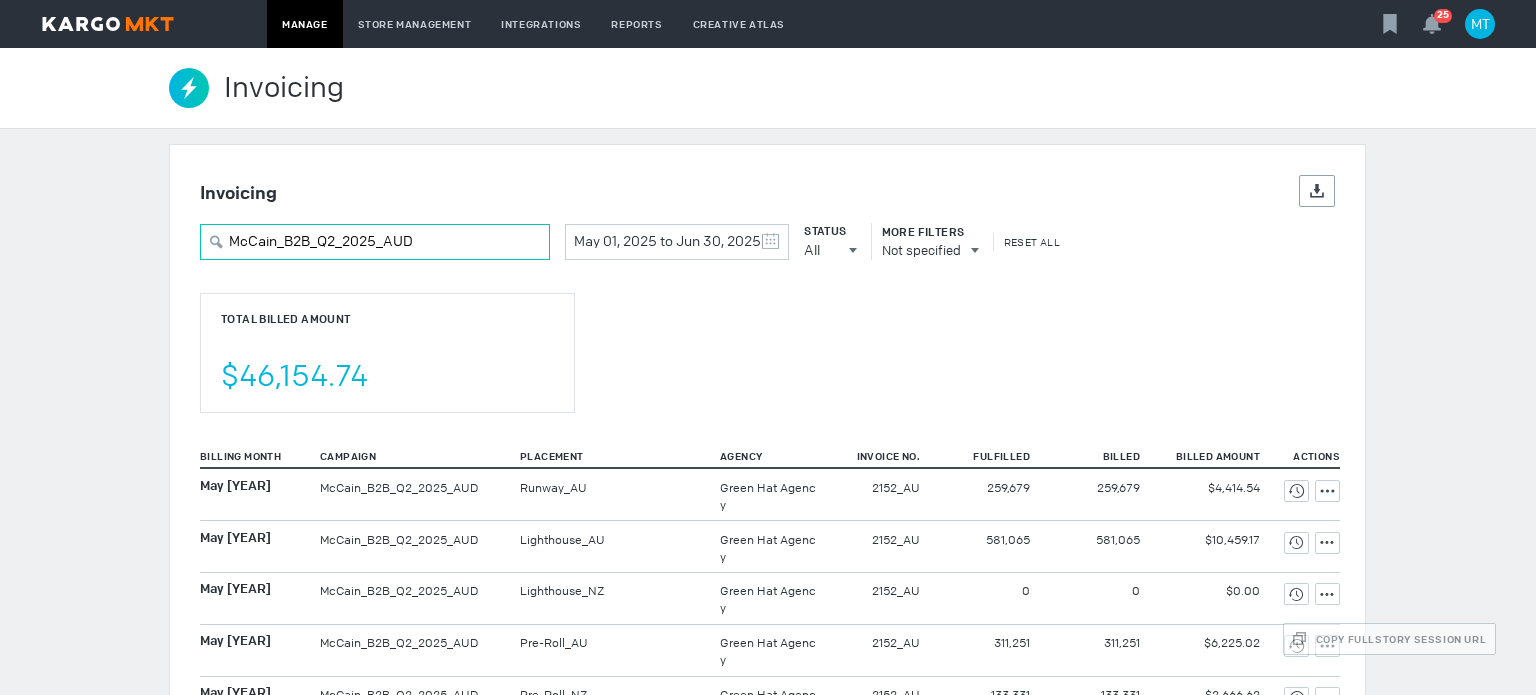 click on "McCain_B2B_Q2_2025_AUD" at bounding box center [375, 242] 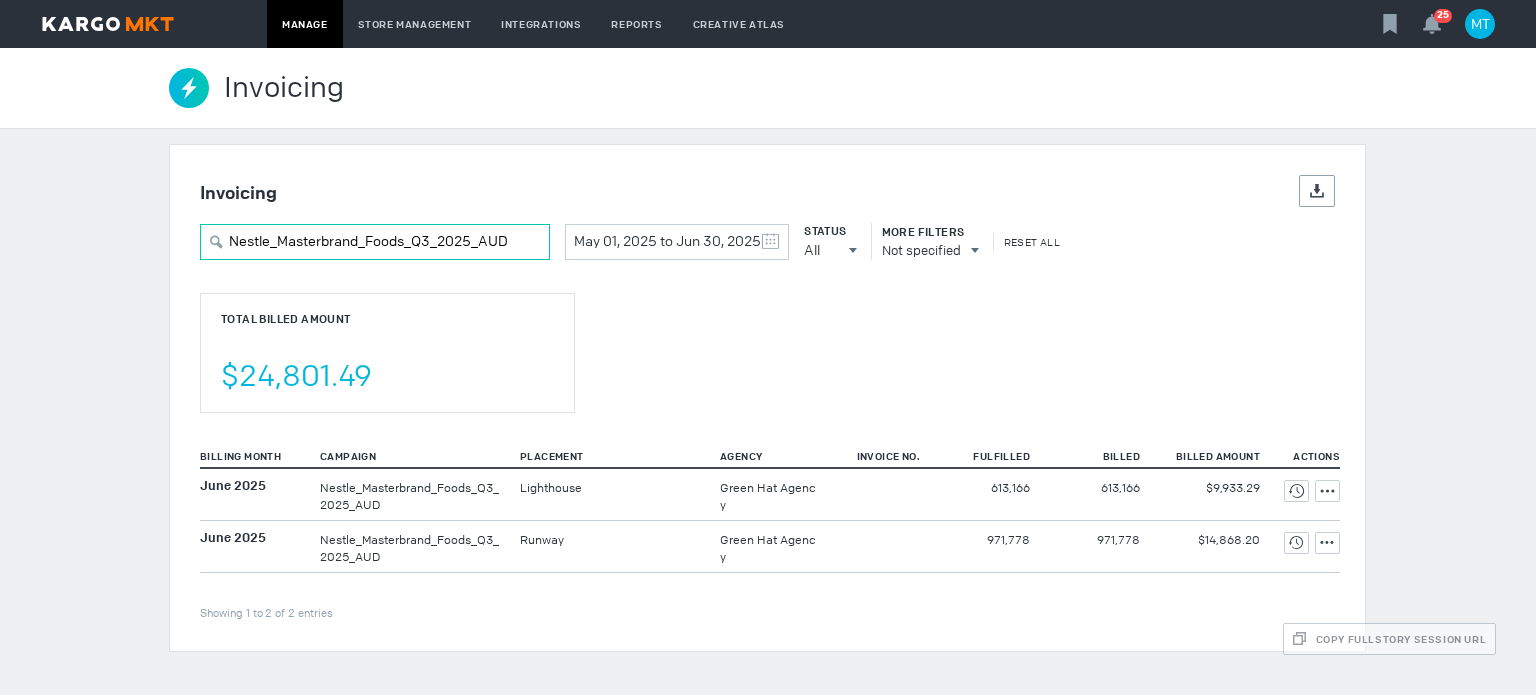 click on "Nestle_Masterbrand_Foods_Q3_2025_AUD" at bounding box center (375, 242) 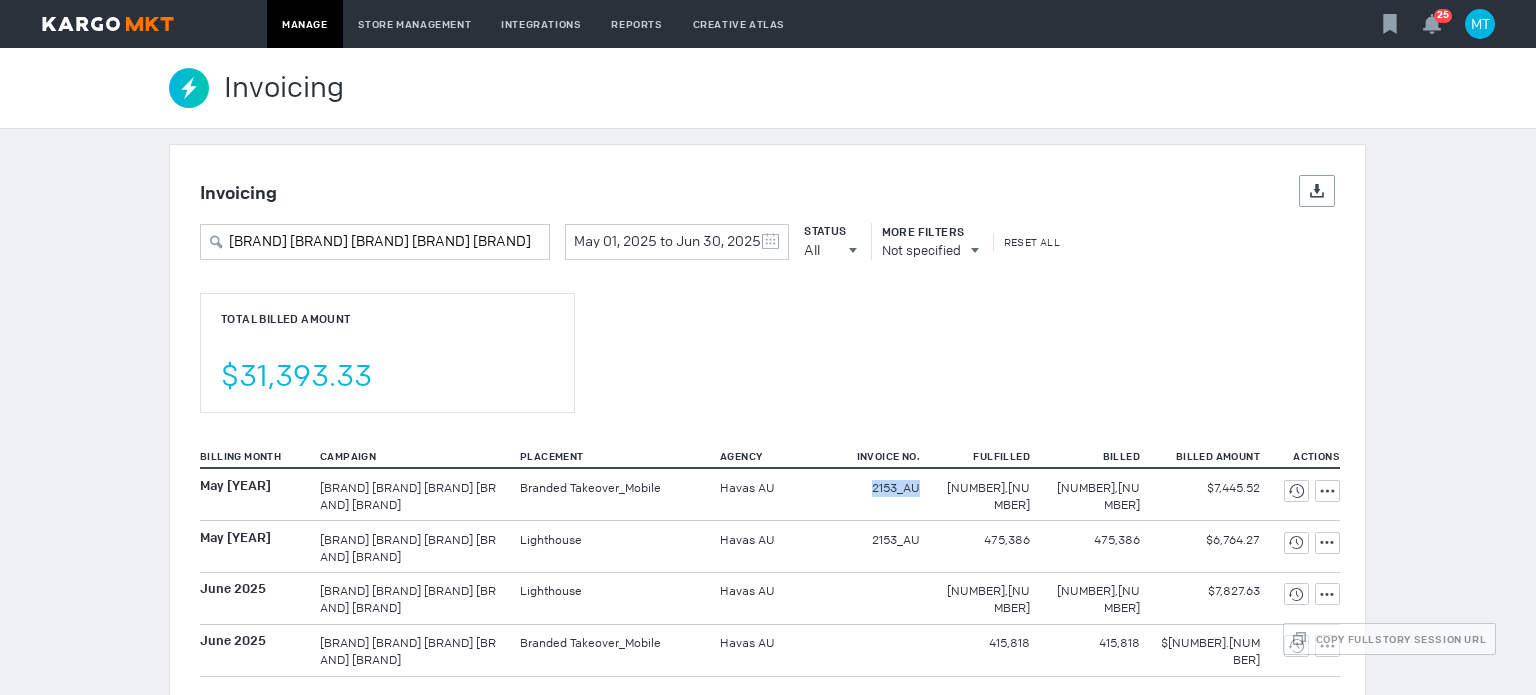 drag, startPoint x: 824, startPoint y: 494, endPoint x: 933, endPoint y: 491, distance: 109.041275 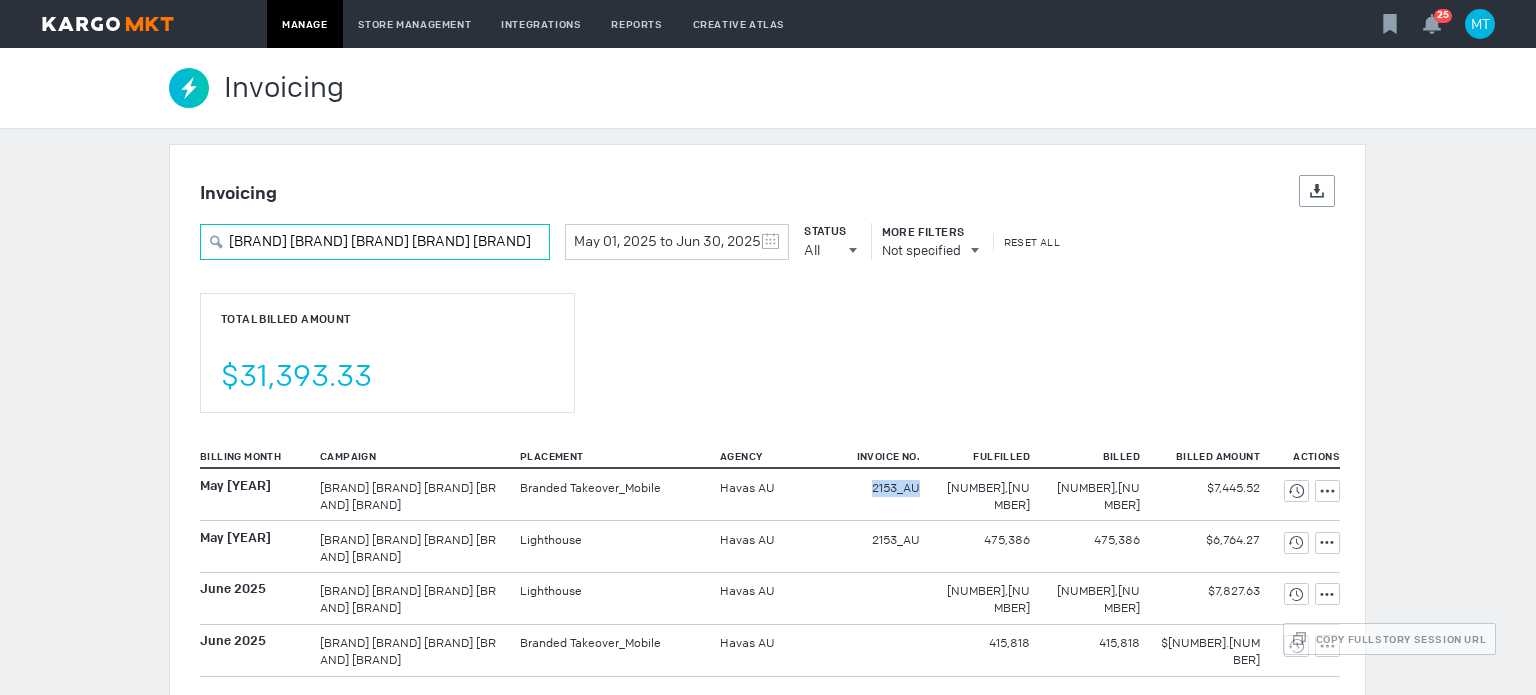 click on "Accolade Wines_Grant Burge_Q2_2025_AUD" at bounding box center (375, 242) 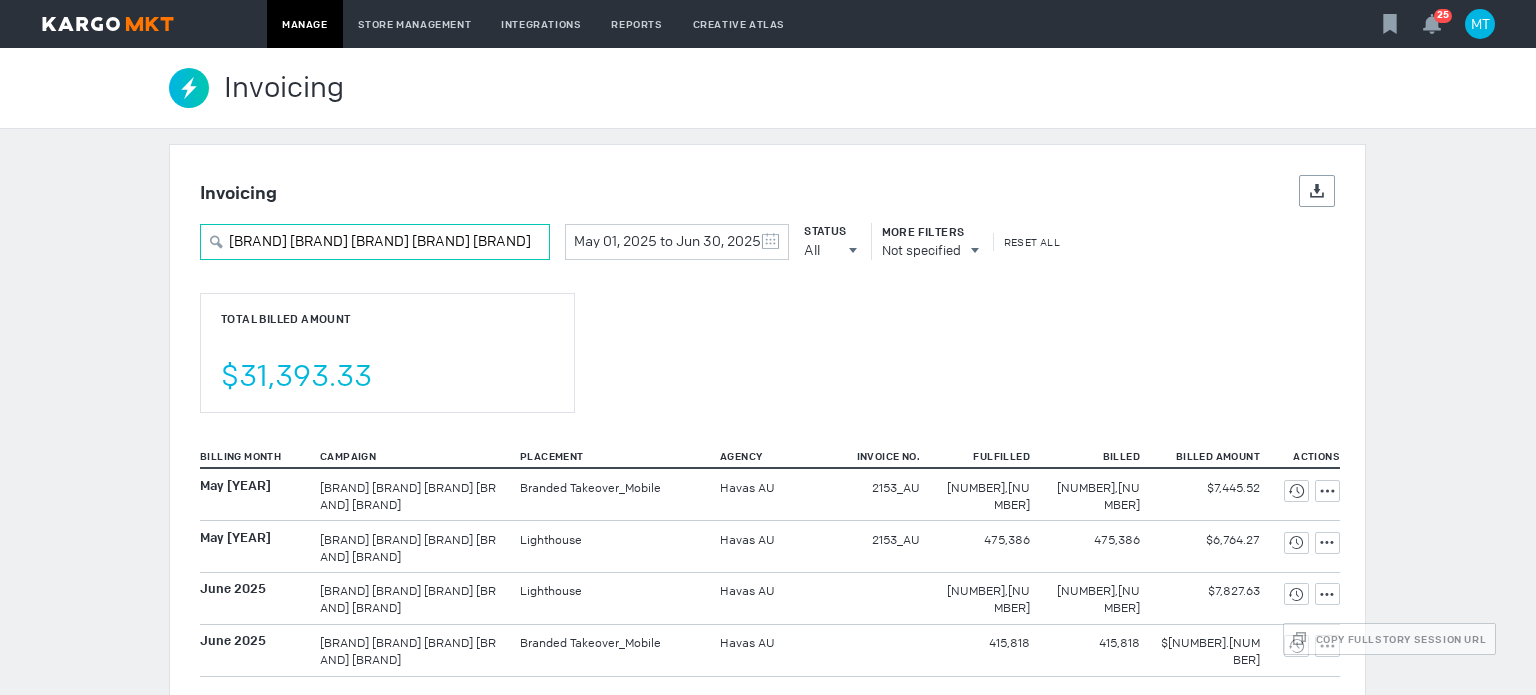 click on "Accolade Wines_Grant Burge_Q2_2025_AUD" at bounding box center (375, 242) 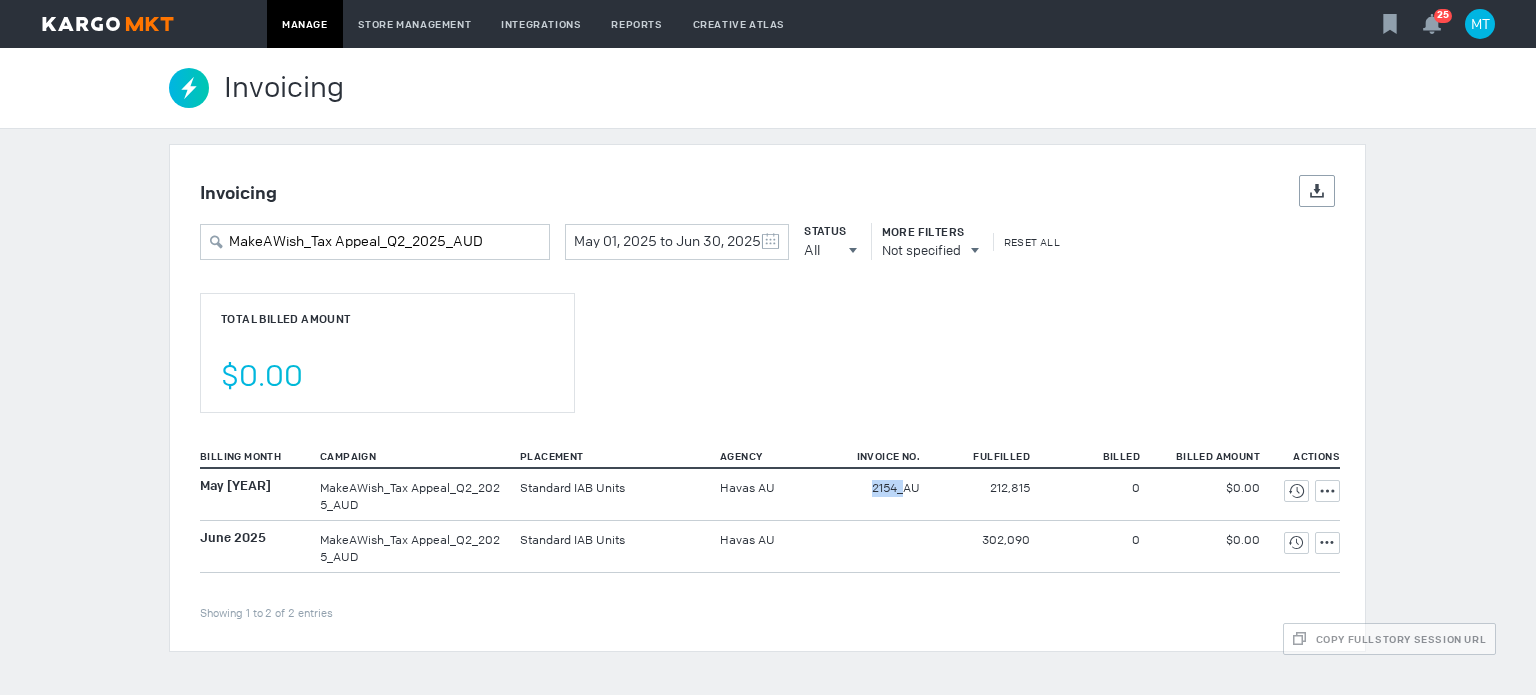 drag, startPoint x: 856, startPoint y: 497, endPoint x: 908, endPoint y: 499, distance: 52.03845 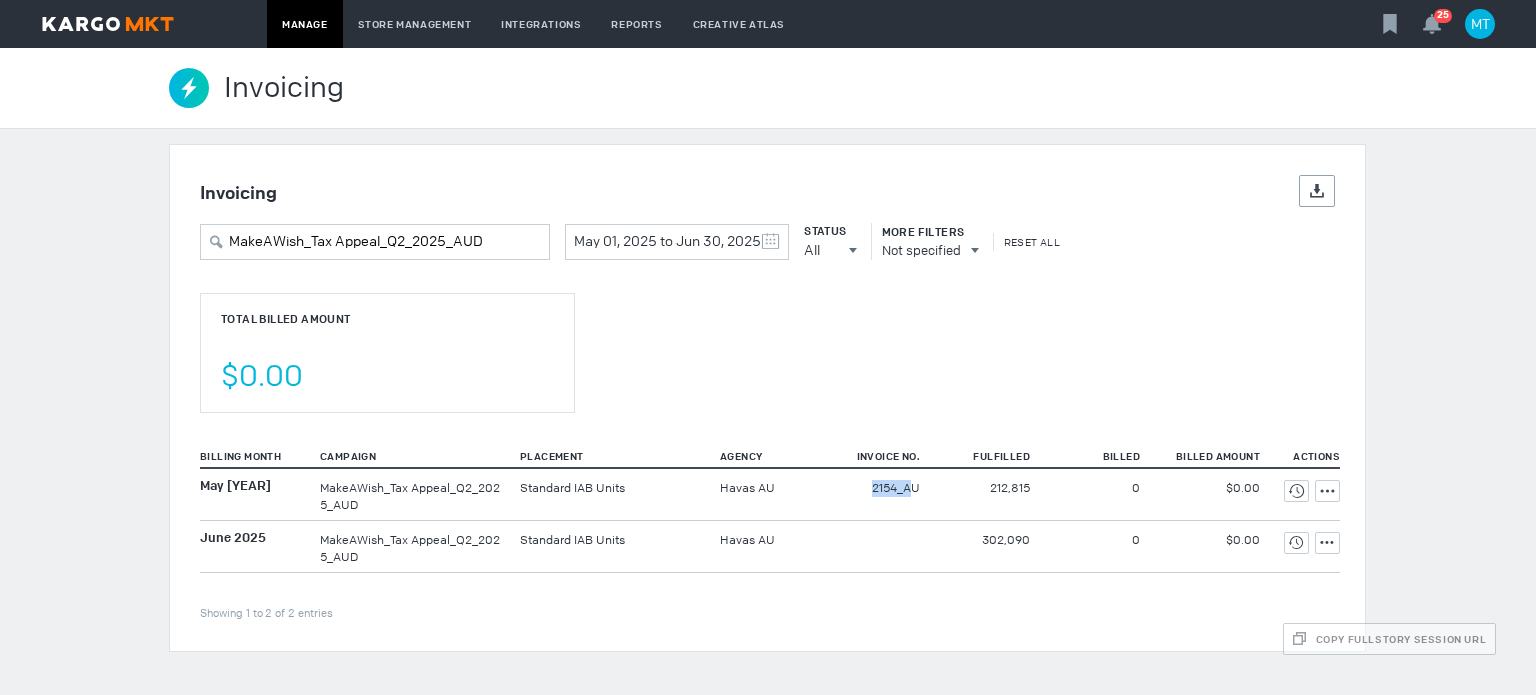 click on "2154_AU" at bounding box center [880, 494] 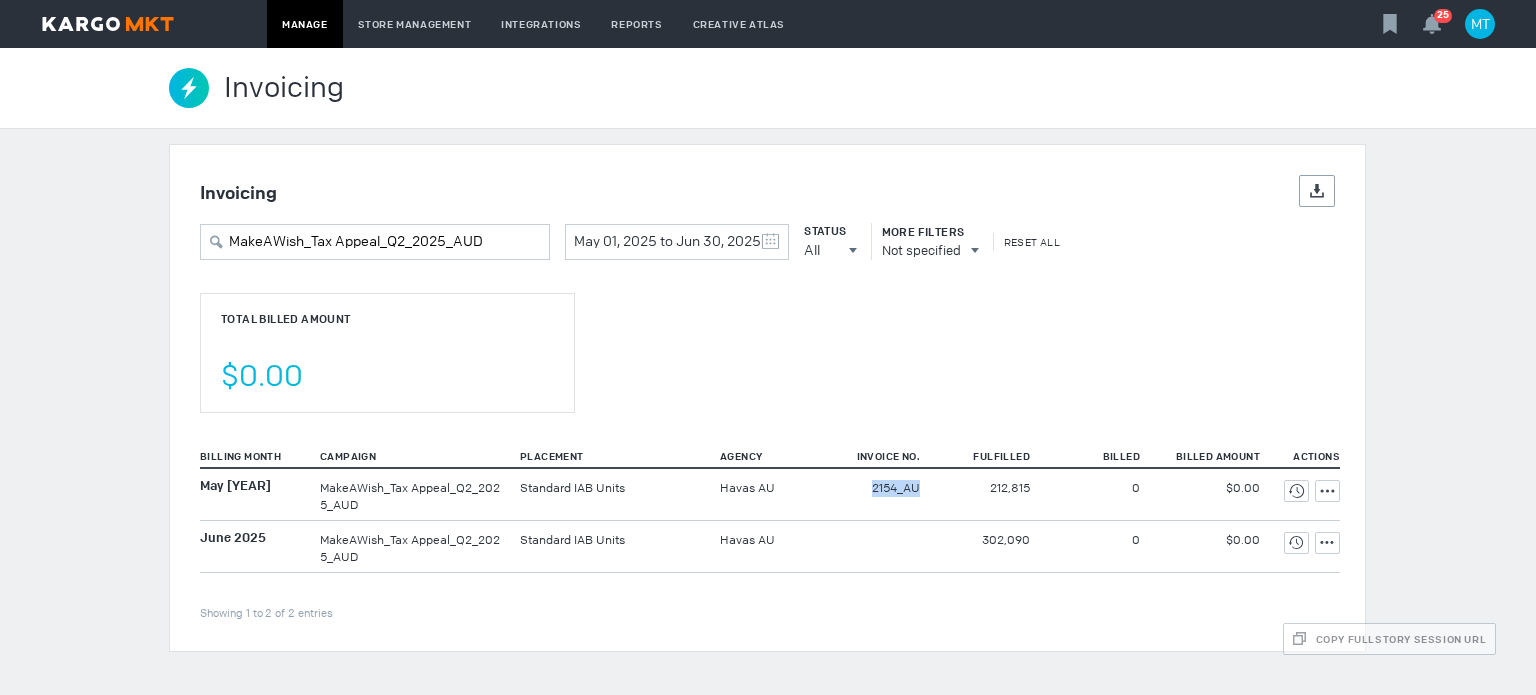 drag, startPoint x: 835, startPoint y: 498, endPoint x: 936, endPoint y: 499, distance: 101.00495 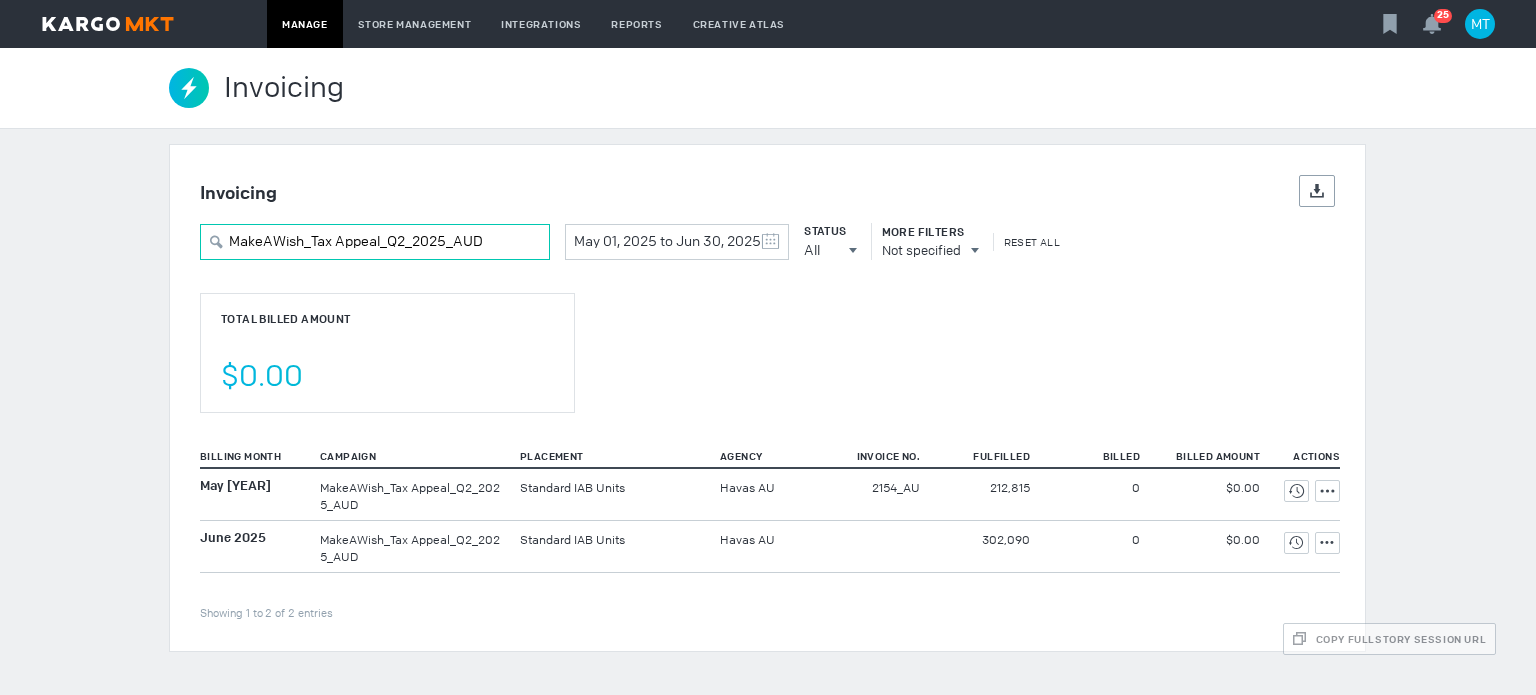 click on "MakeAWish_Tax Appeal_Q2_2025_AUD" at bounding box center [375, 242] 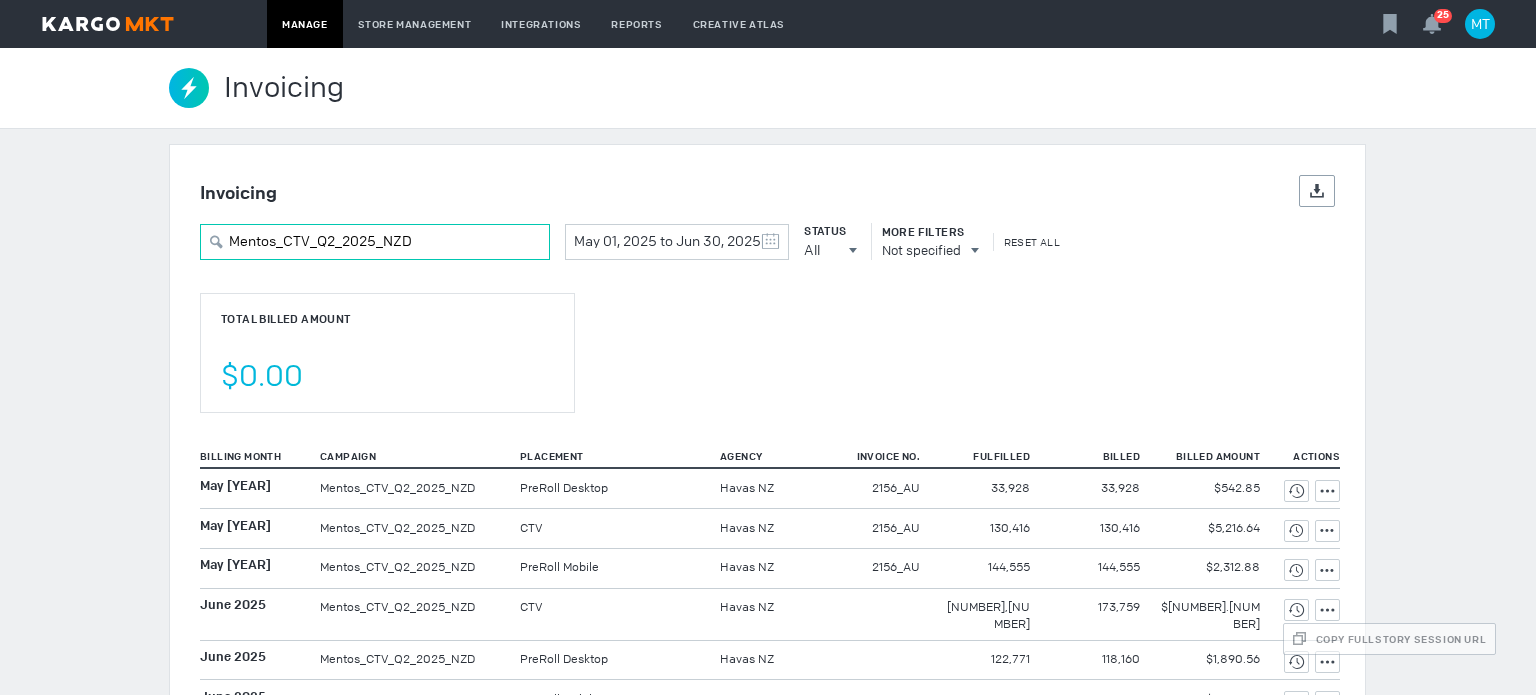 type on "Mentos_CTV_Q2_2025_NZD" 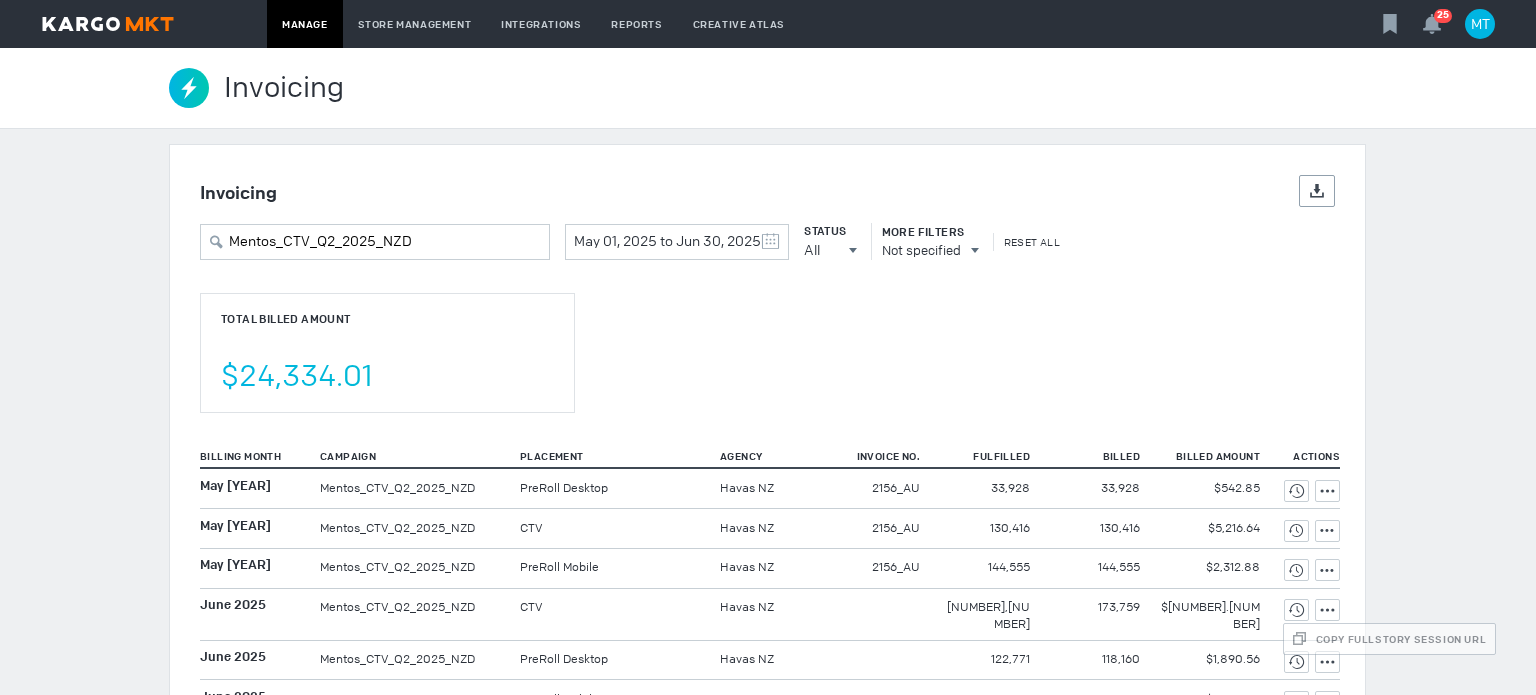 click on "Total Billed Amount $24,334.01" at bounding box center [387, 353] 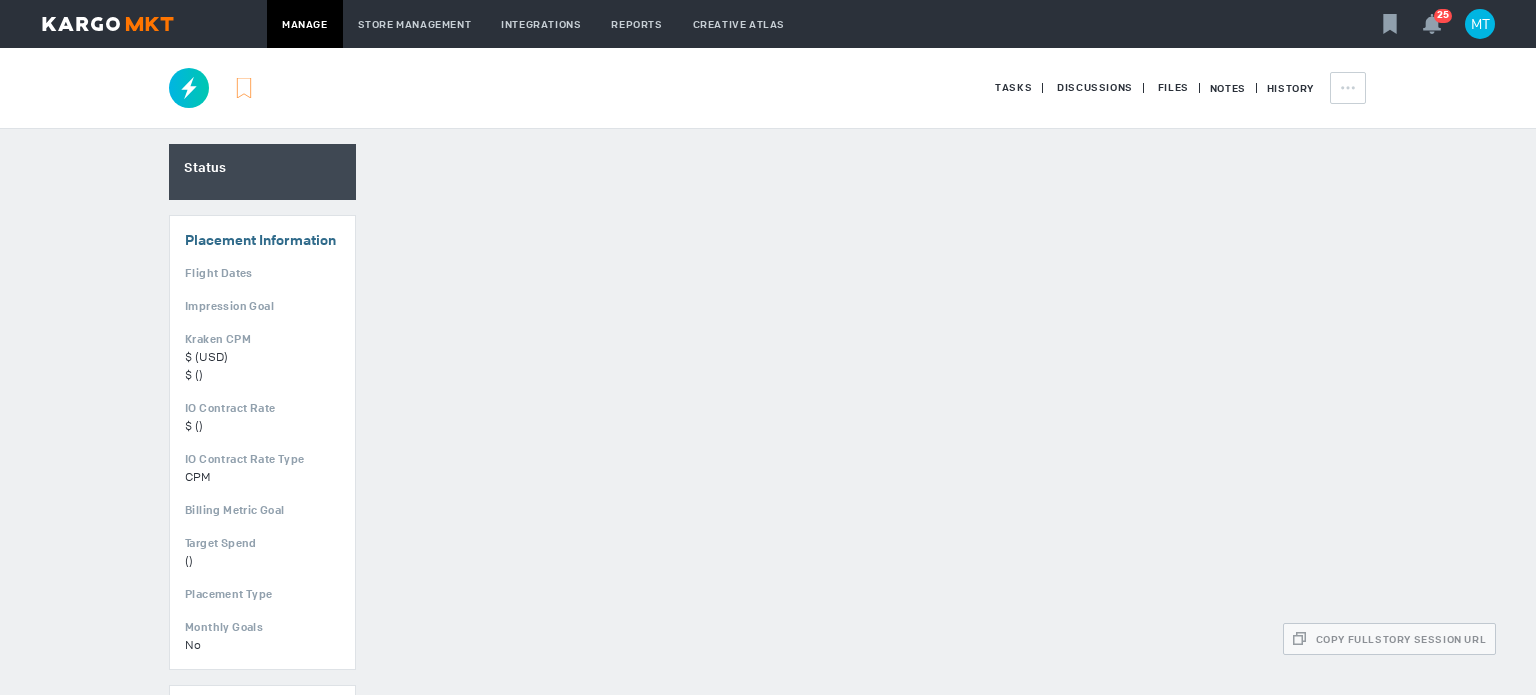 scroll, scrollTop: 0, scrollLeft: 0, axis: both 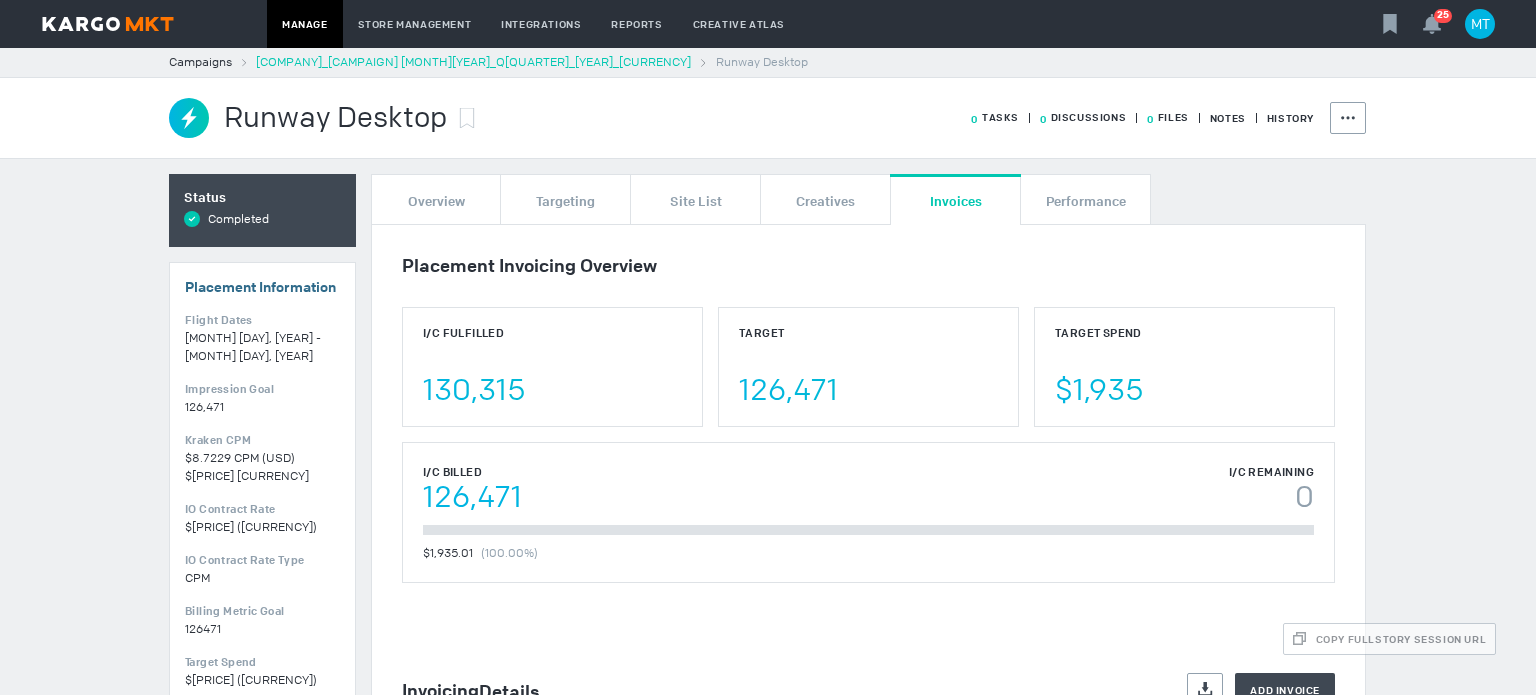 click on "ActewAGL_Cosy June FY2025_Q2_2025_AUD" at bounding box center (473, 62) 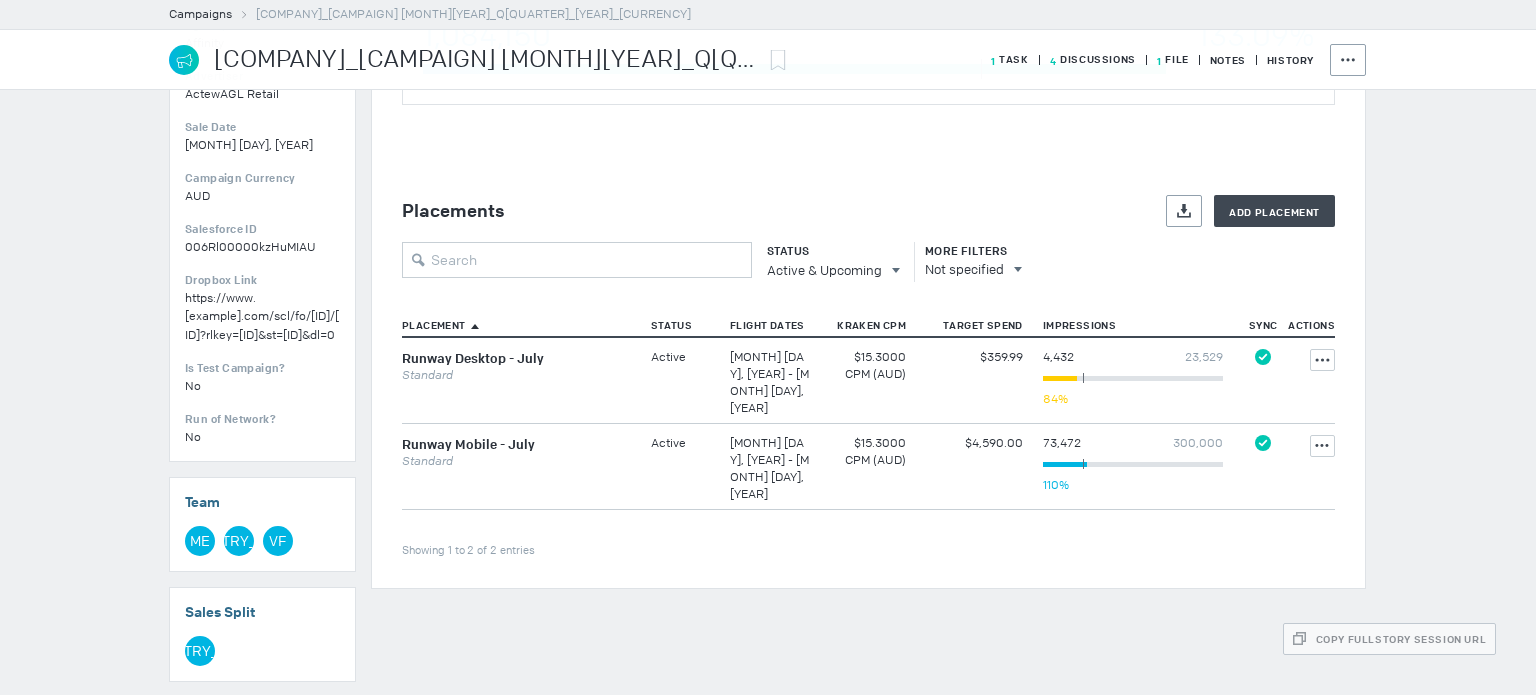 scroll, scrollTop: 700, scrollLeft: 0, axis: vertical 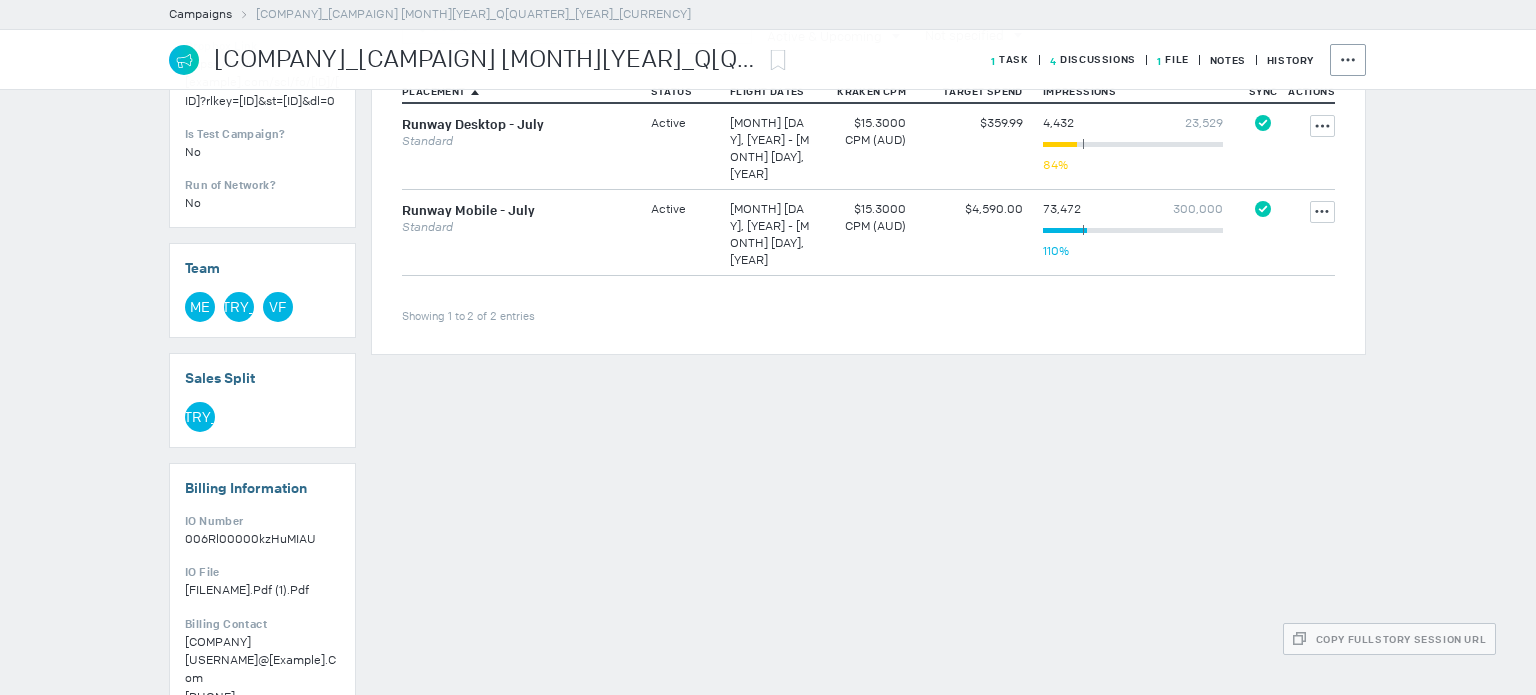 click on "1 File" at bounding box center (1162, 60) 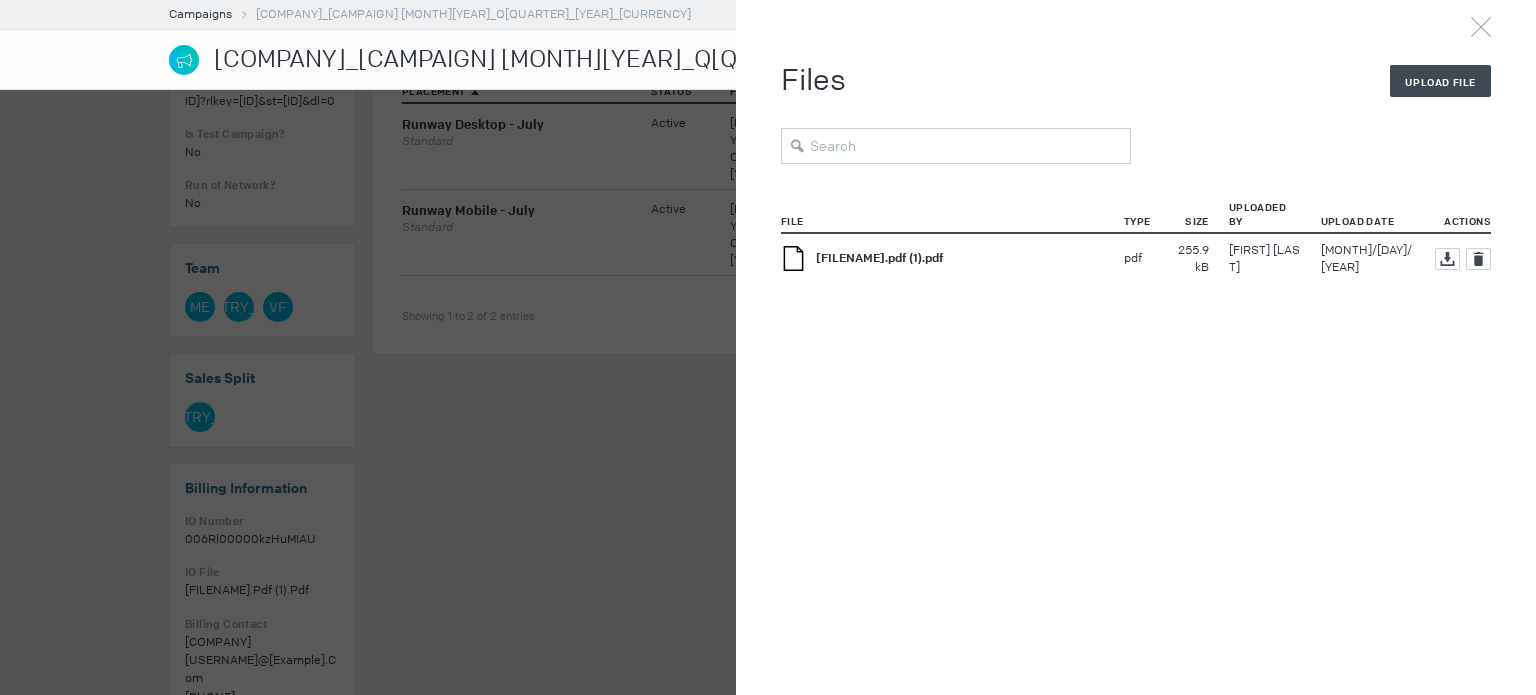 click on "FWD_ Complete with Docusign_ Kargo_IO_Affinity_ActewAGL_Cosy_June2025 v2 (1).pdf (1).pdf" at bounding box center [879, 258] 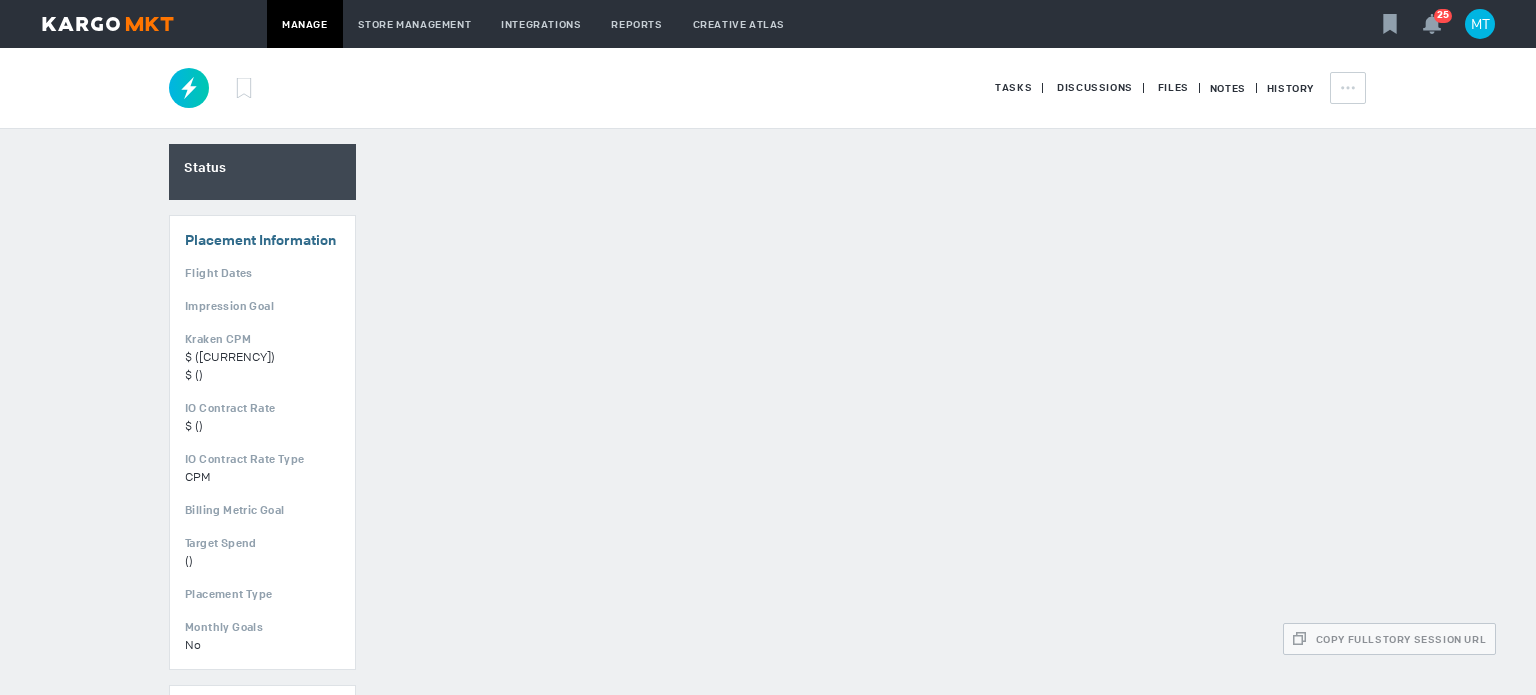 scroll, scrollTop: 0, scrollLeft: 0, axis: both 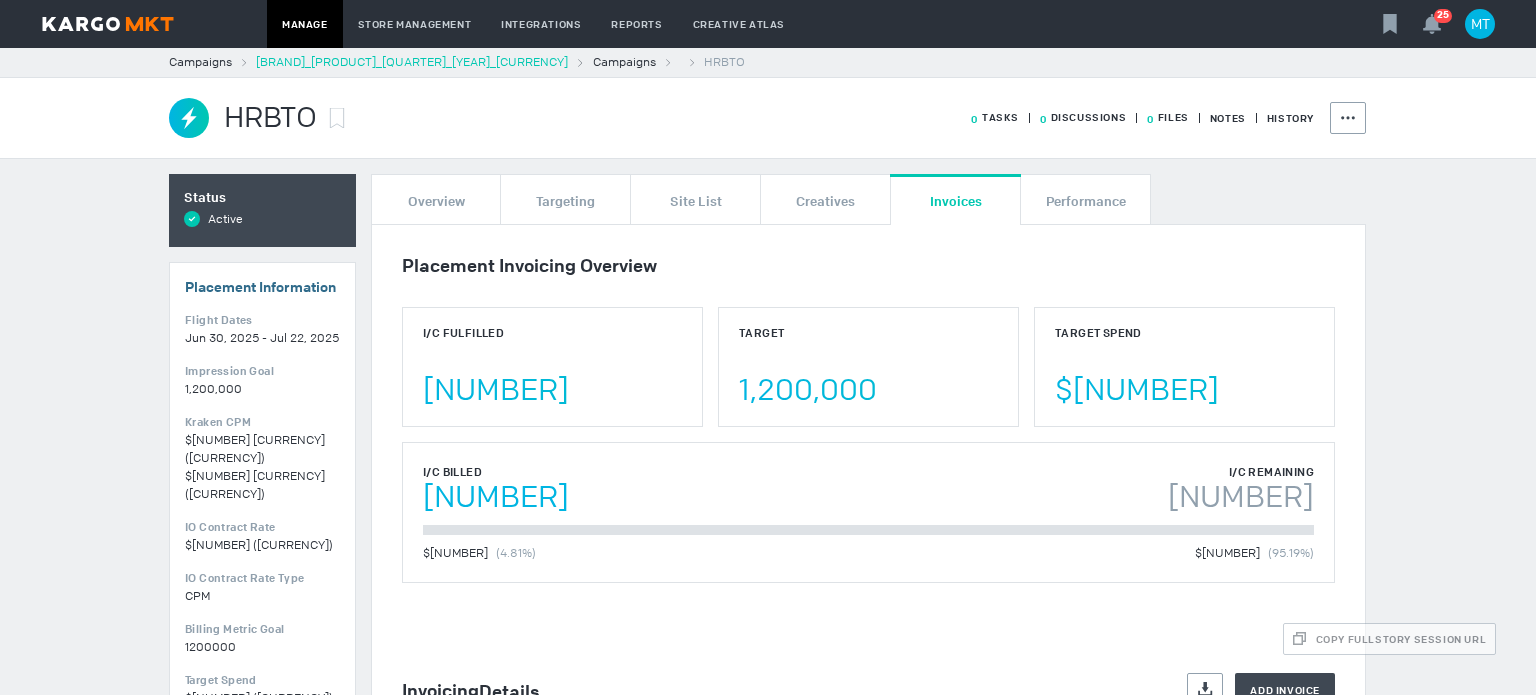 click on "Chemist Warehouse_Gillette Sale_Q3_2025_AUD" at bounding box center (412, 62) 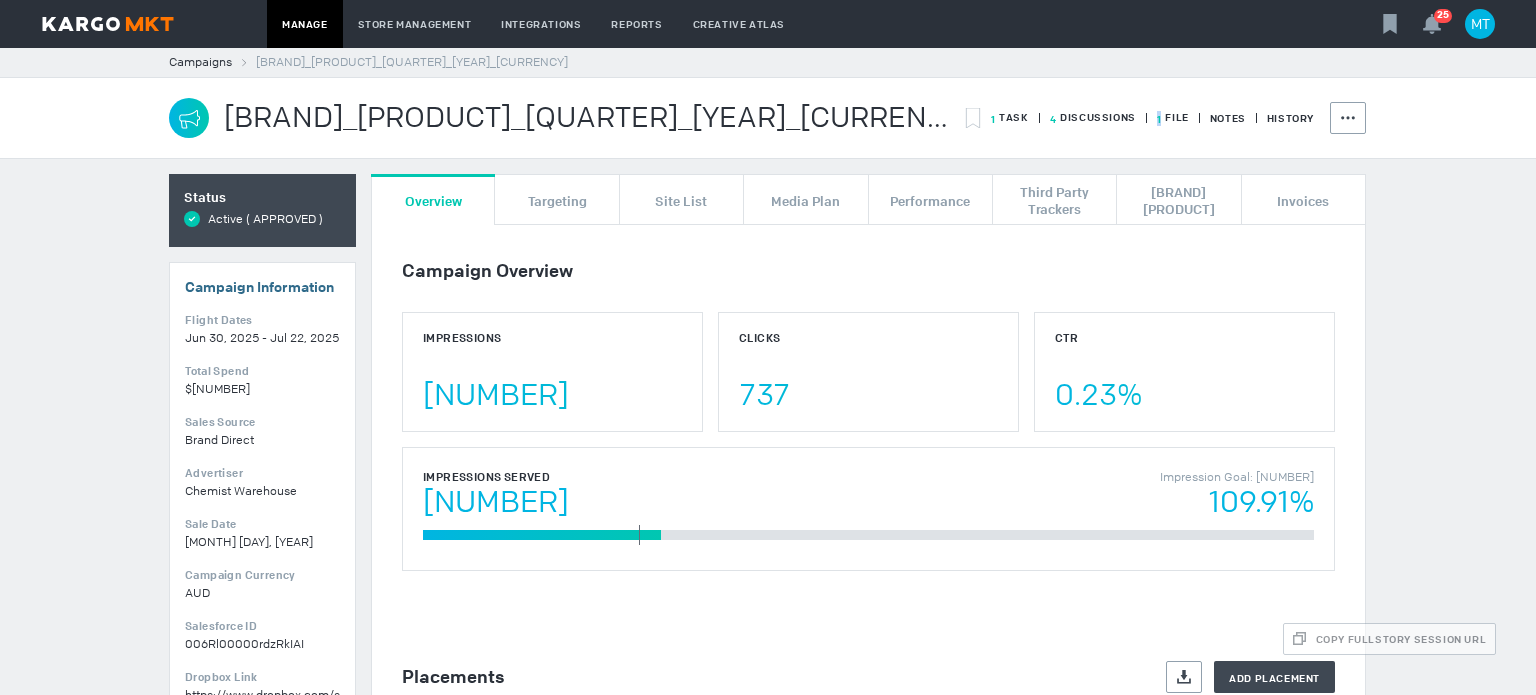 click on "1" at bounding box center (993, 119) 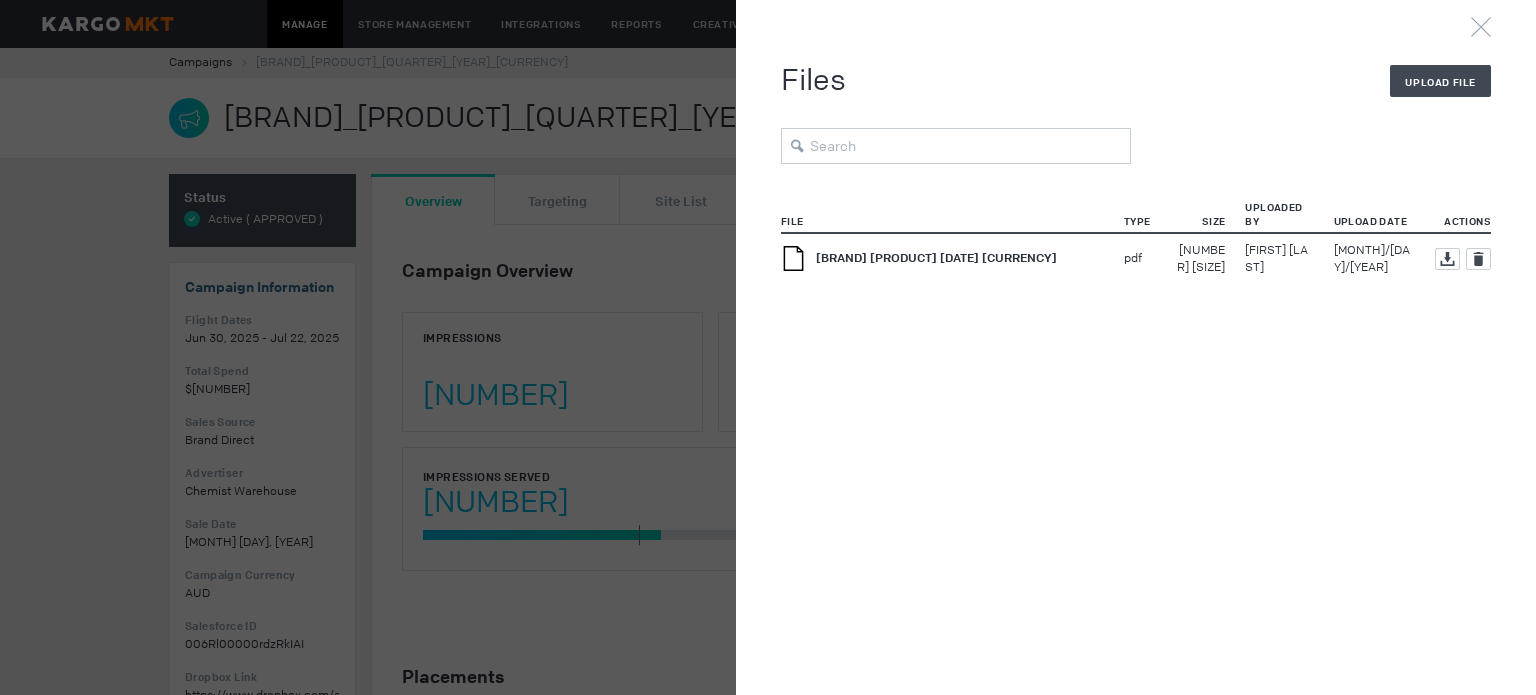 click on "CWH Gillette 40% off BTO- Kargo IO 200625.pdf" at bounding box center (947, 258) 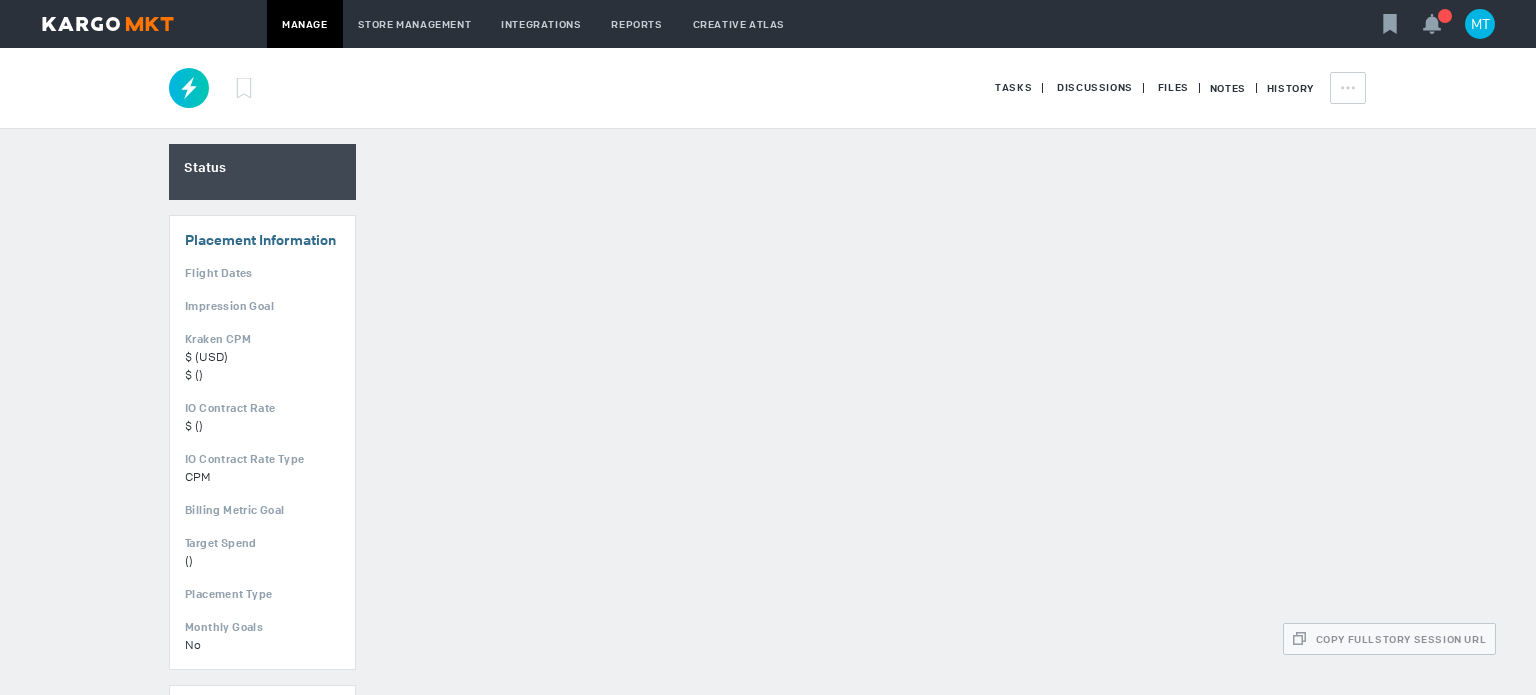 scroll, scrollTop: 0, scrollLeft: 0, axis: both 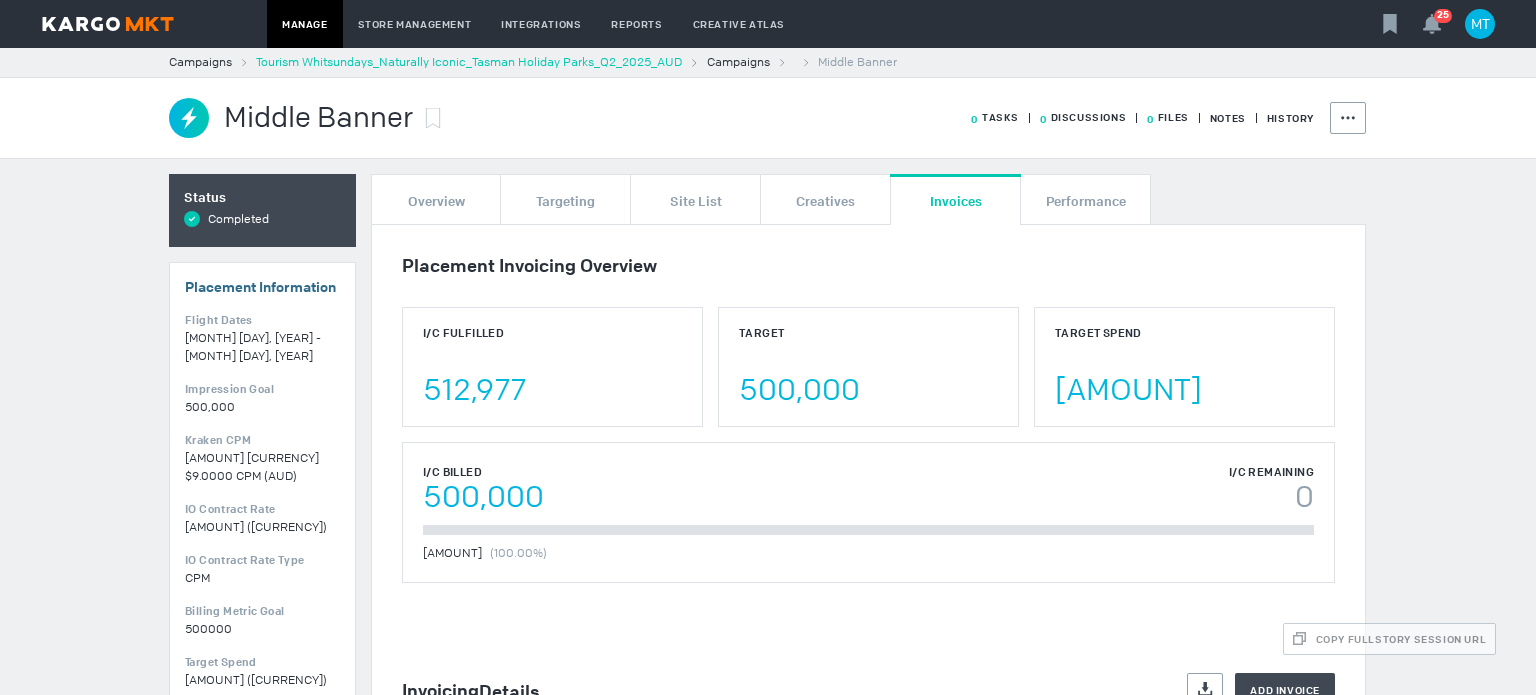 click on "Tourism Whitsundays_Naturally Iconic_Tasman Holiday Parks_Q2_2025_AUD" at bounding box center [469, 62] 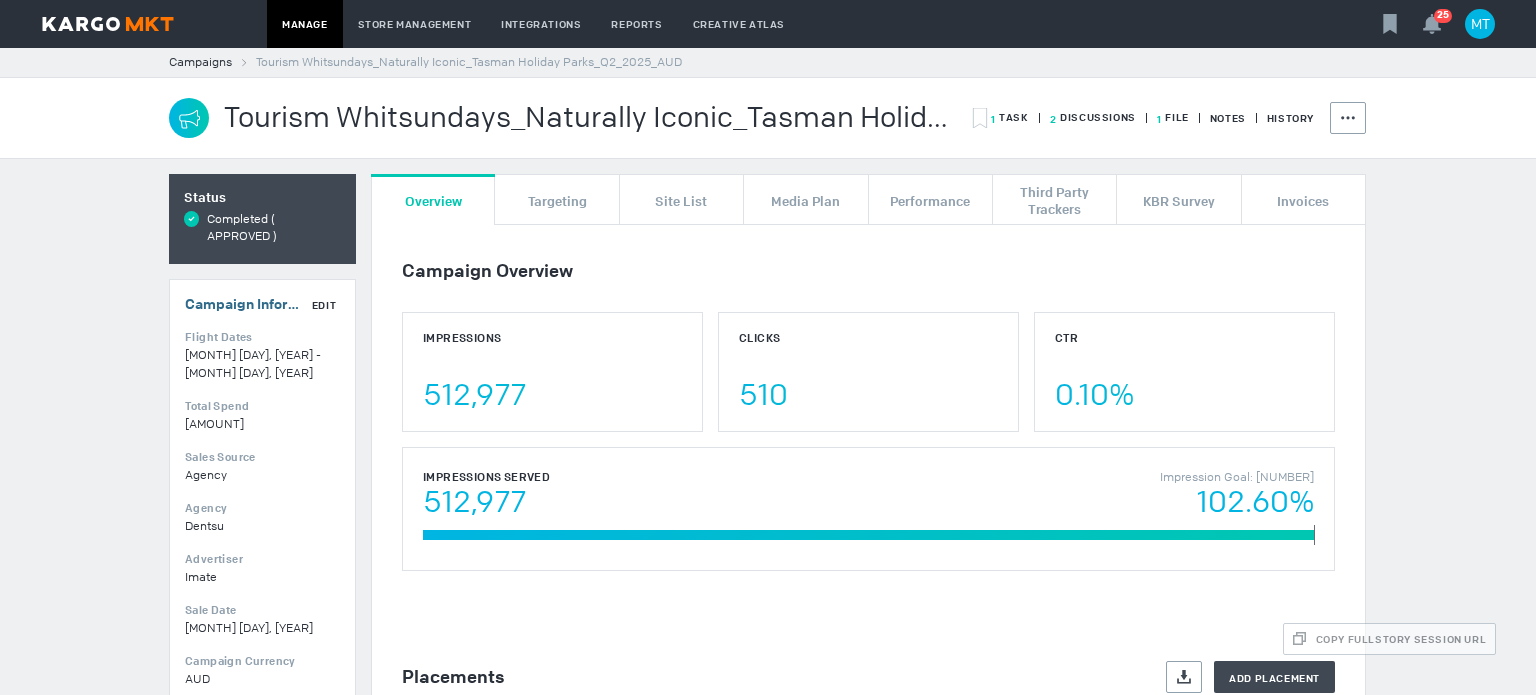 click on "Edit" at bounding box center [324, 305] 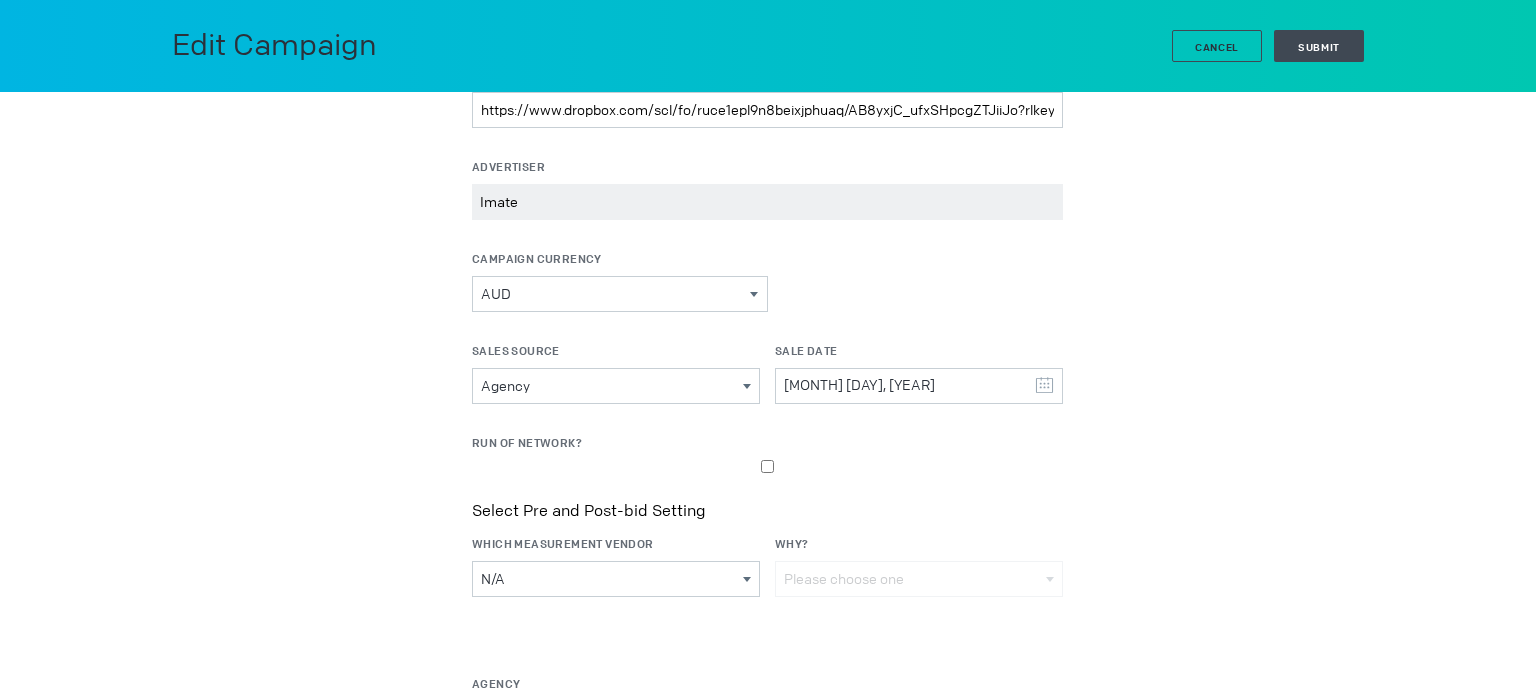 scroll, scrollTop: 432, scrollLeft: 0, axis: vertical 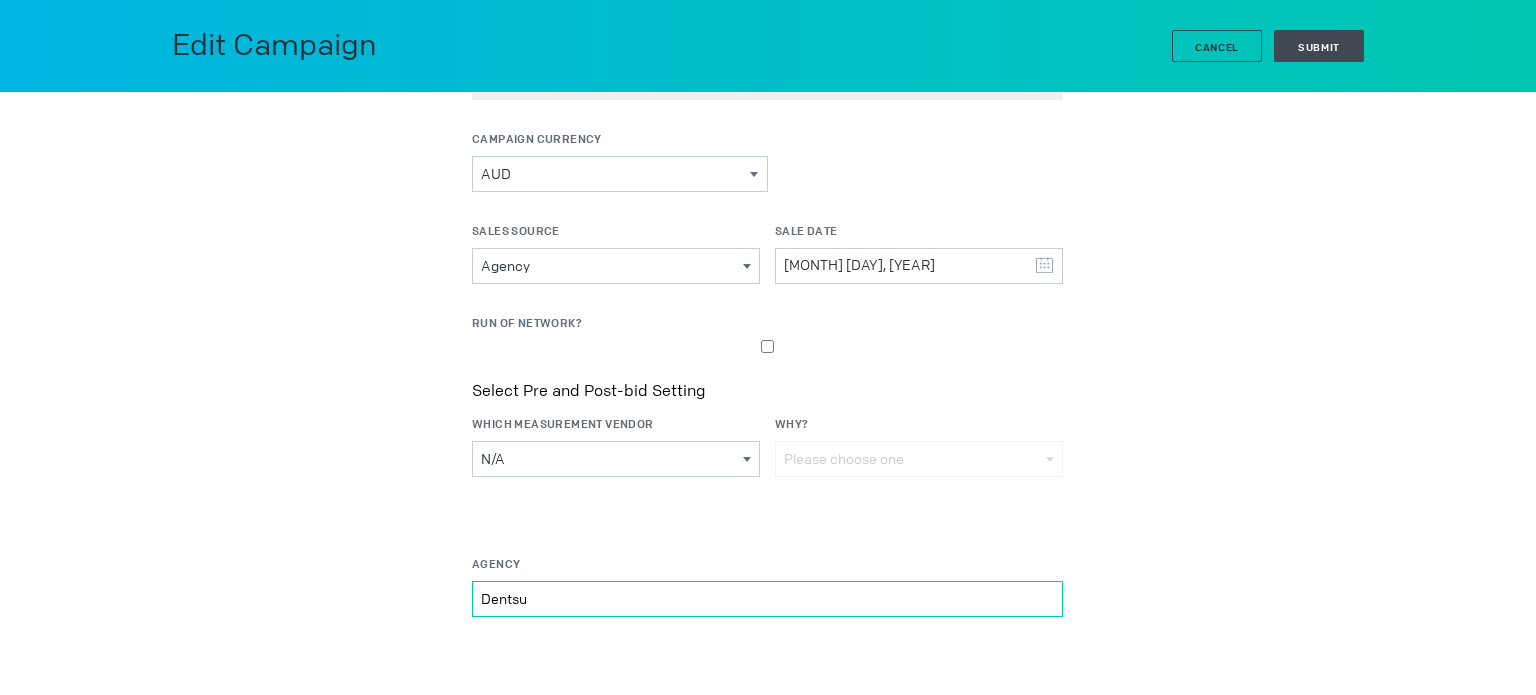 click on "Dentsu" at bounding box center [767, 82] 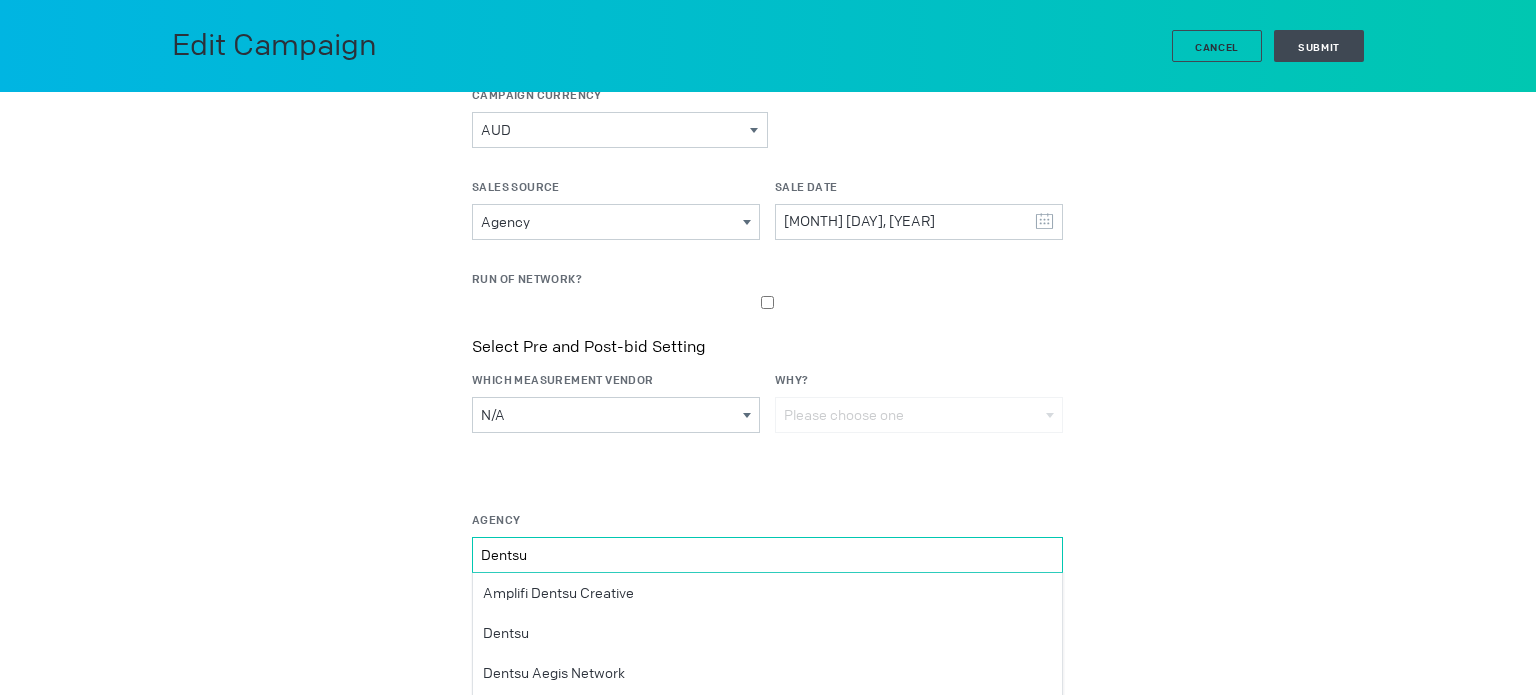 scroll, scrollTop: 513, scrollLeft: 0, axis: vertical 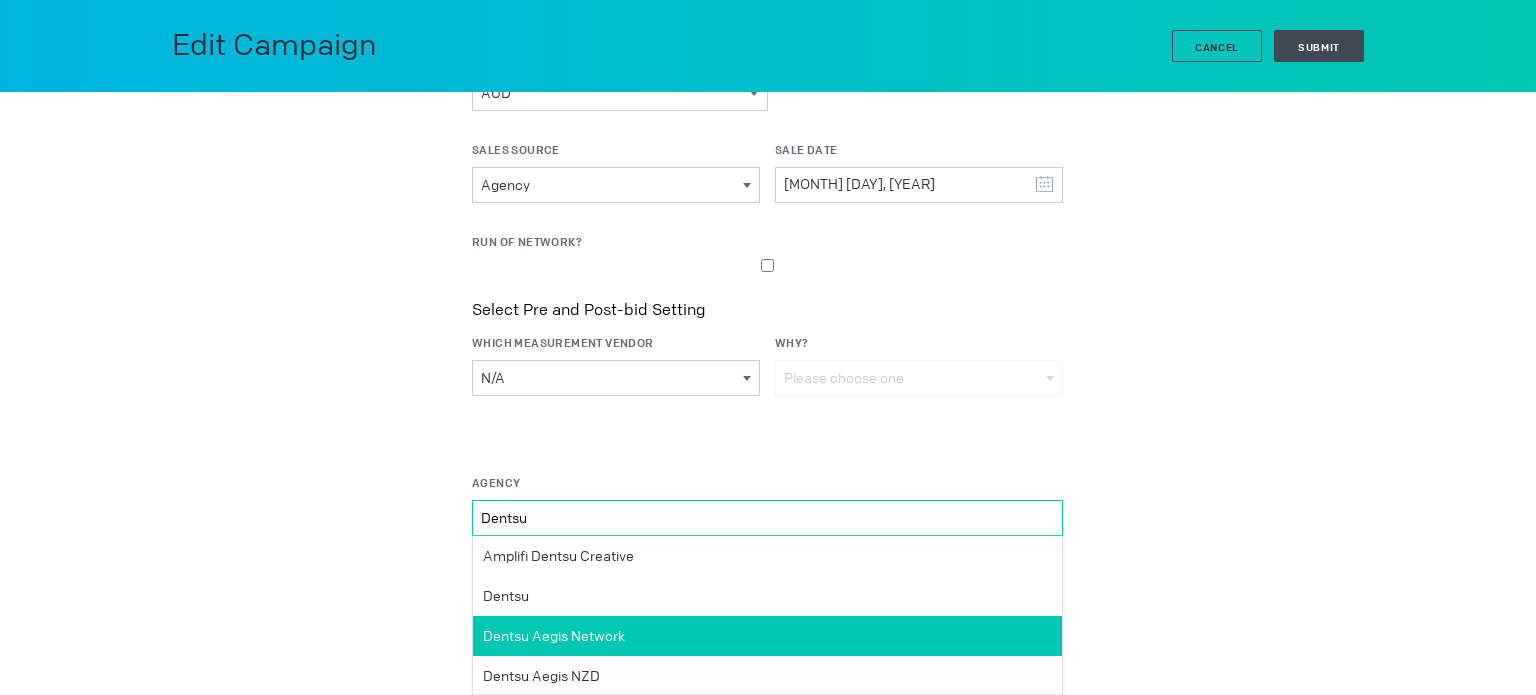 type on "Dentsu" 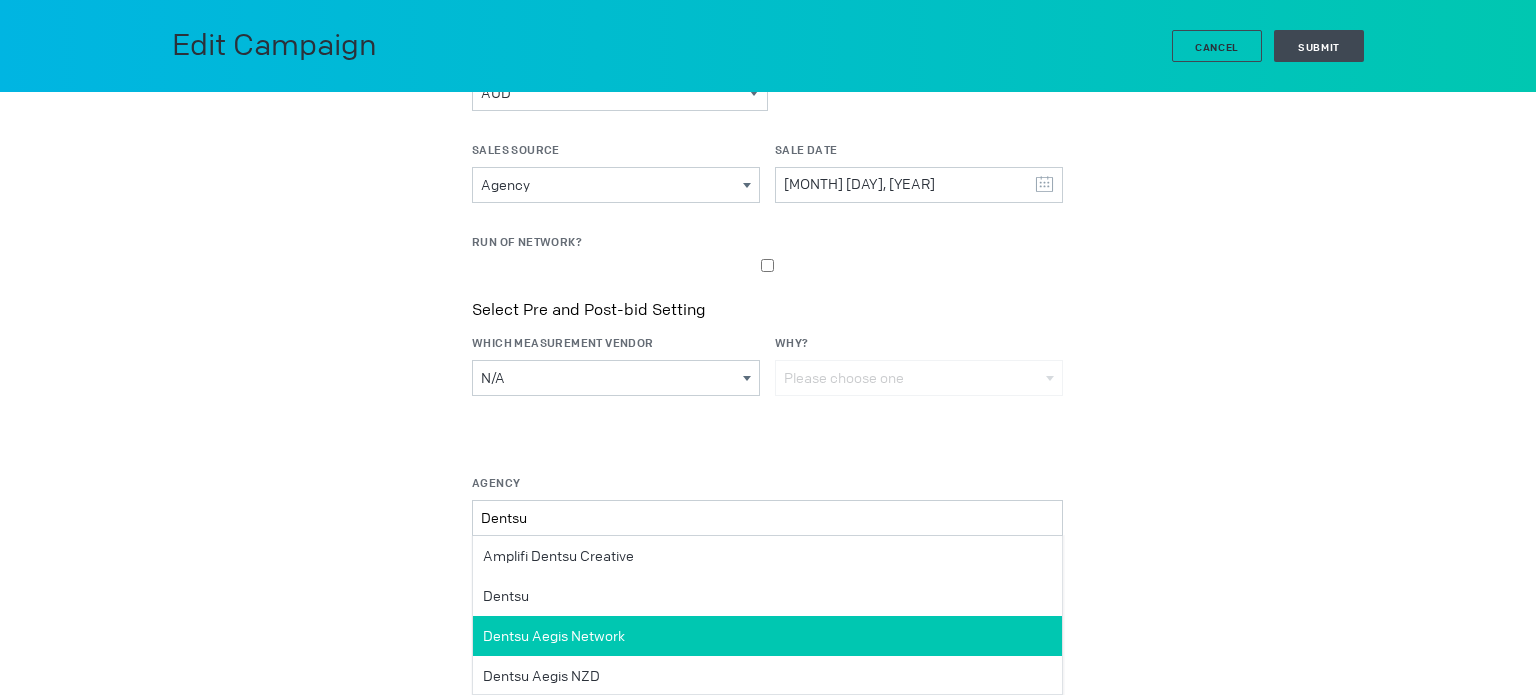 click on "Dentsu Aegis Network" at bounding box center [767, 636] 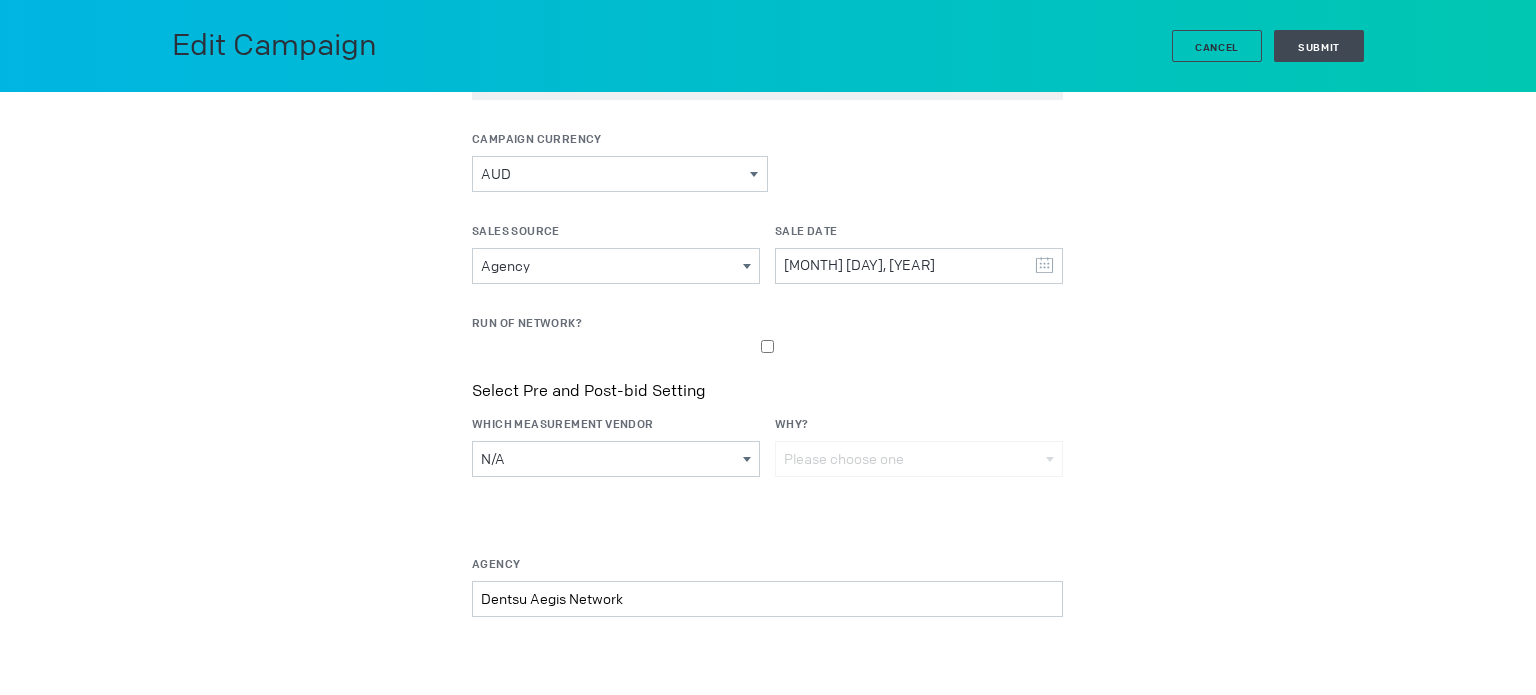scroll, scrollTop: 432, scrollLeft: 0, axis: vertical 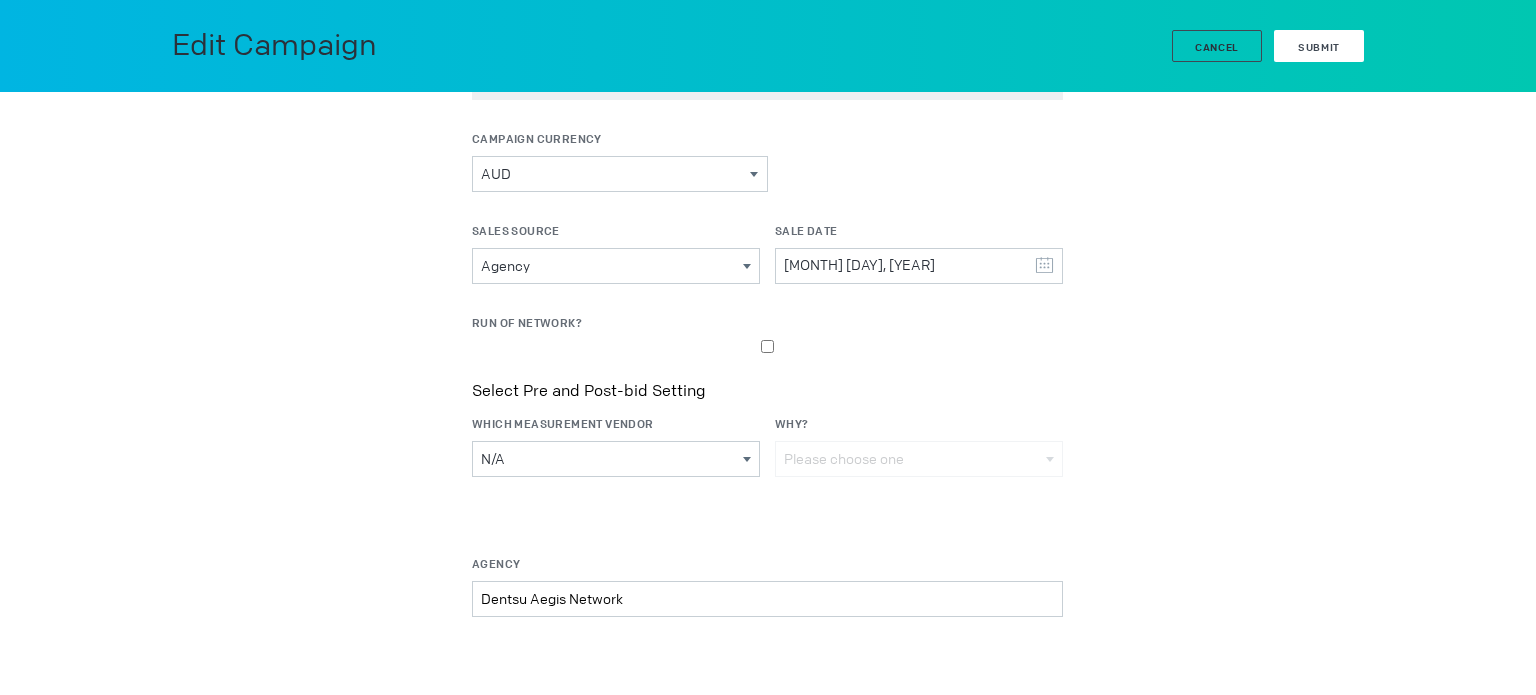 click on "Submit" at bounding box center (1319, 47) 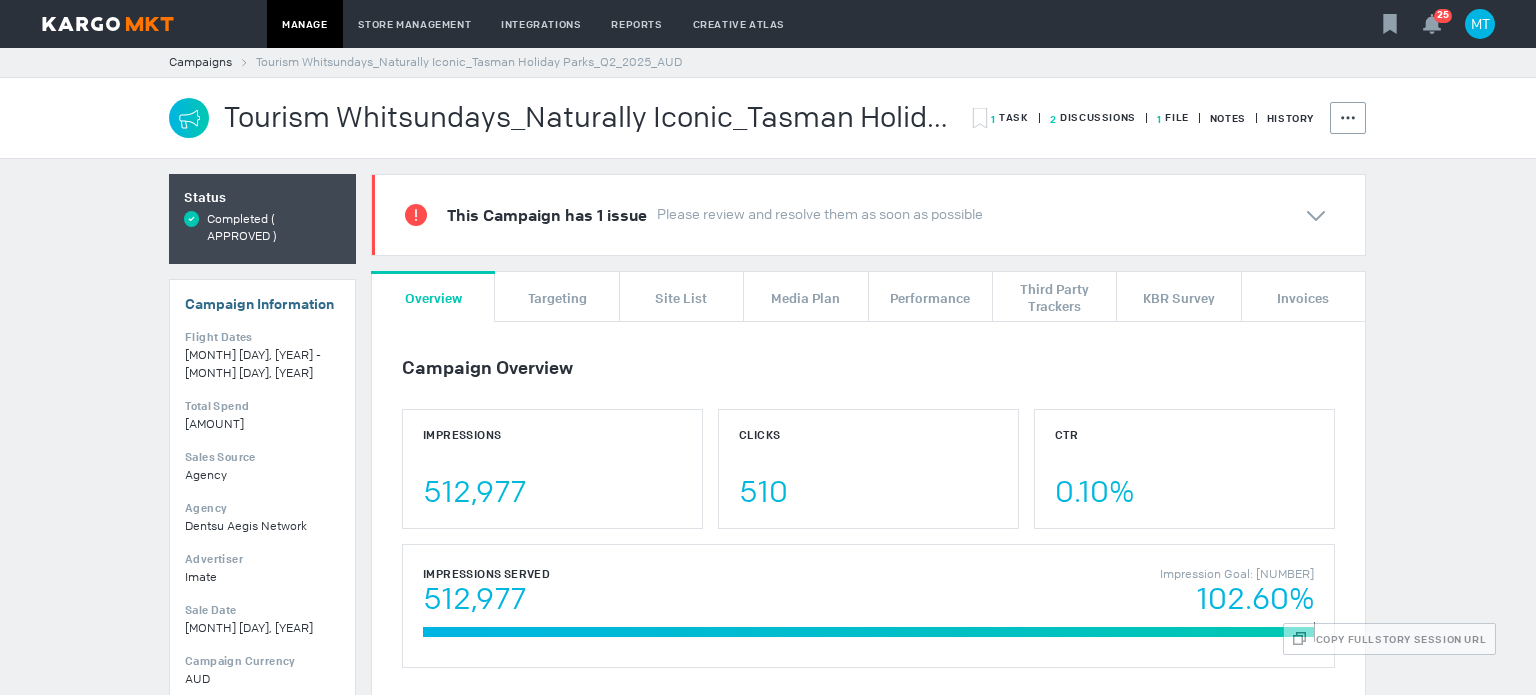 click on "1 File" at bounding box center (1010, 117) 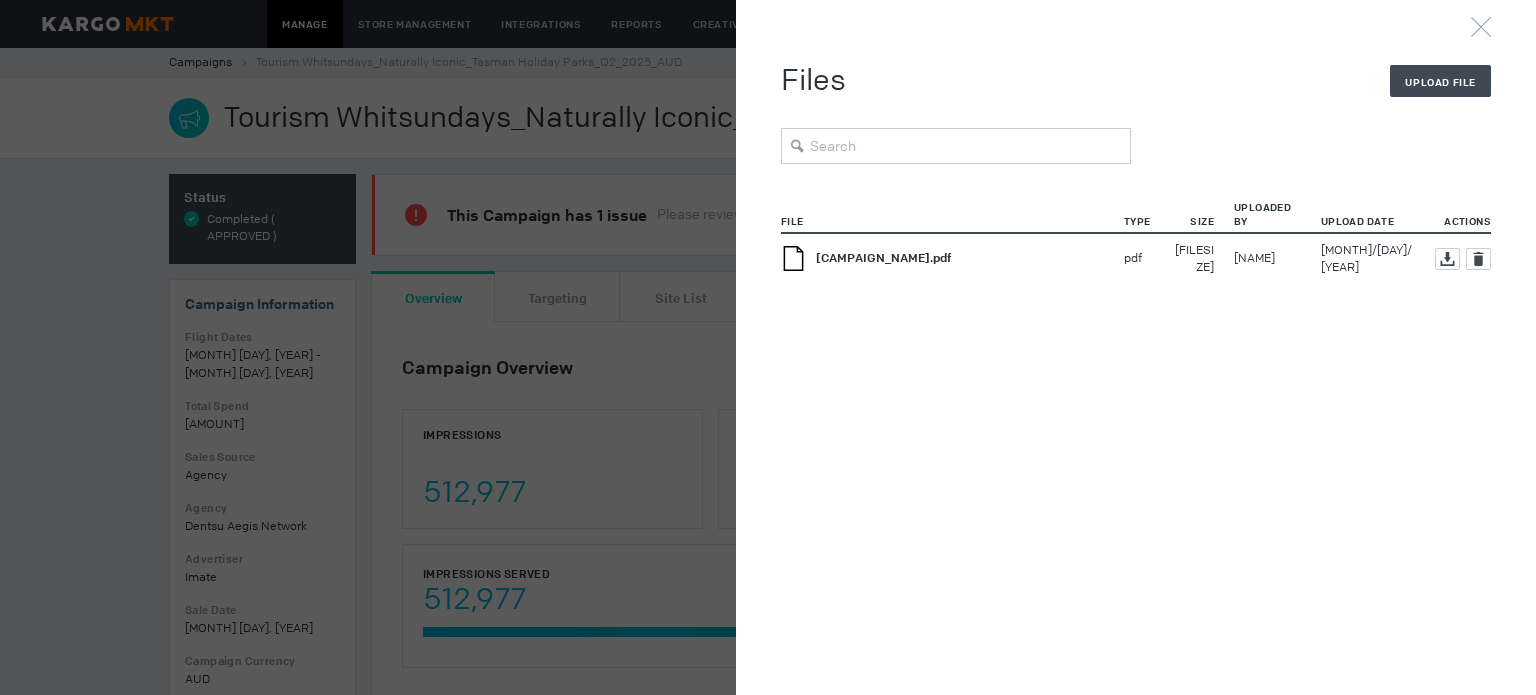 click on "Kargo_Whitsundays Tasman Display Package_Signed IO_04.06.2025.pdf" at bounding box center (883, 258) 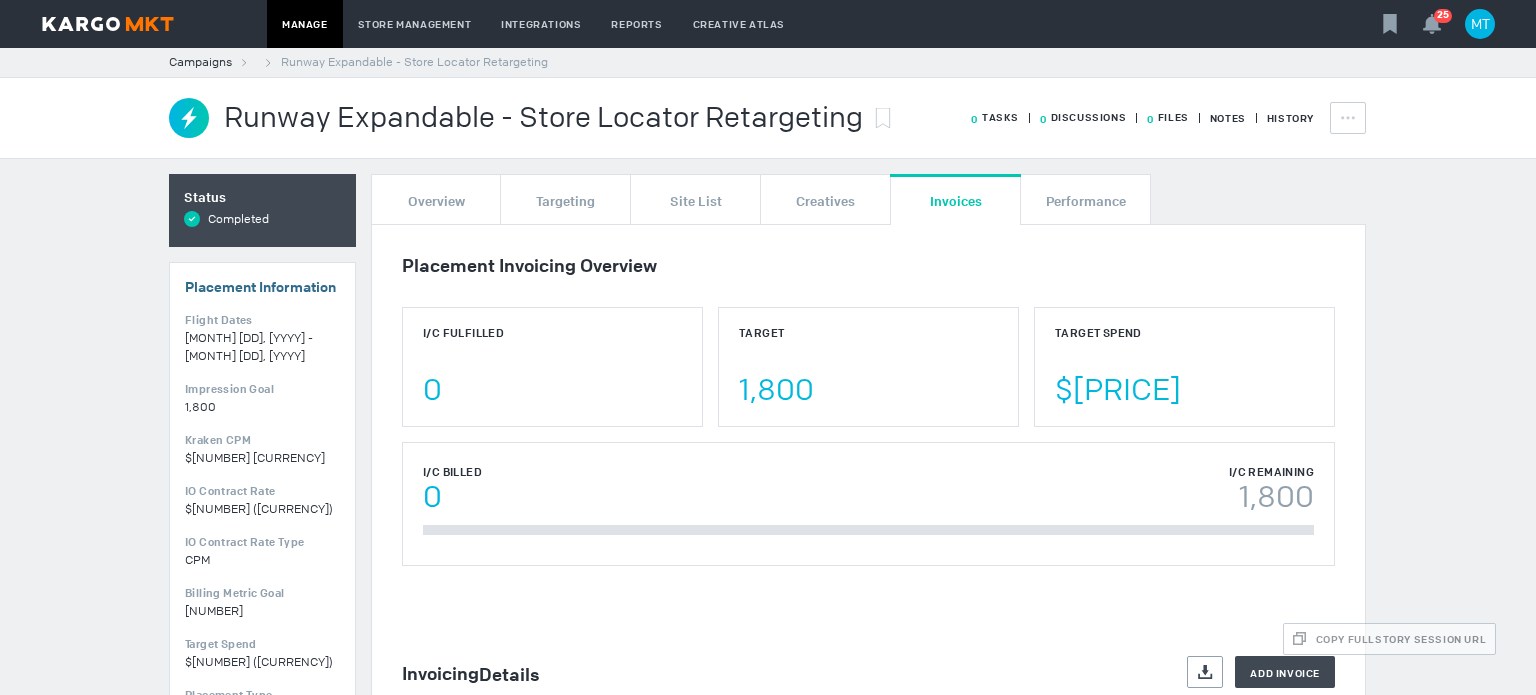 scroll, scrollTop: 0, scrollLeft: 0, axis: both 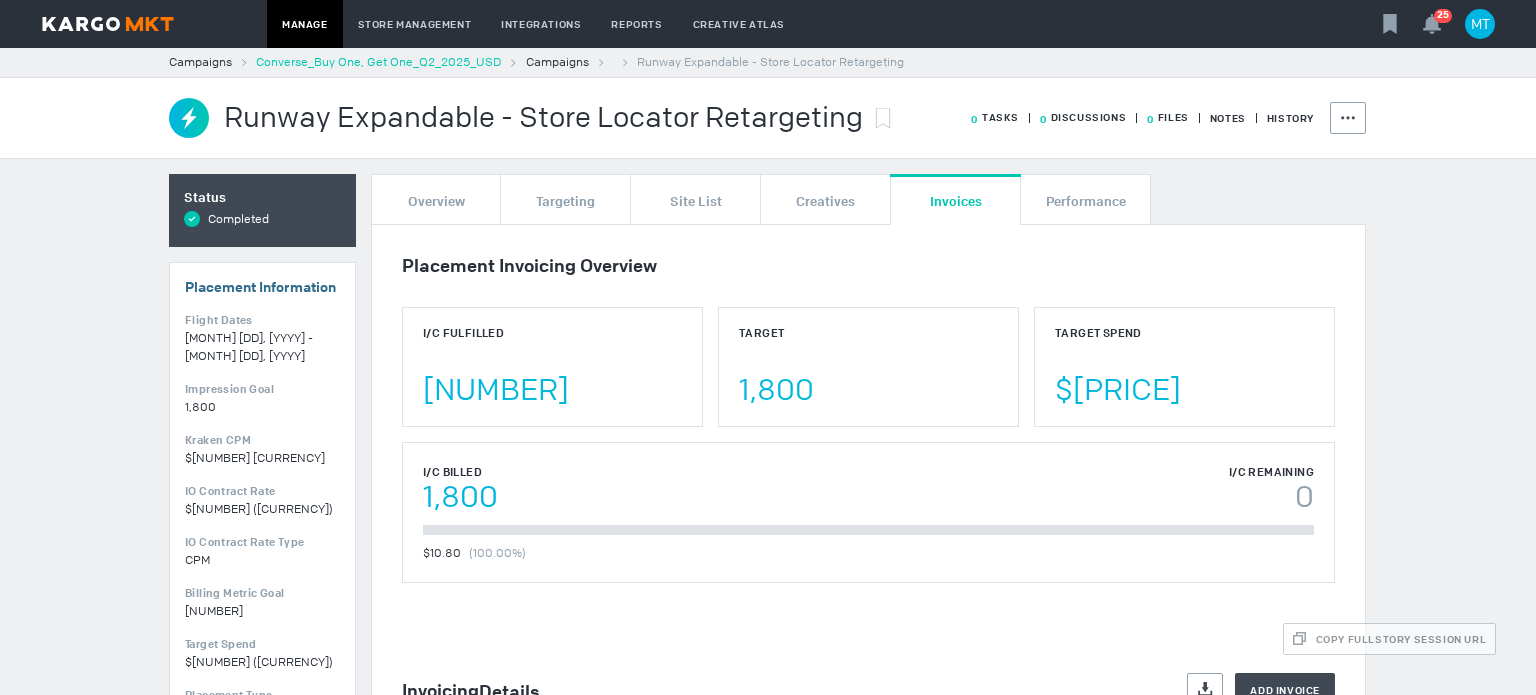 click on "Converse_Buy One, Get One_Q2_2025_USD" at bounding box center [378, 62] 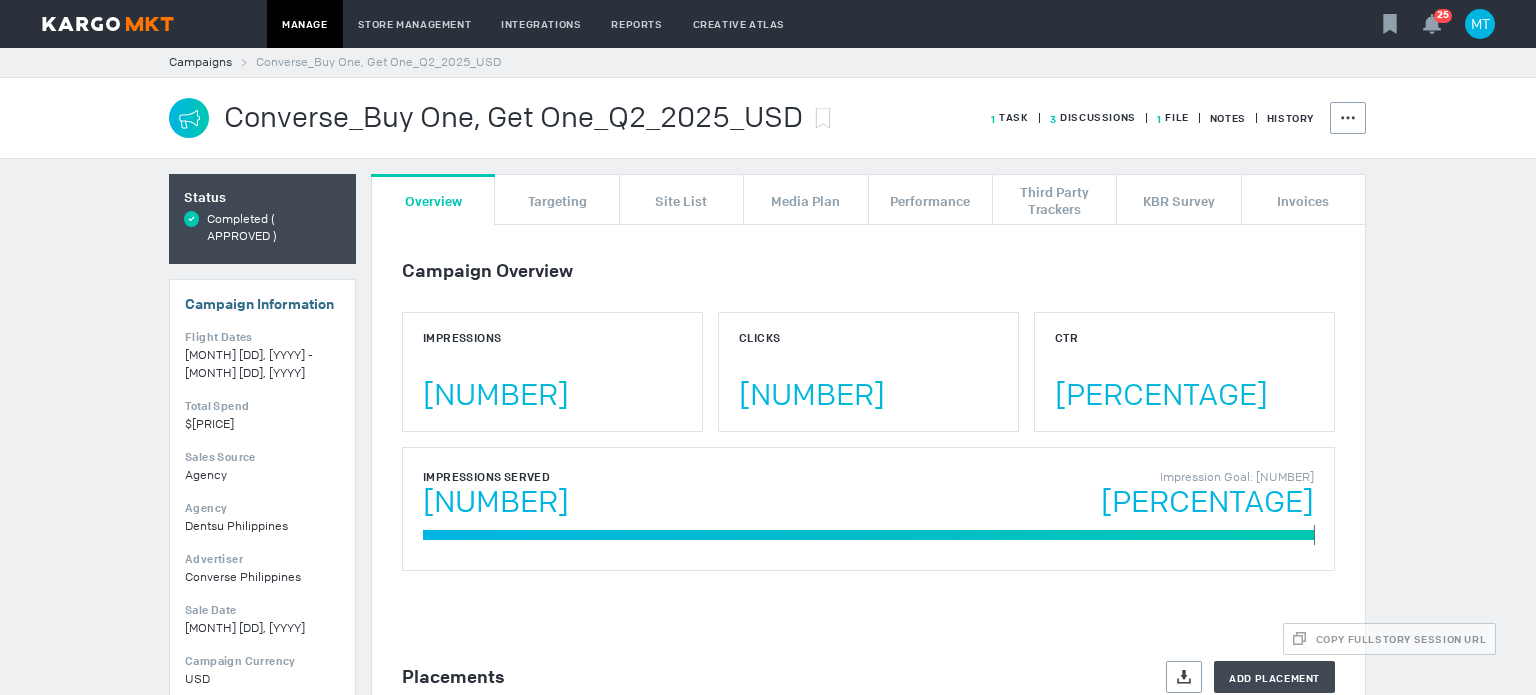 click on "1 File" at bounding box center [1010, 117] 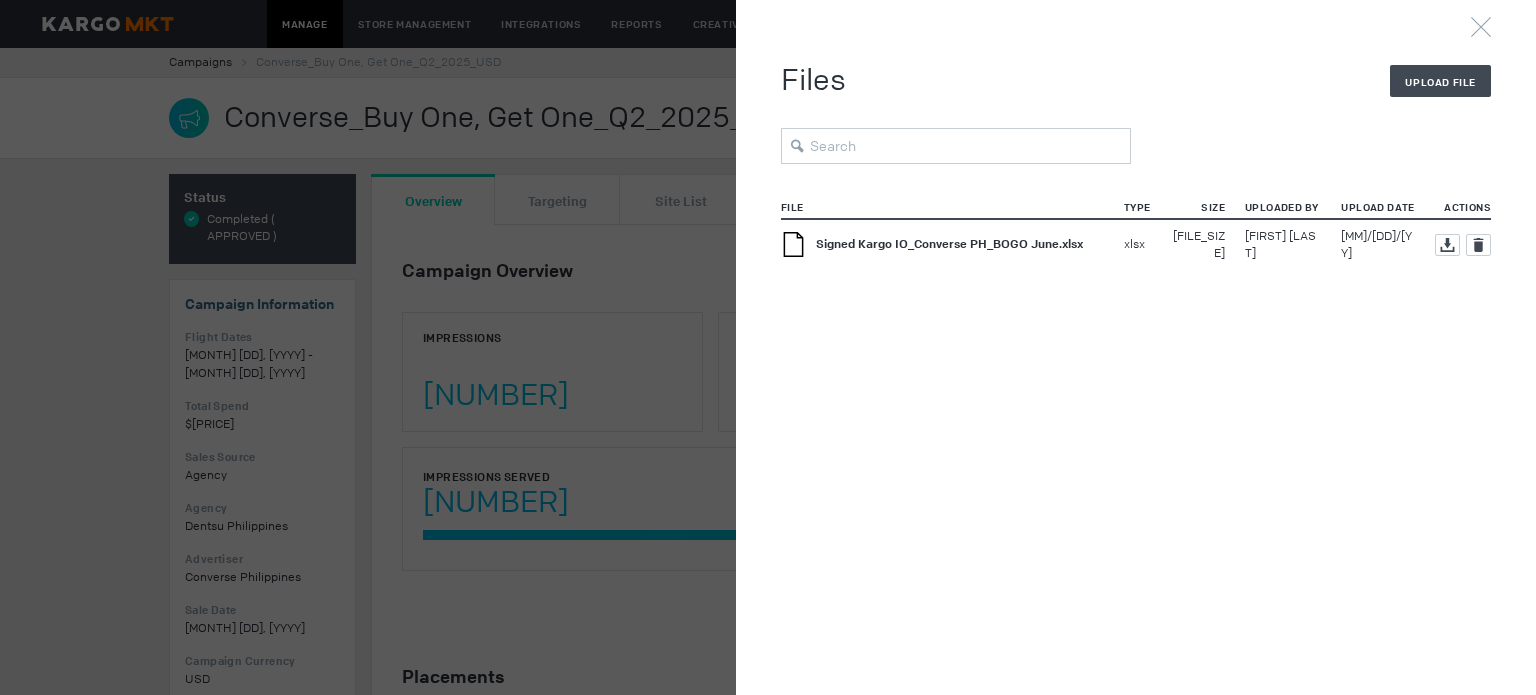 click on "Signed Kargo IO_Converse PH_BOGO June.xlsx" at bounding box center [949, 244] 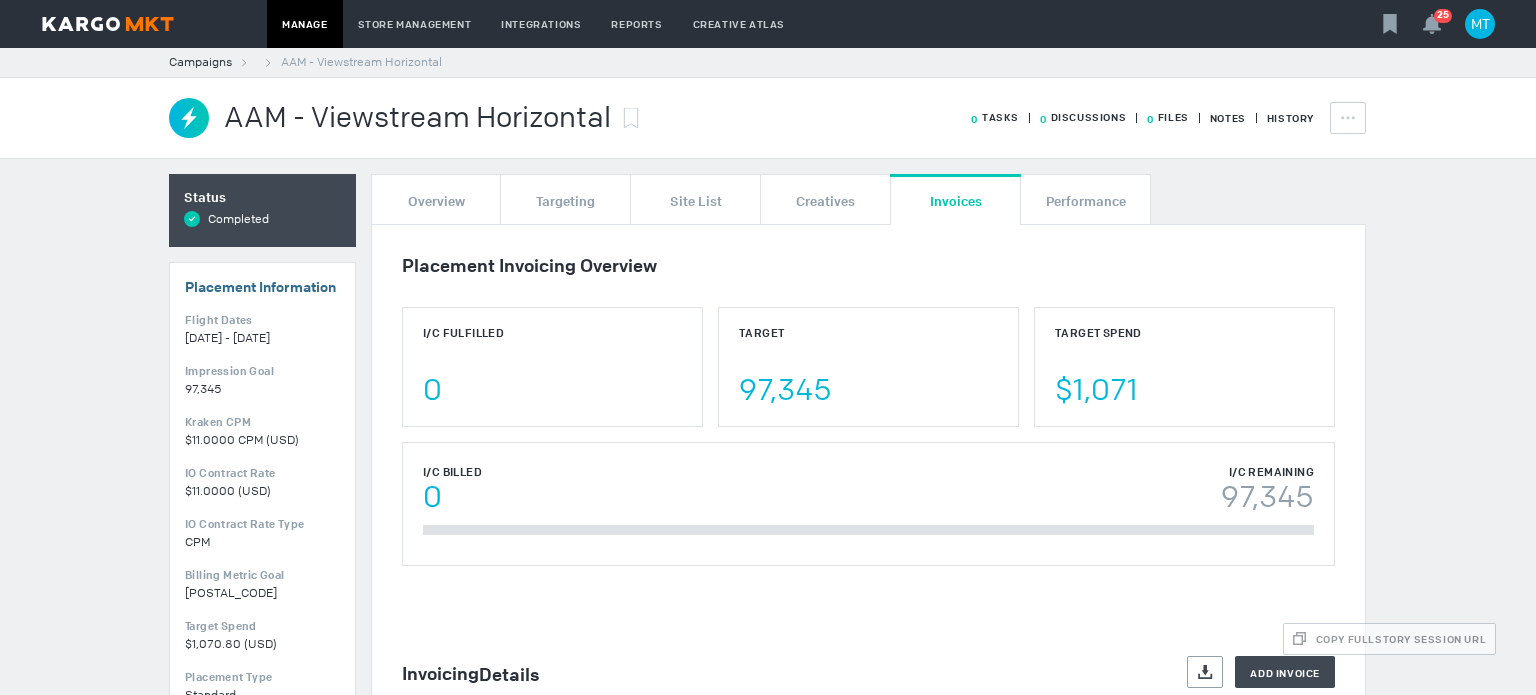 scroll, scrollTop: 0, scrollLeft: 0, axis: both 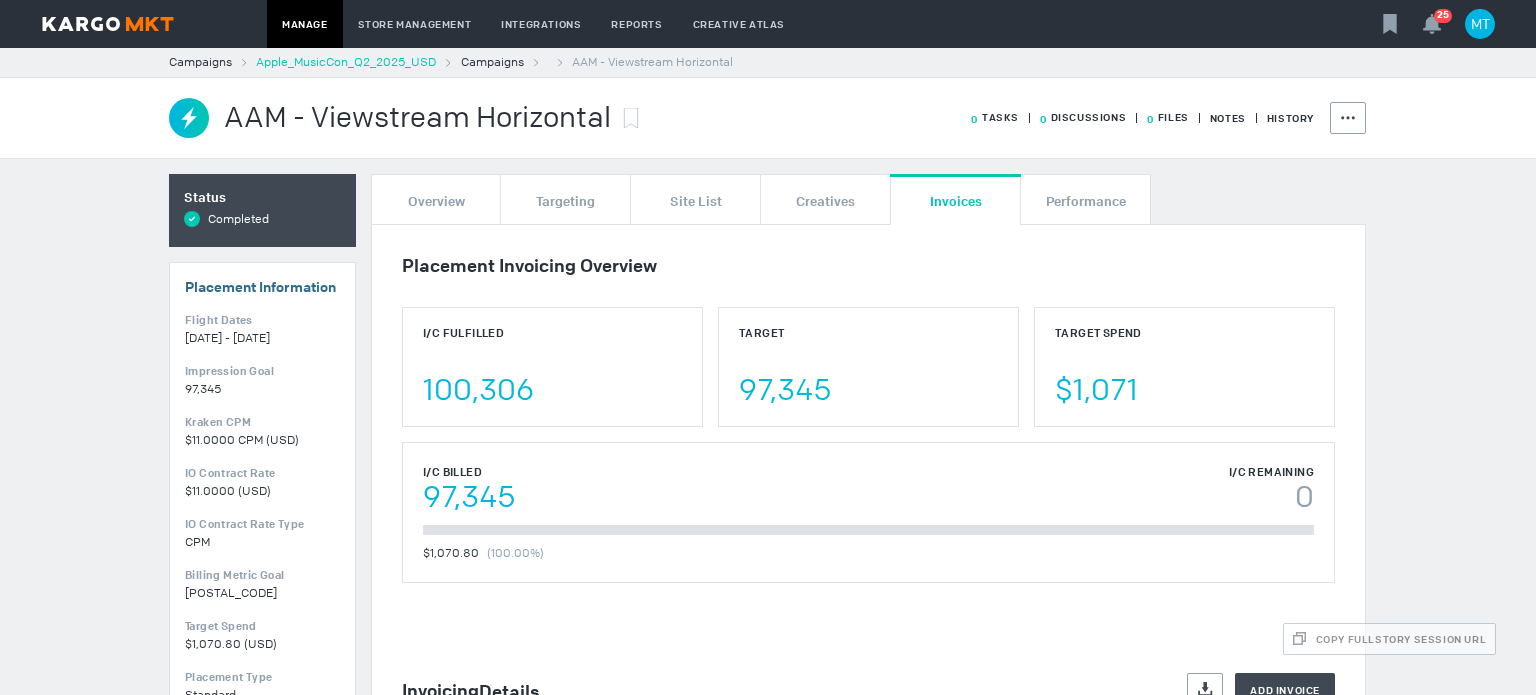click on "Apple_MusicCon_Q2_2025_USD" at bounding box center (346, 62) 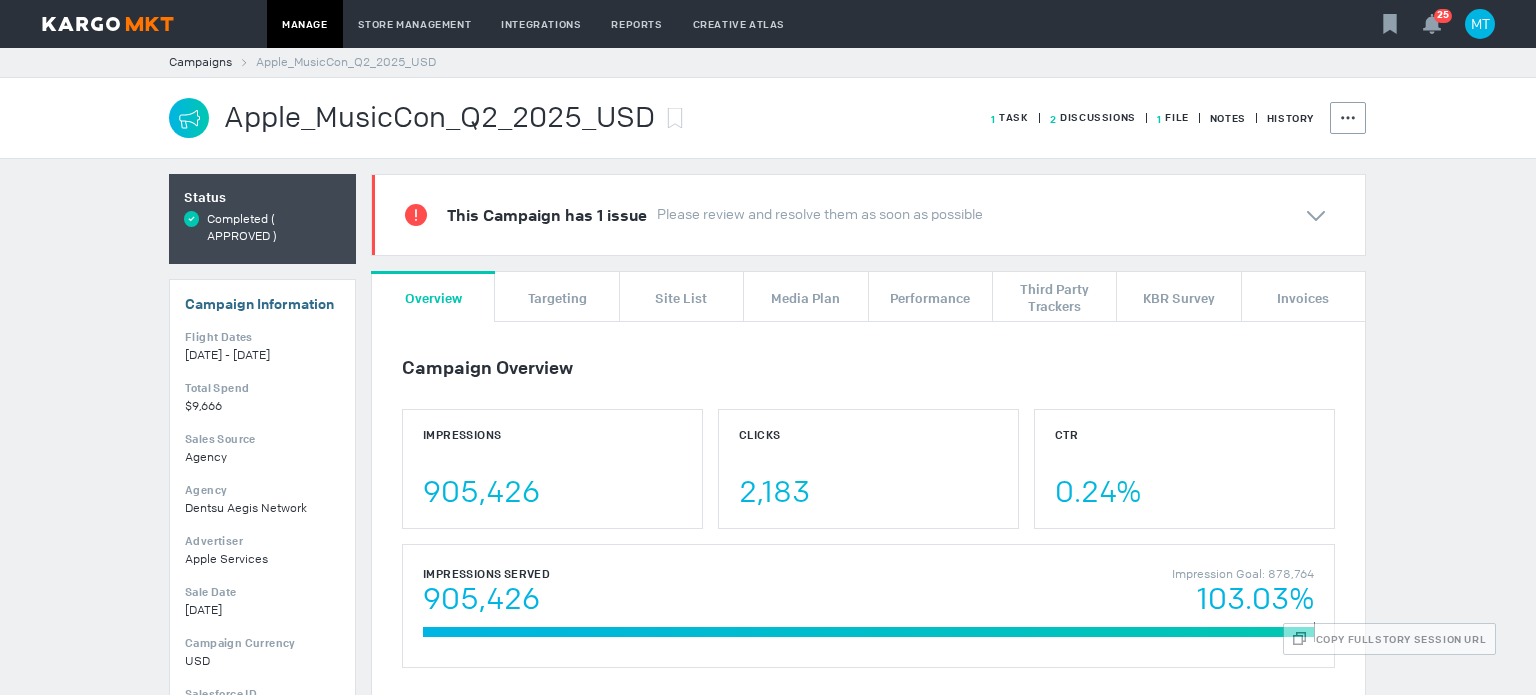 click on "1 File" at bounding box center [1010, 117] 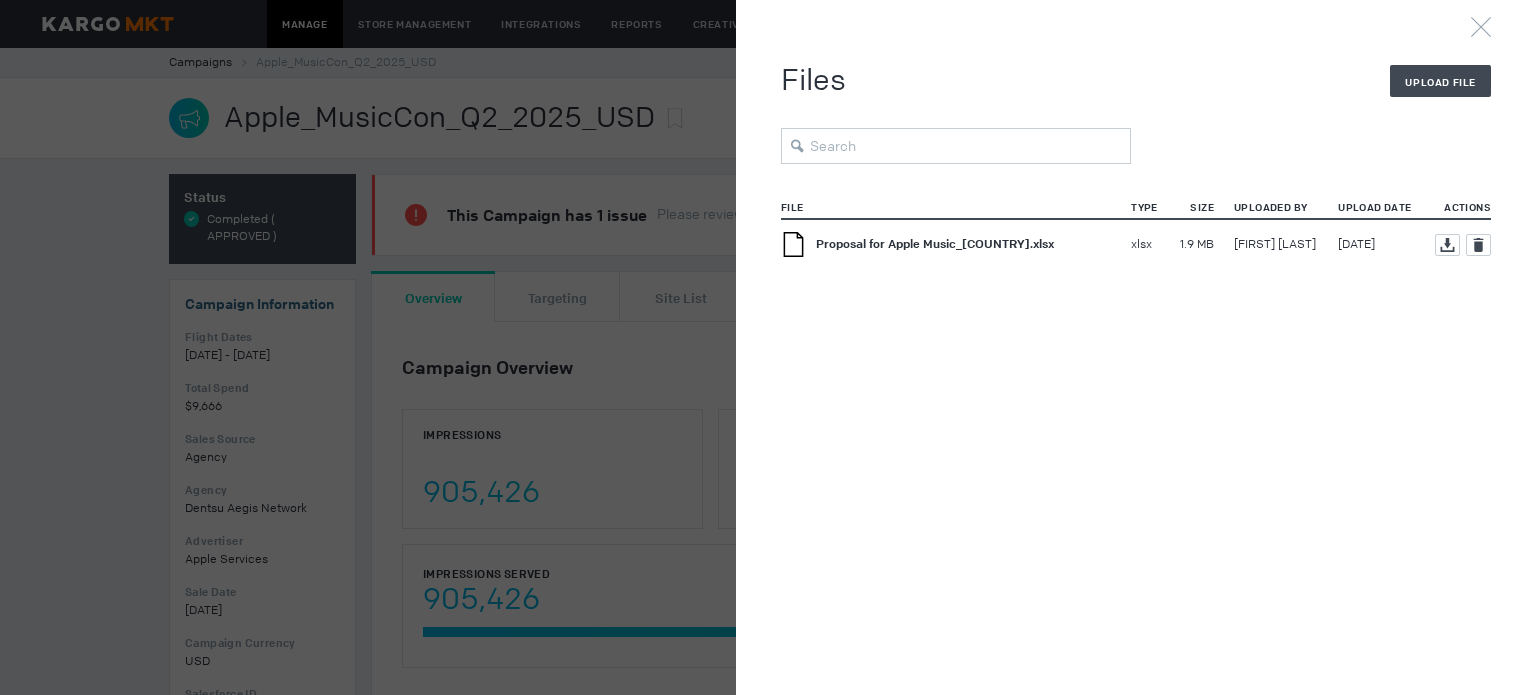 click on "Proposal for Apple Music_[COUNTRY].xlsx" at bounding box center [935, 244] 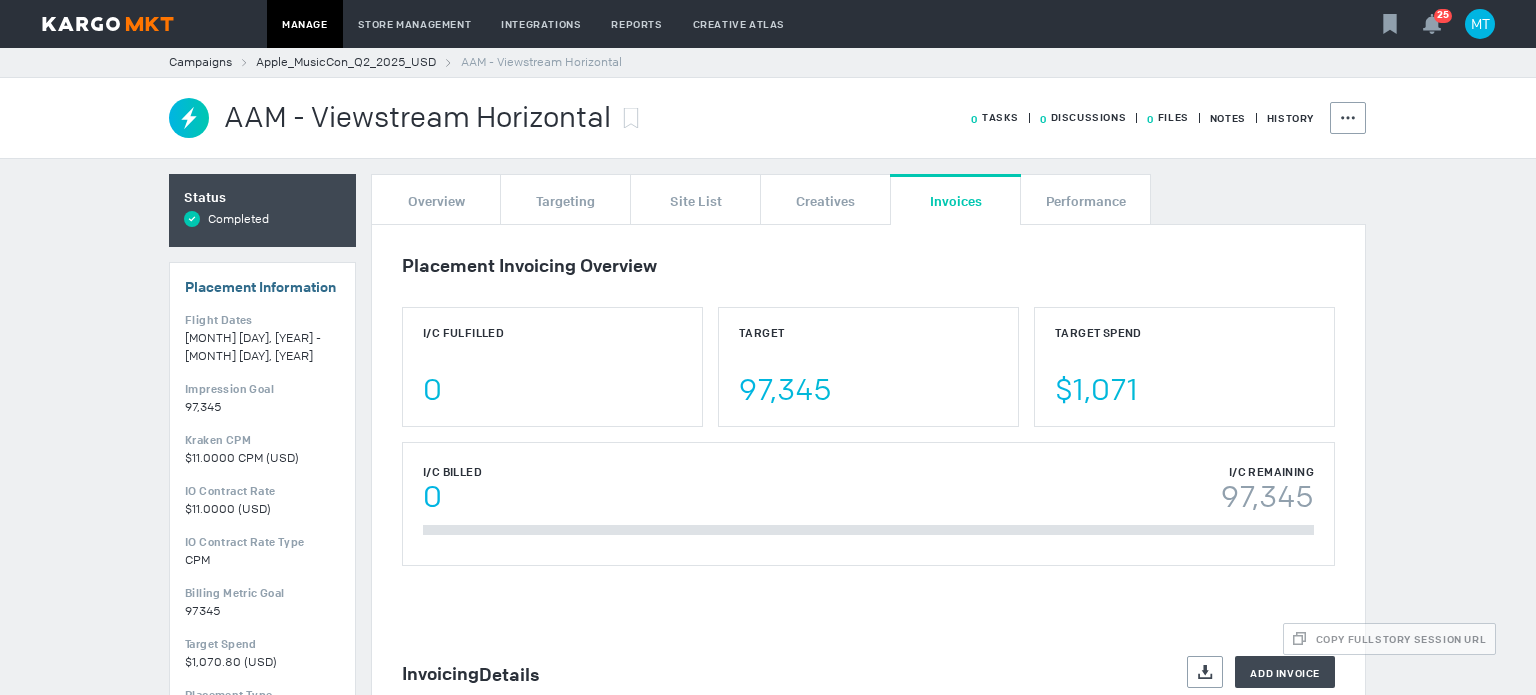 scroll, scrollTop: 0, scrollLeft: 0, axis: both 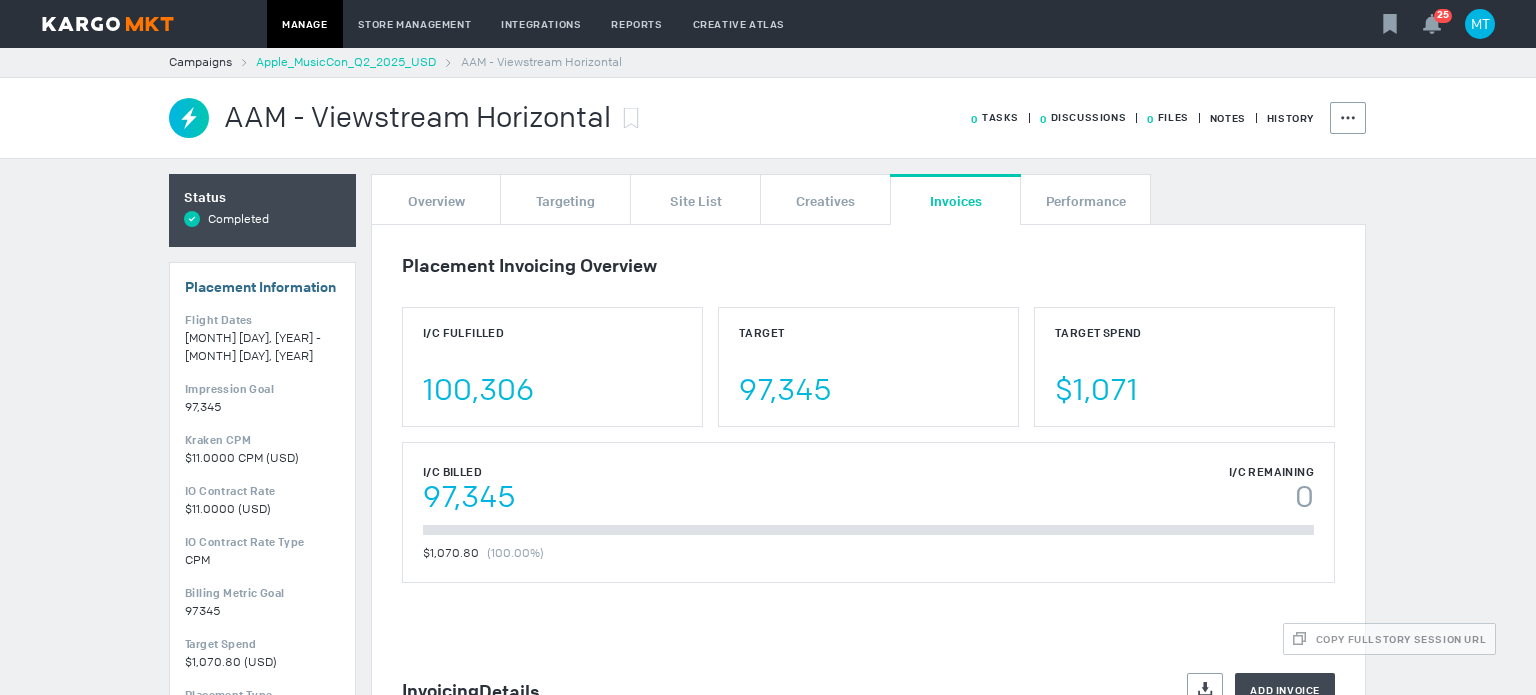 click on "Apple_MusicCon_Q2_2025_USD" at bounding box center [346, 62] 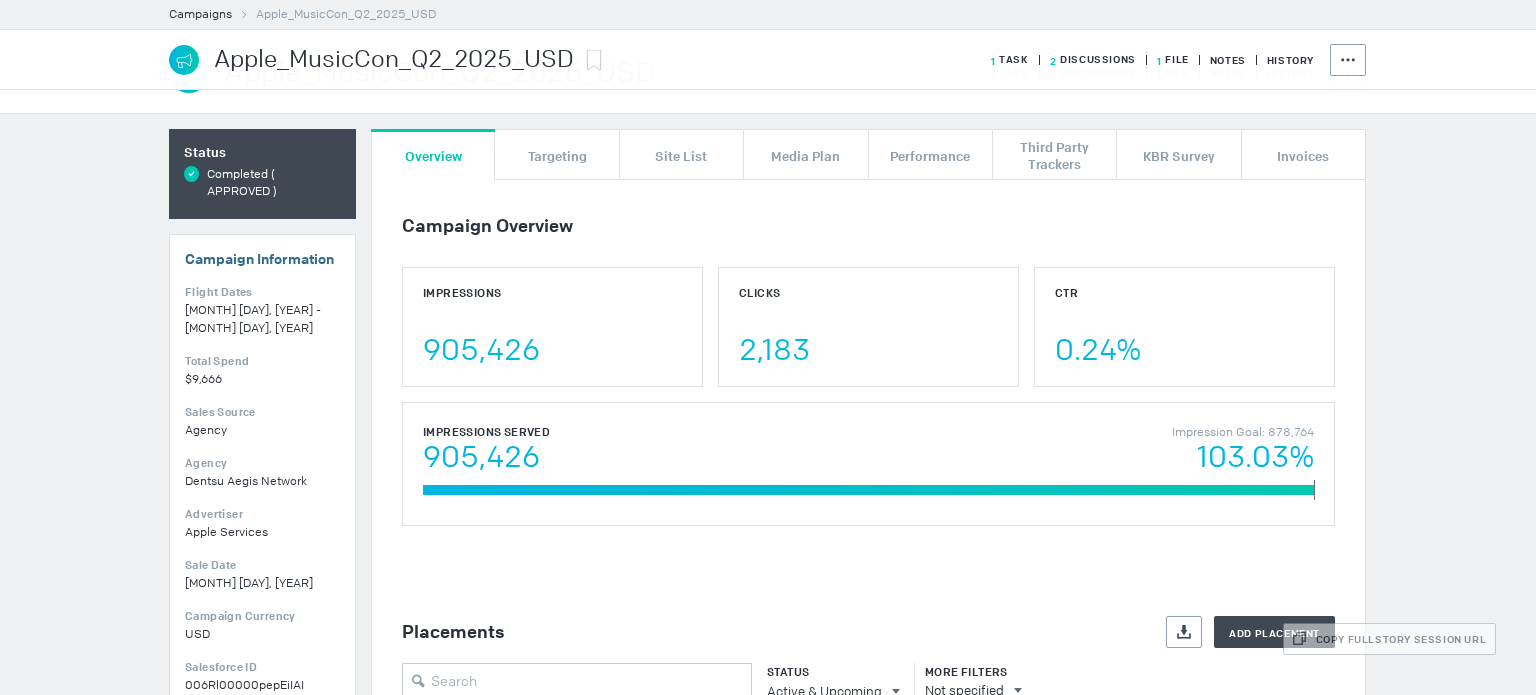 scroll, scrollTop: 0, scrollLeft: 0, axis: both 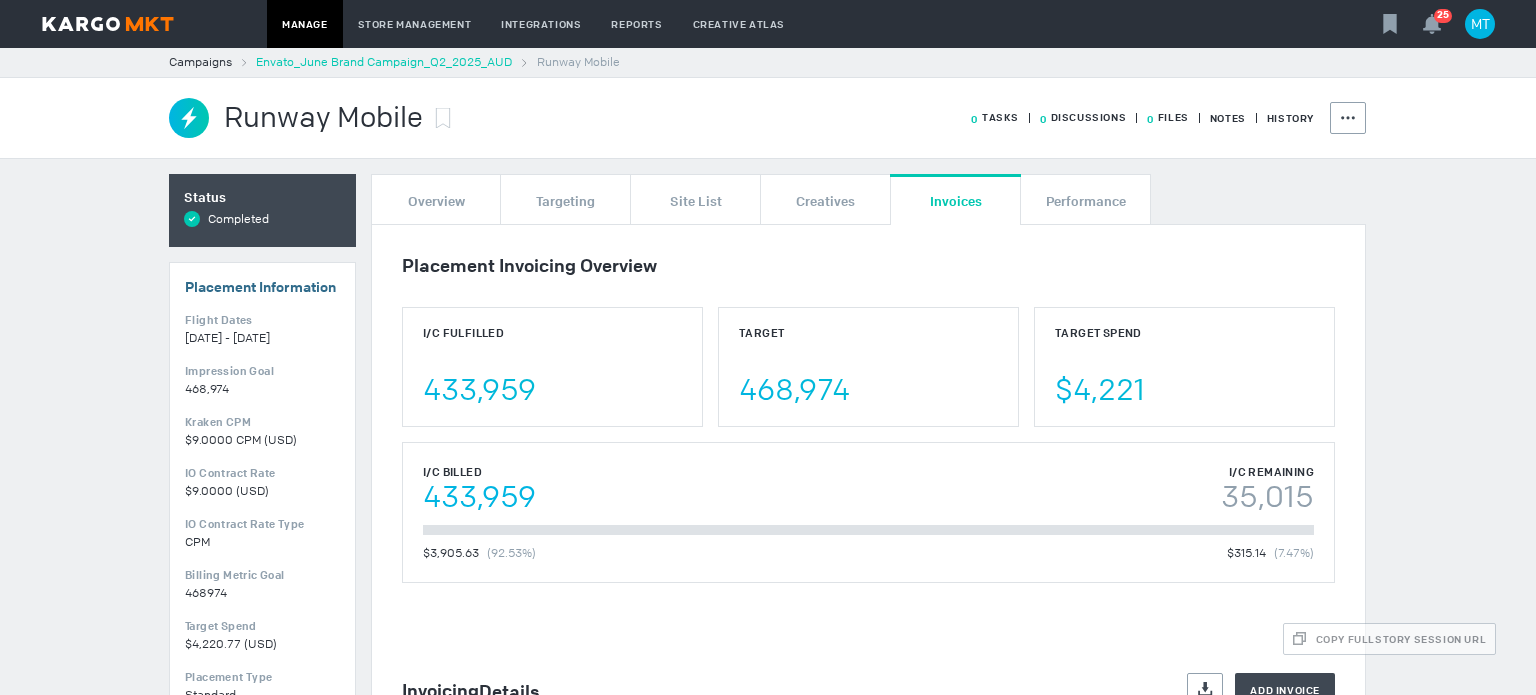 click on "Envato_June Brand Campaign_Q2_2025_AUD" at bounding box center (384, 62) 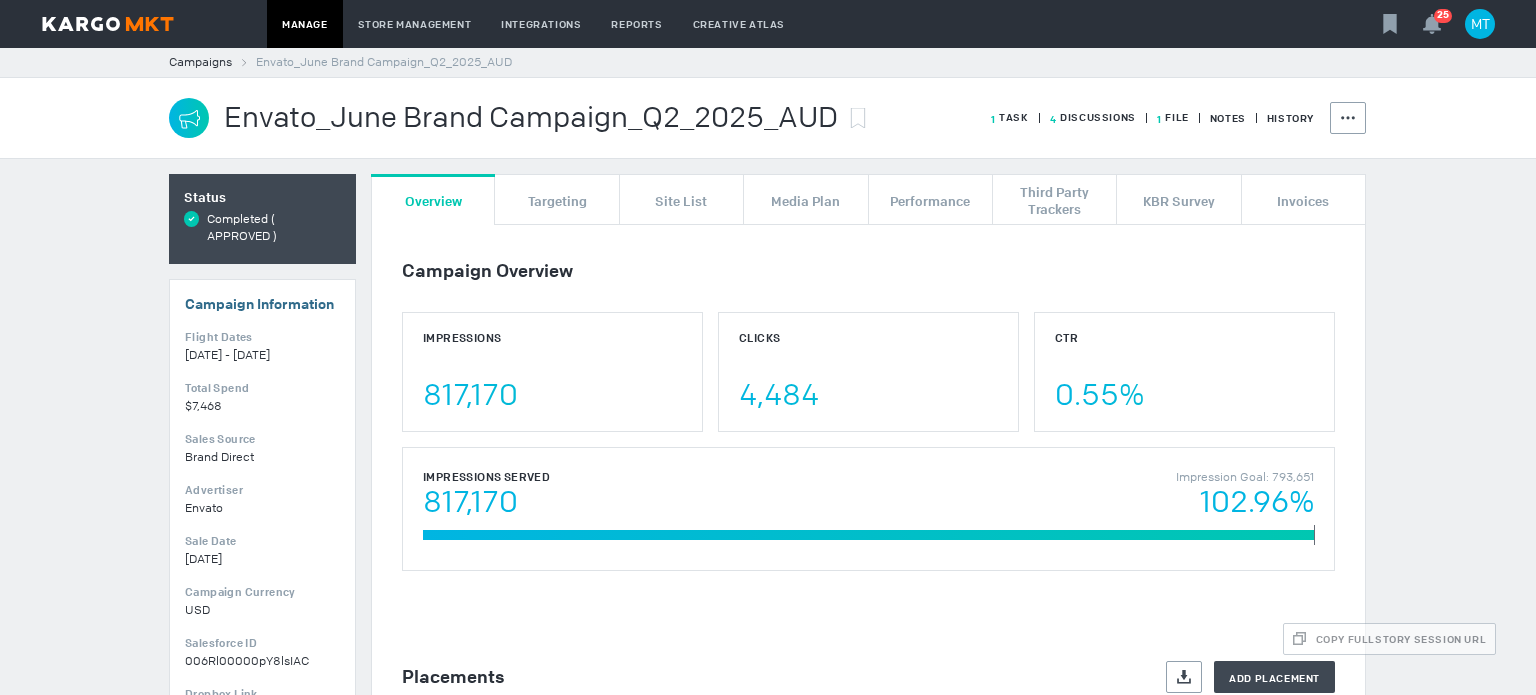 click on "1 File" at bounding box center (1010, 117) 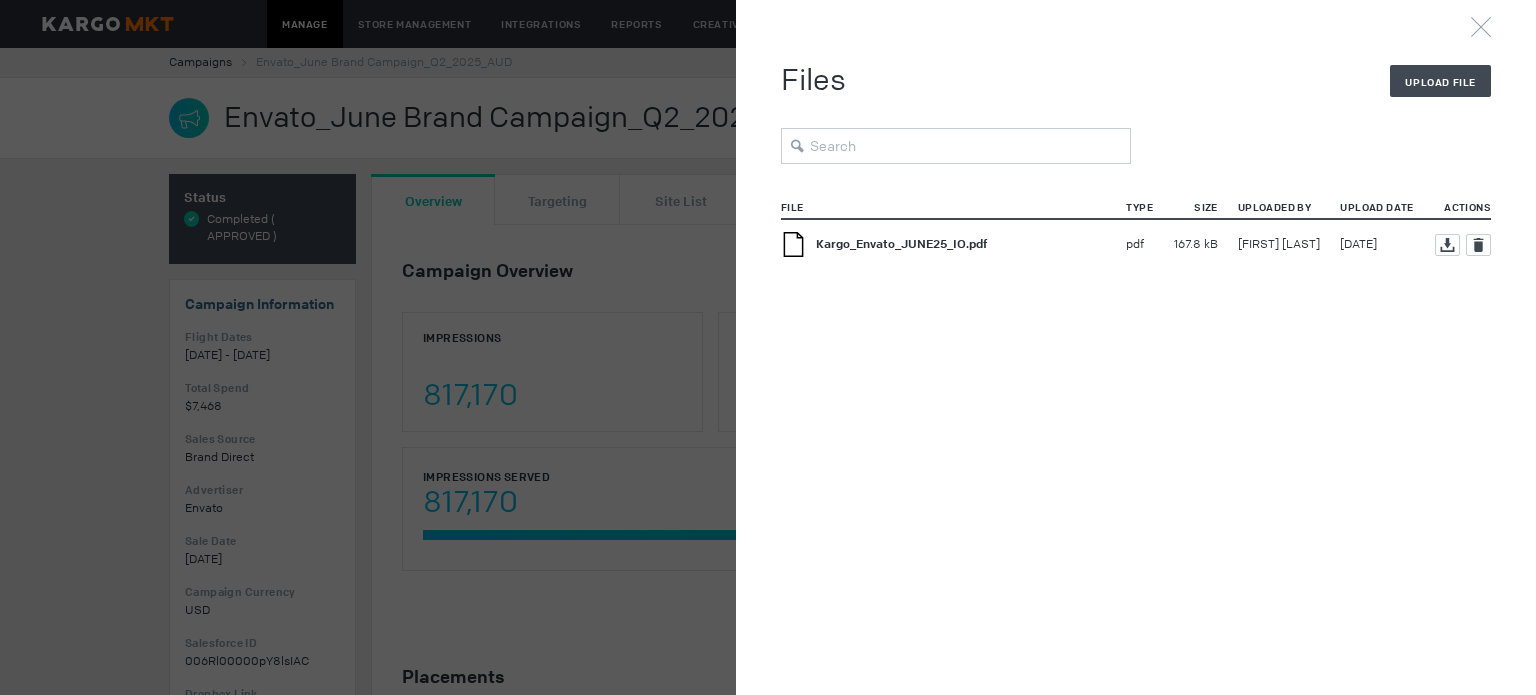 click on "Kargo_Envato_JUNE25_IO.pdf" at bounding box center [901, 244] 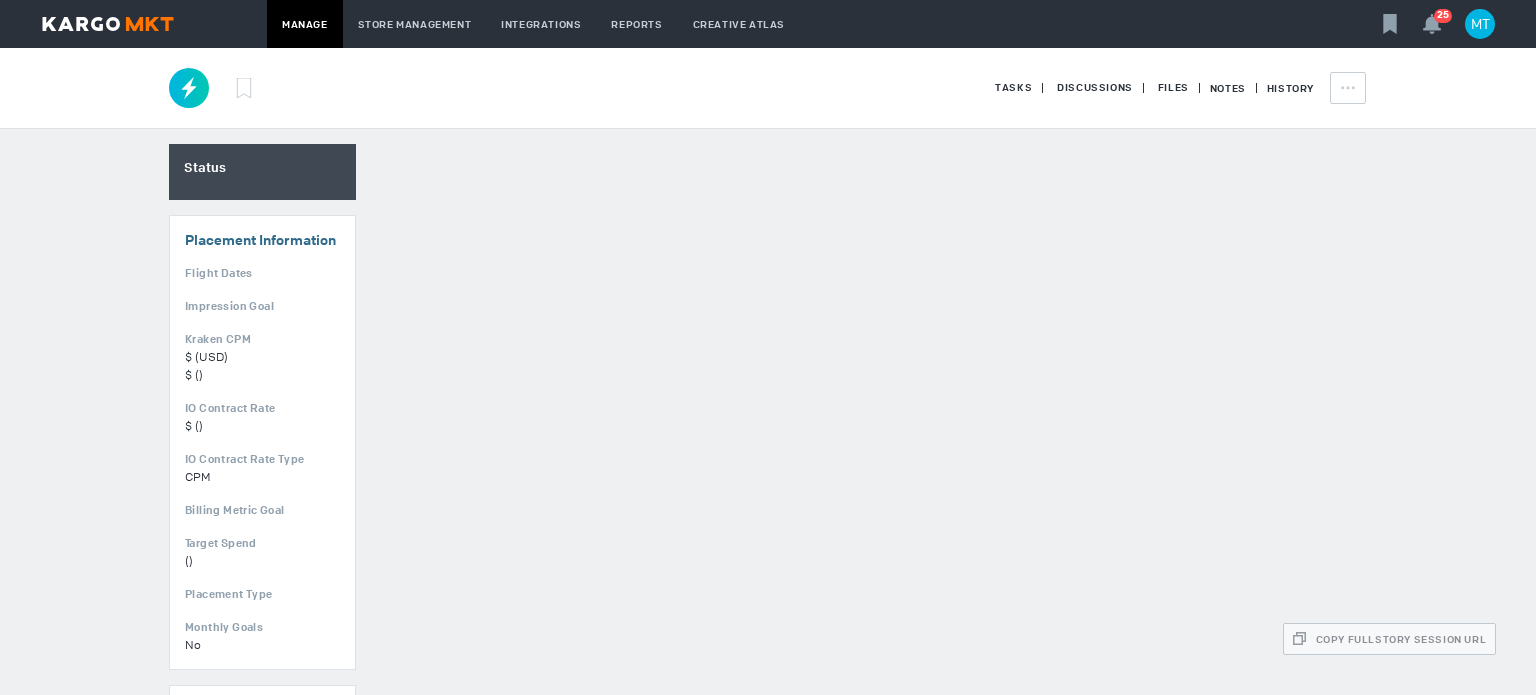 scroll, scrollTop: 0, scrollLeft: 0, axis: both 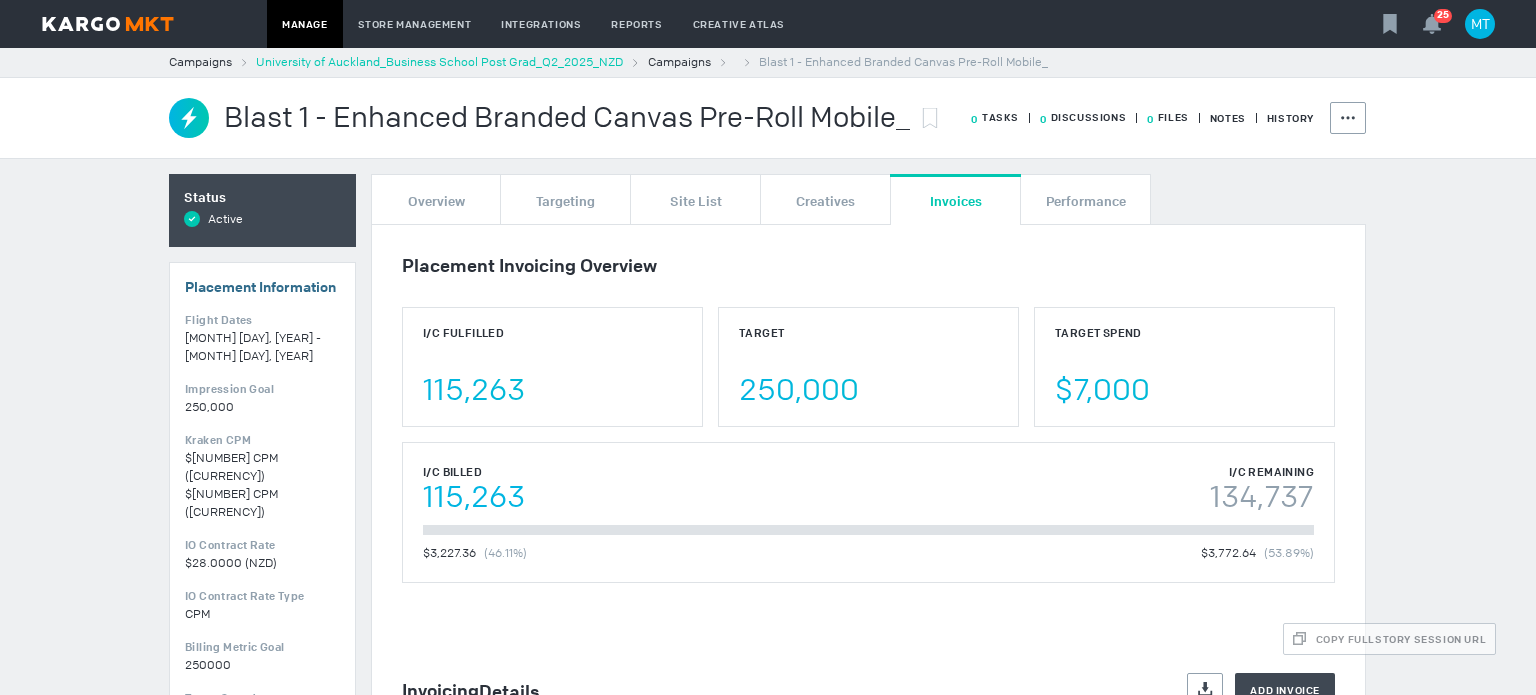 click on "University of Auckland_Business School Post Grad_Q2_2025_NZD" at bounding box center [439, 62] 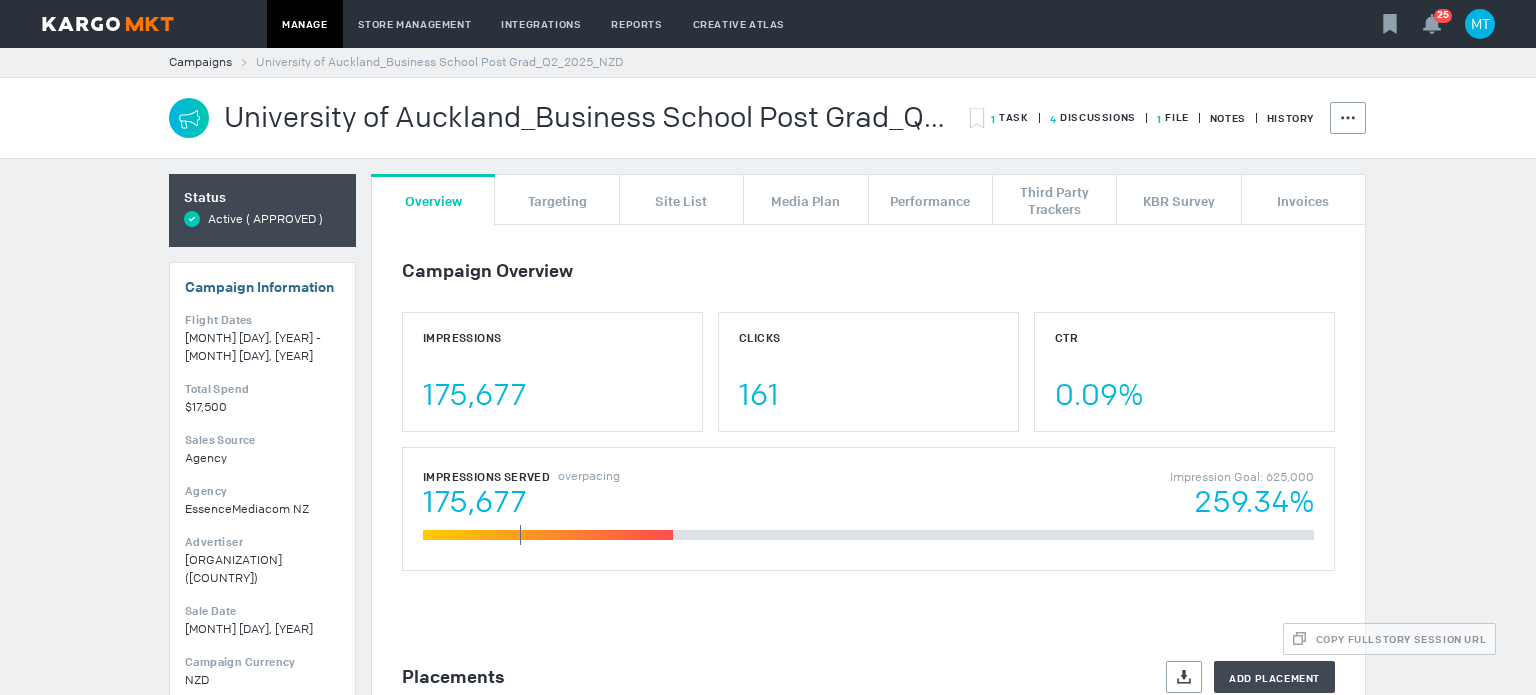 click on "1 File" at bounding box center (1162, 118) 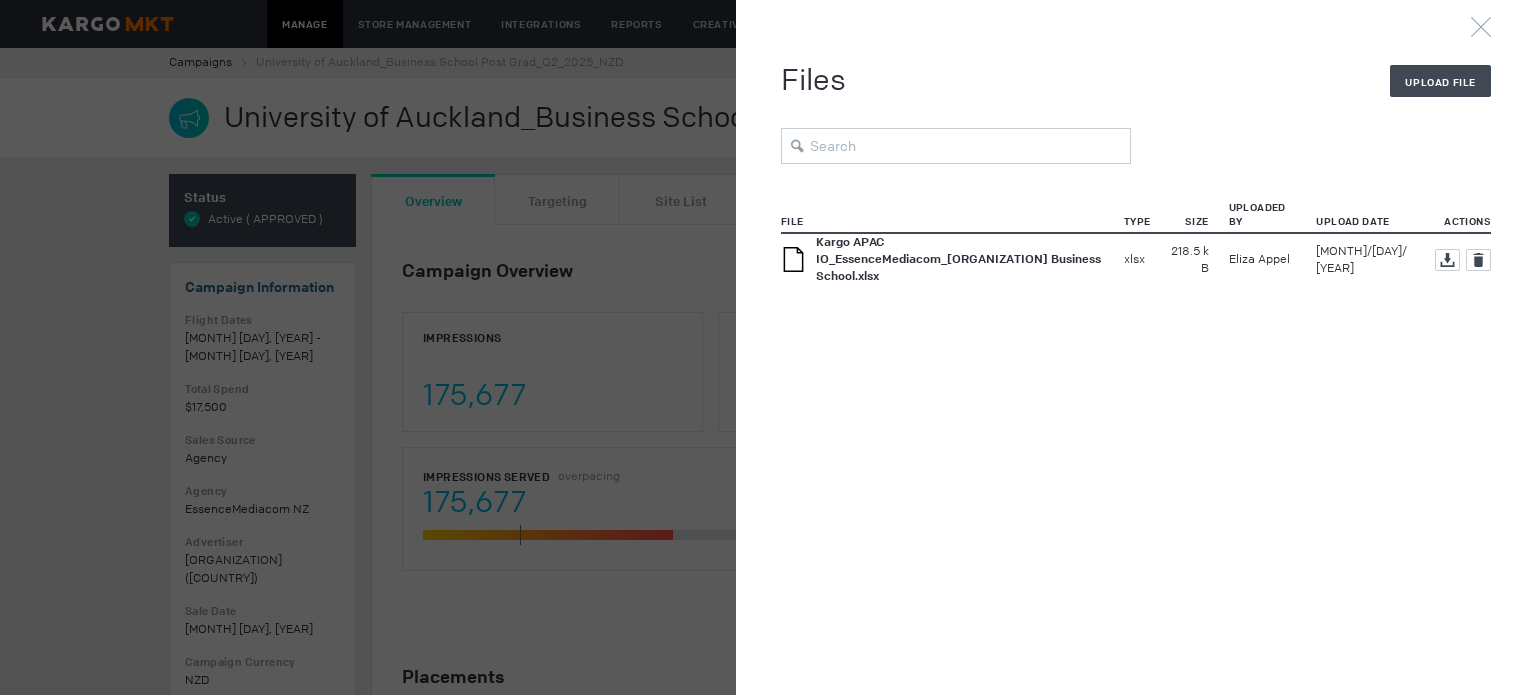 click on "Kargo APAC IO_EssenceMediacom_[ORGANIZATION] Business School.xlsx" at bounding box center (958, 259) 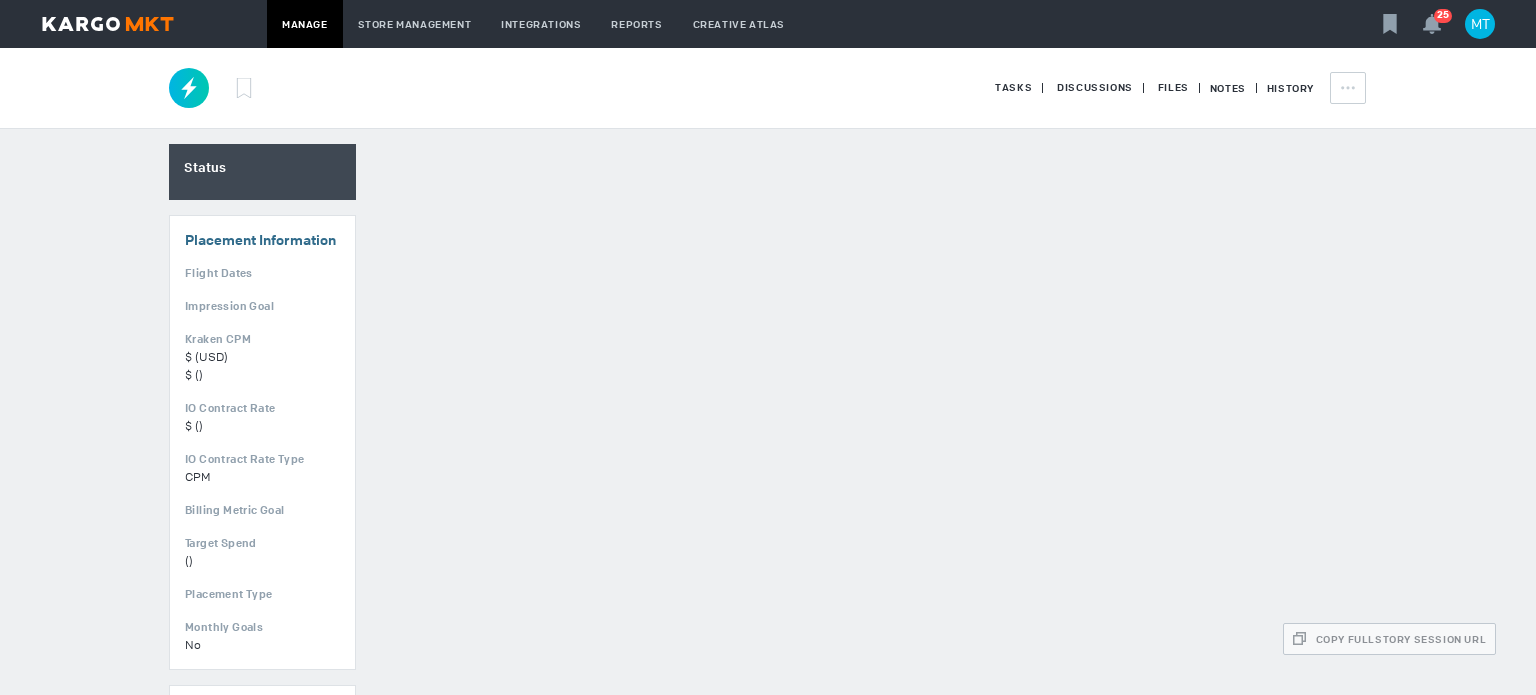 scroll, scrollTop: 0, scrollLeft: 0, axis: both 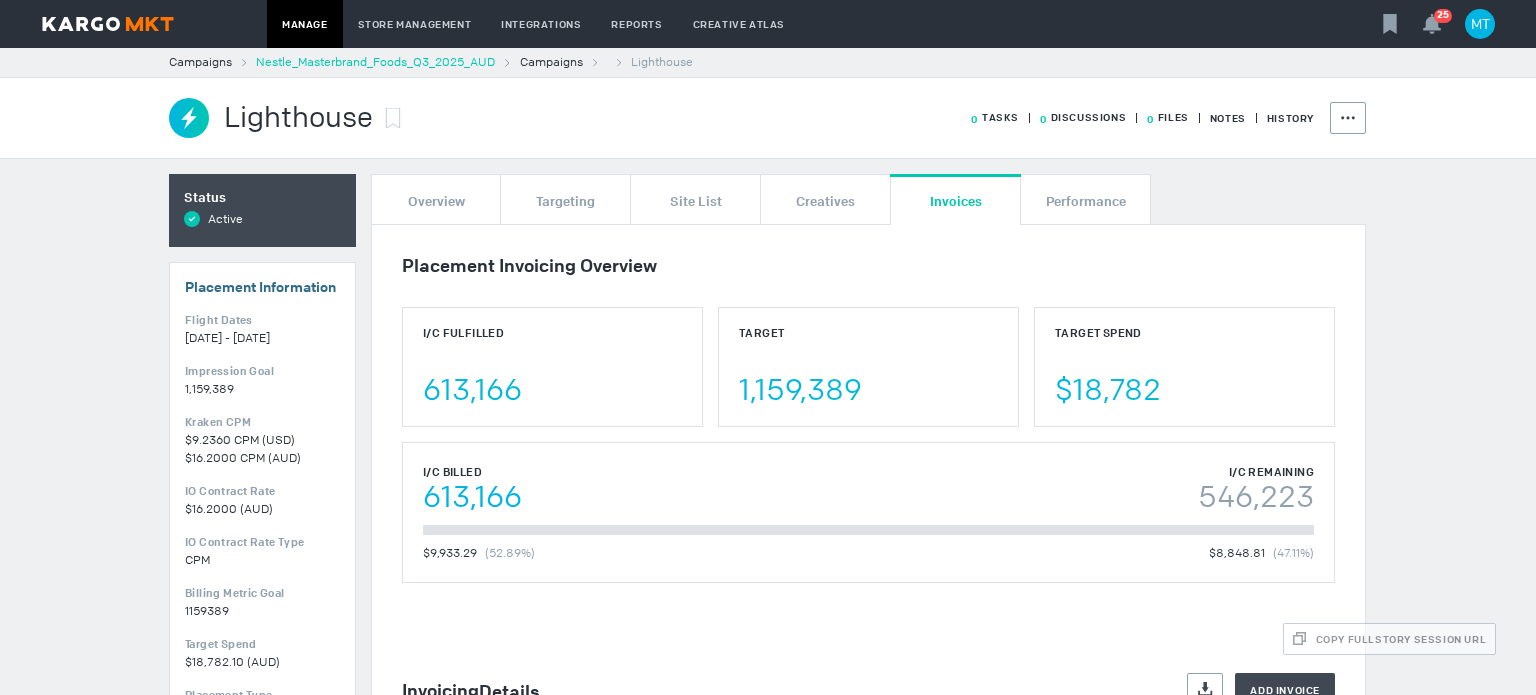click on "Nestle_Masterbrand_Foods_Q3_2025_AUD" at bounding box center (375, 62) 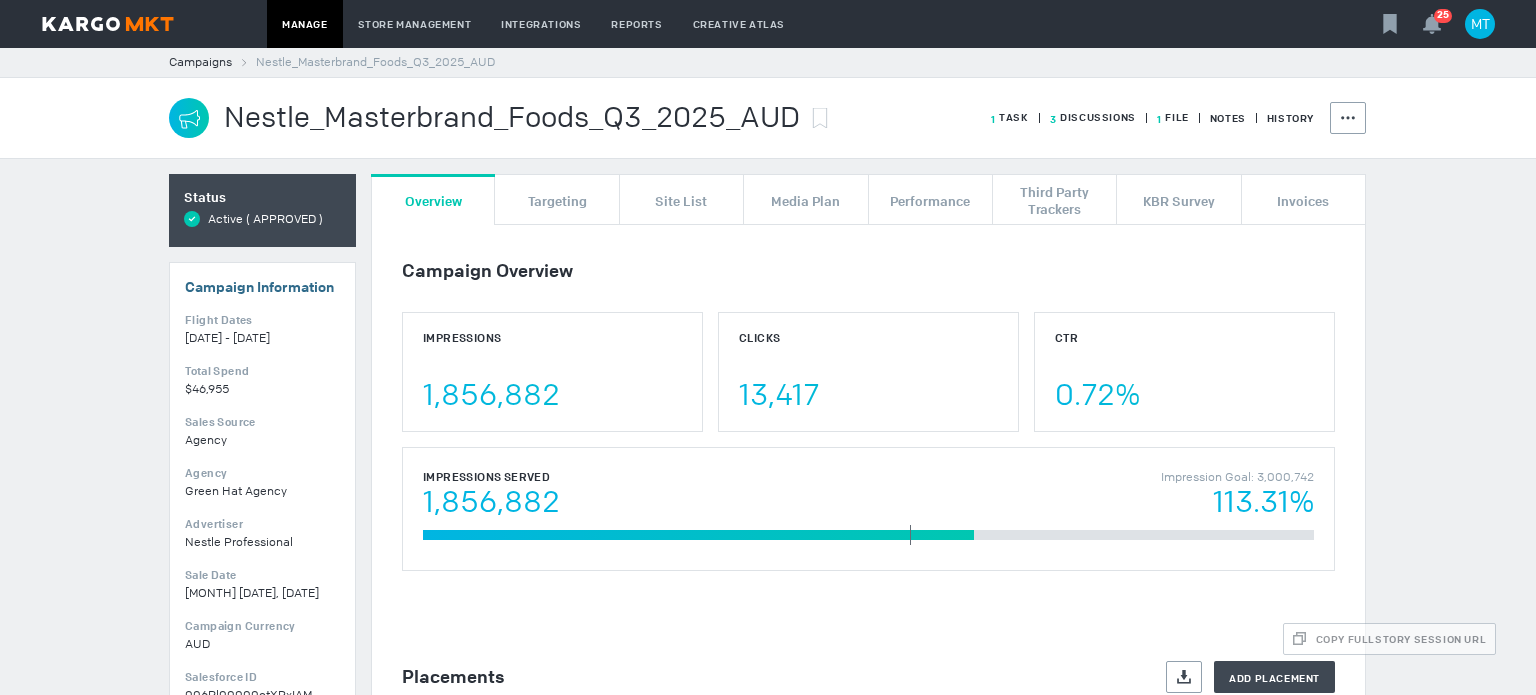 click on "1 File" at bounding box center (1010, 117) 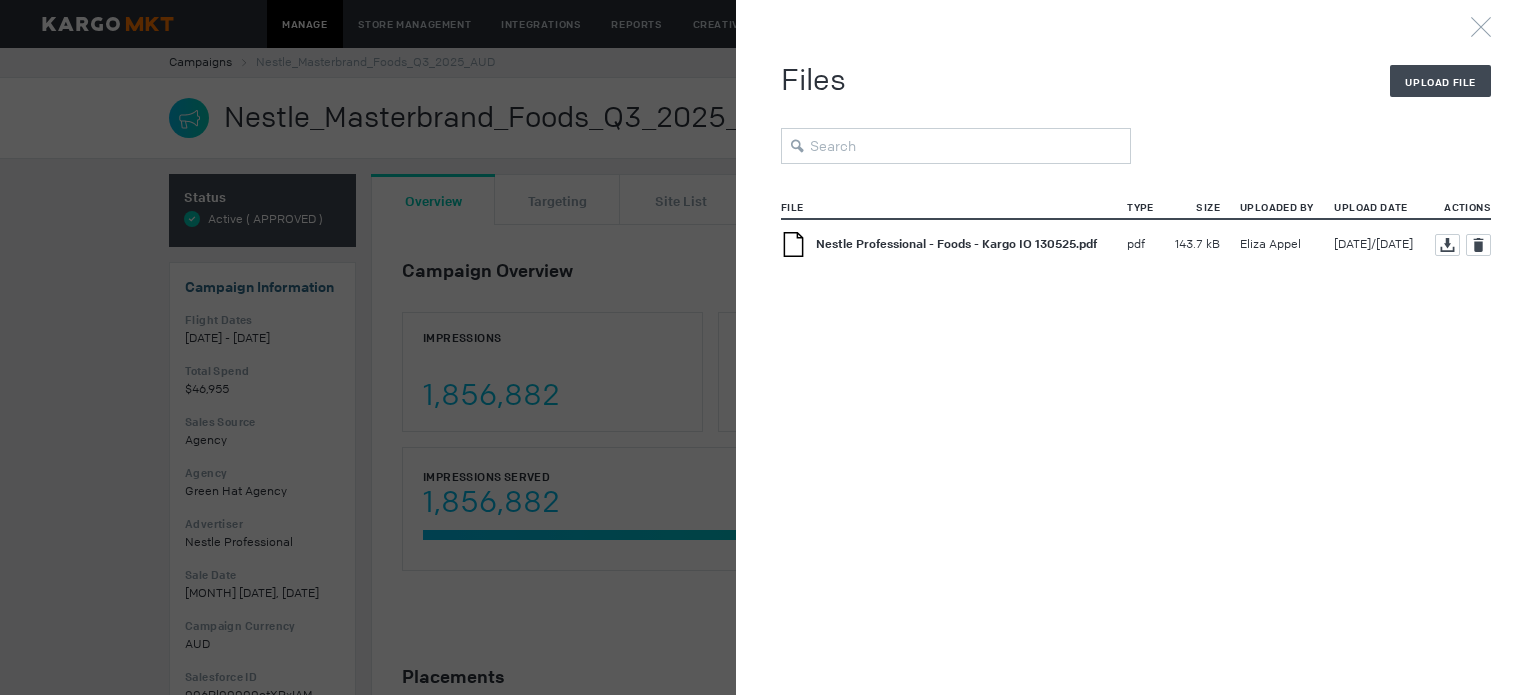 click on "Nestle Professional - Foods - Kargo IO [FILENAME].pdf" at bounding box center [956, 244] 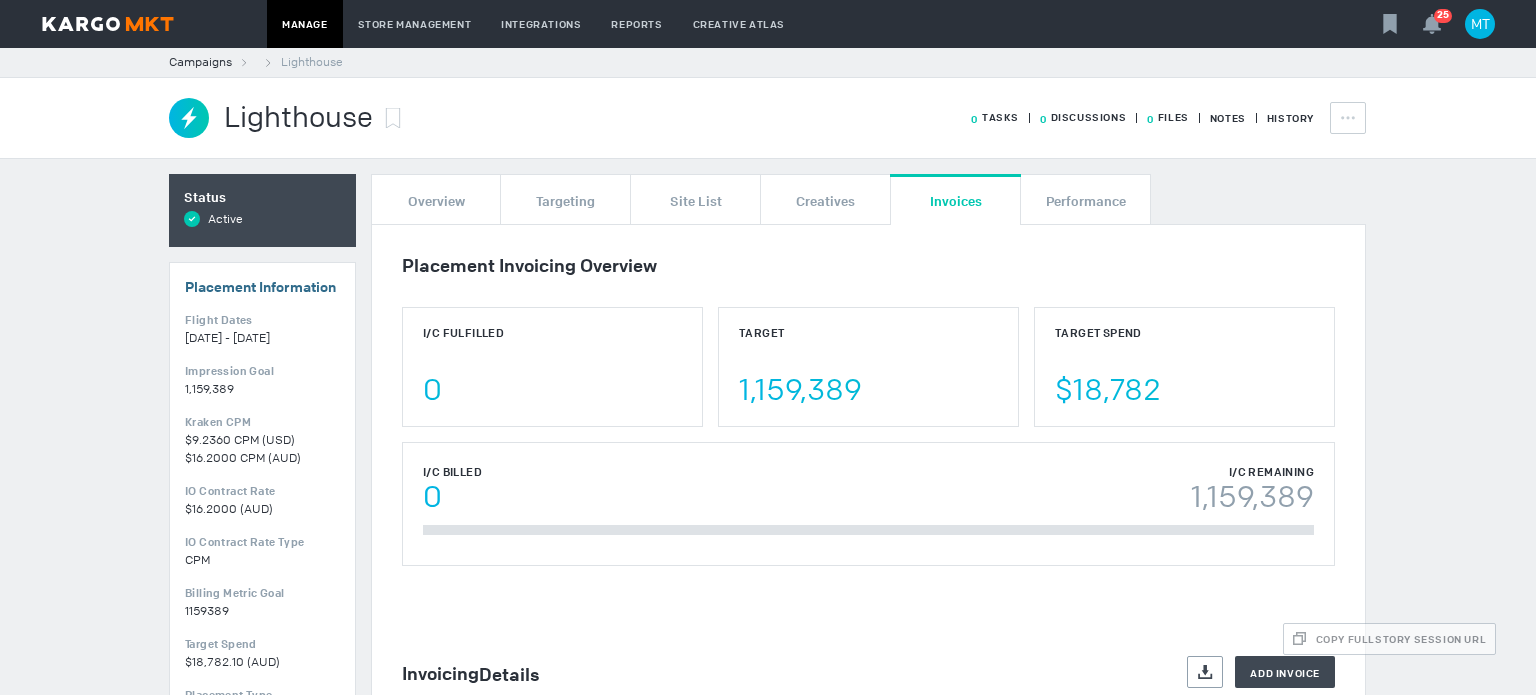 scroll, scrollTop: 0, scrollLeft: 0, axis: both 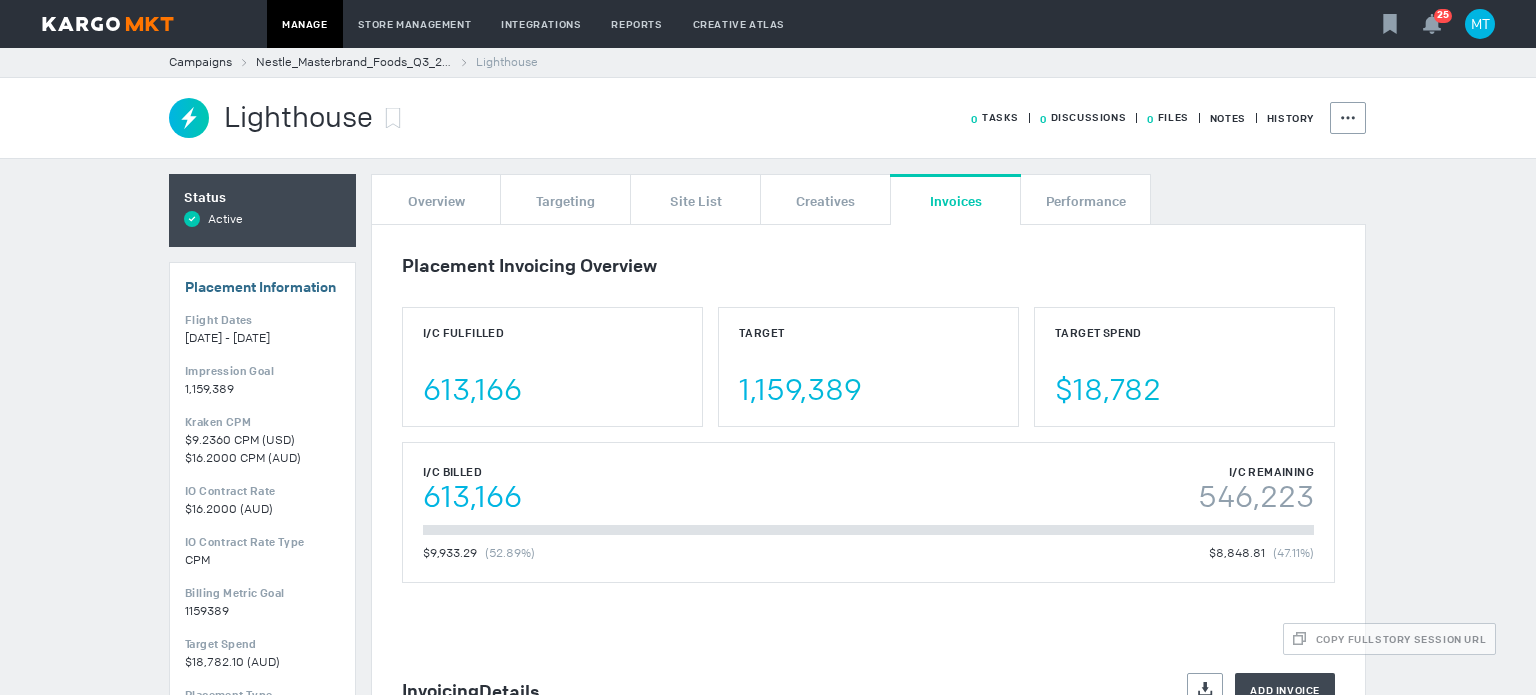click on "Nestle_Masterbrand_Foods_Q3_2025_AUD" at bounding box center [354, 62] 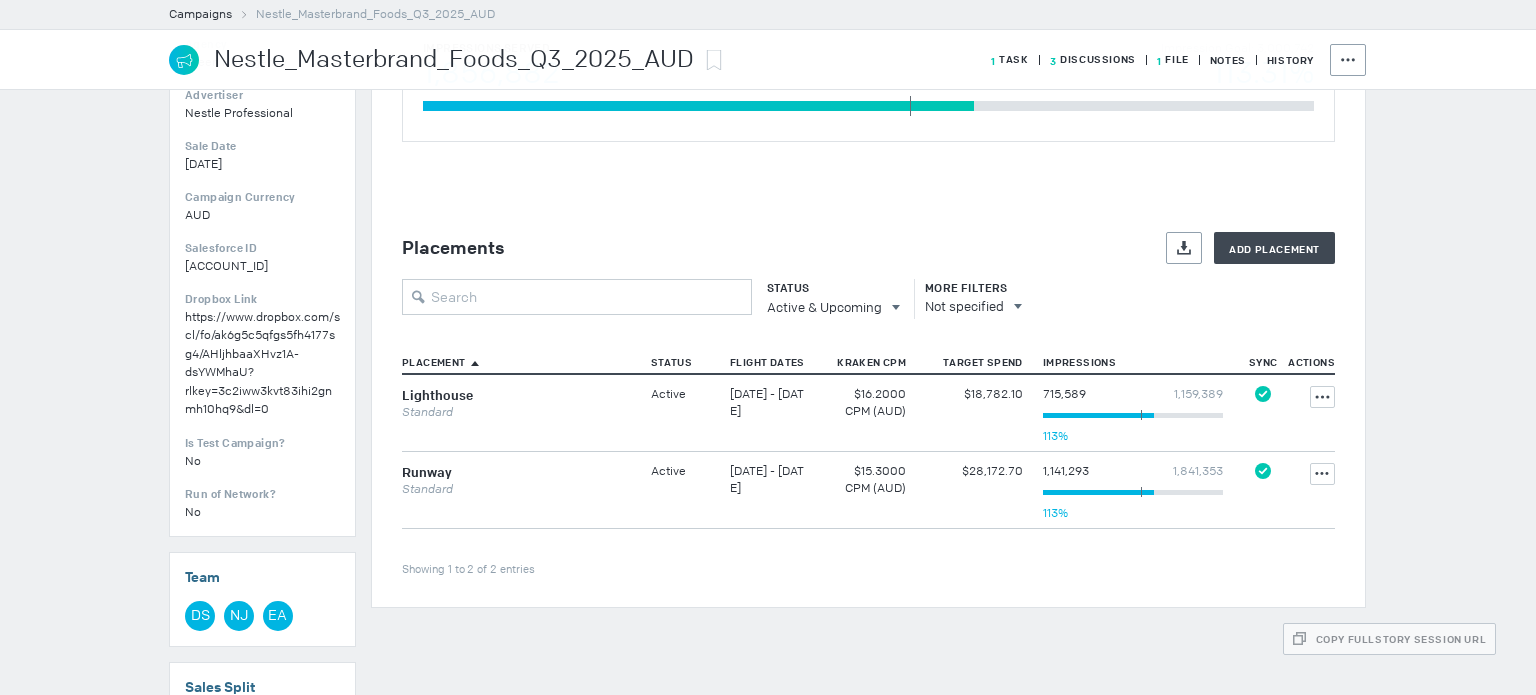 scroll, scrollTop: 700, scrollLeft: 0, axis: vertical 